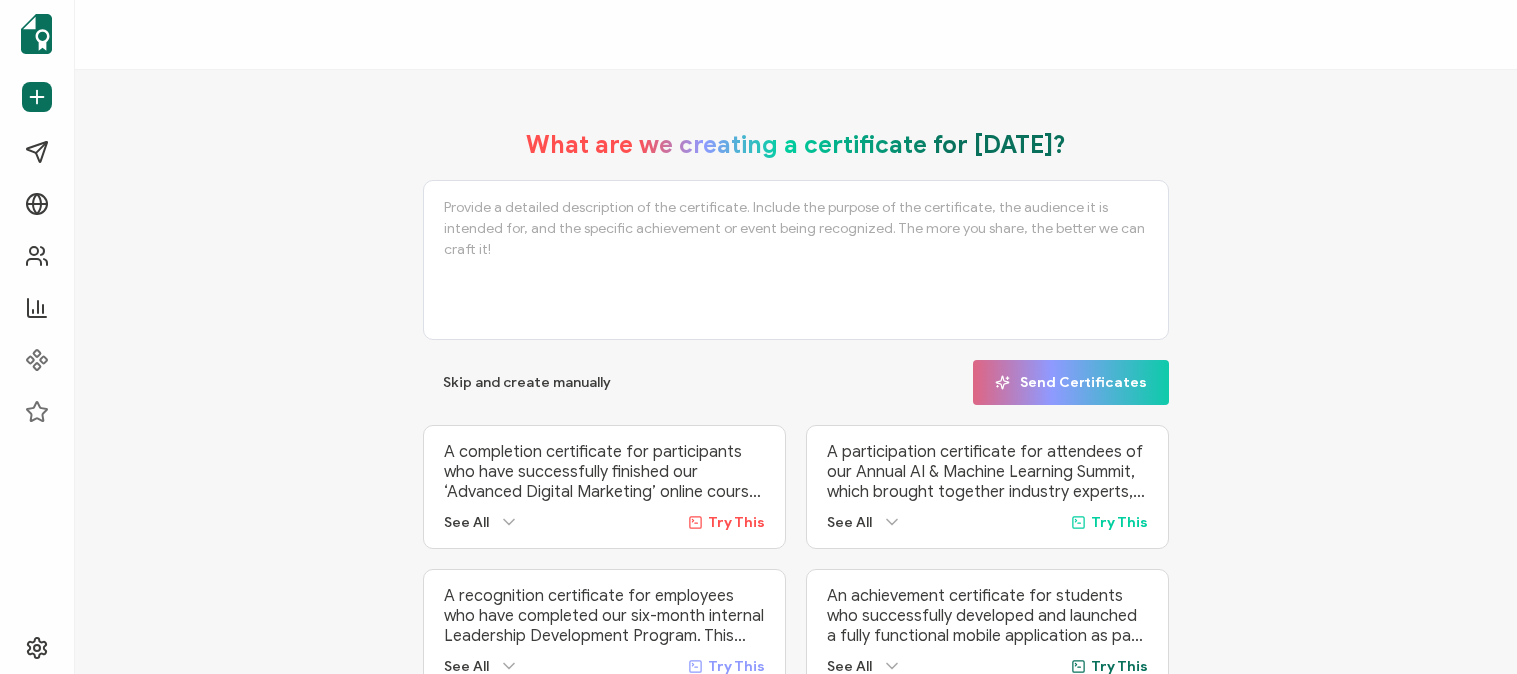scroll, scrollTop: 0, scrollLeft: 0, axis: both 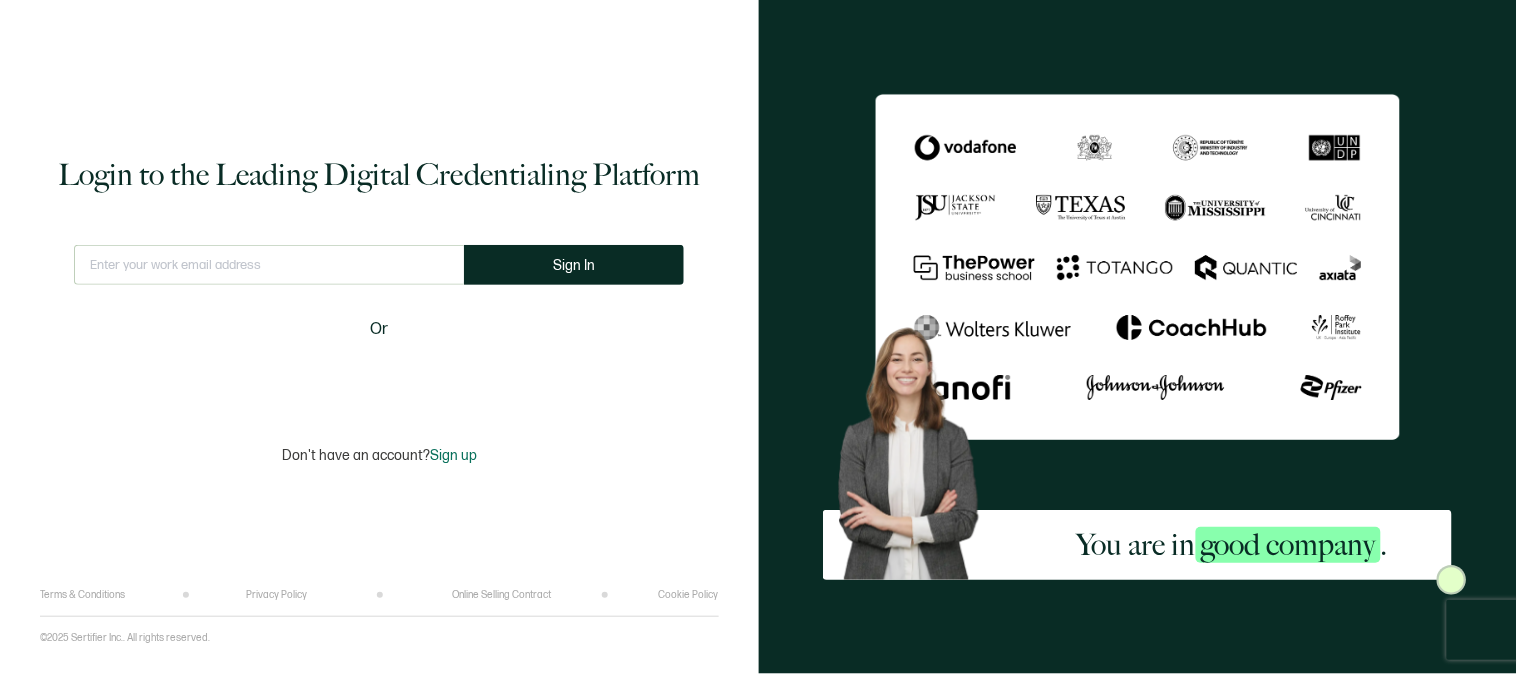 click at bounding box center (269, 265) 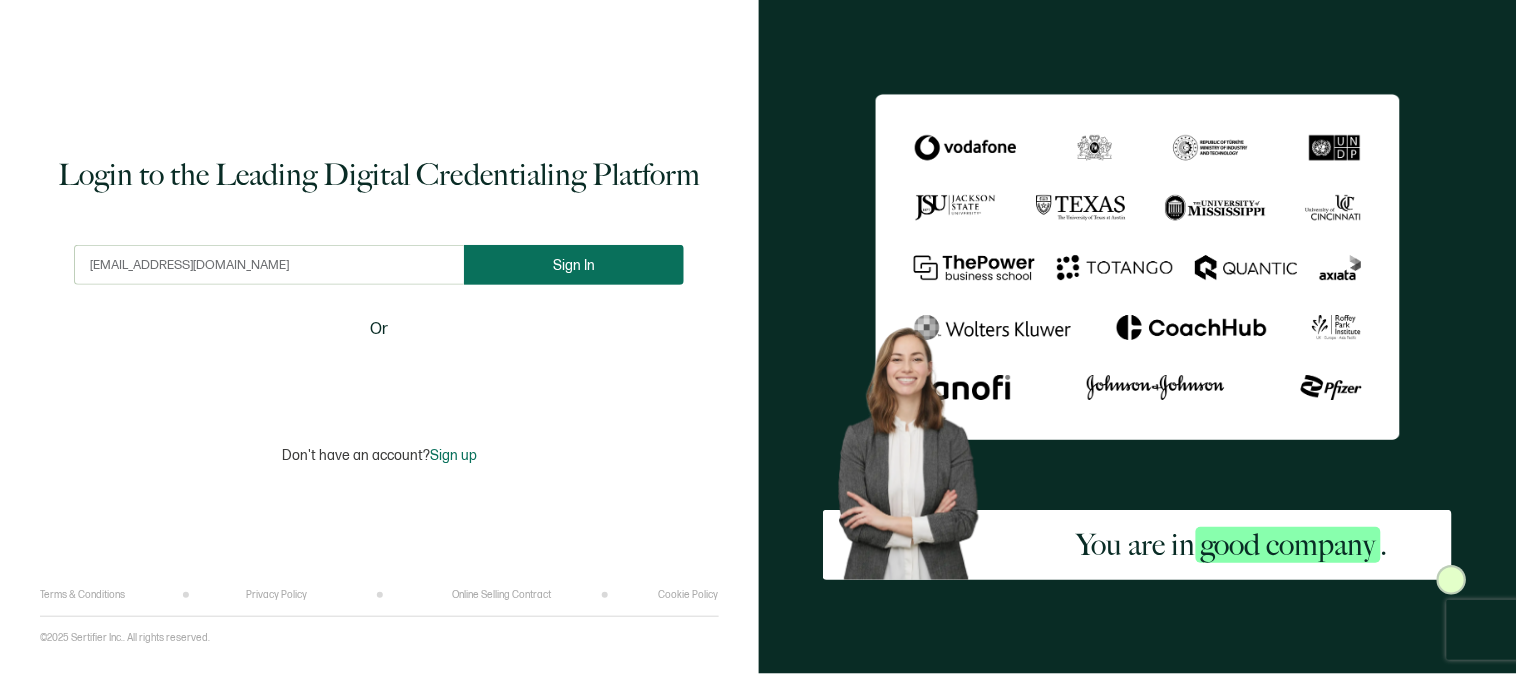 type on "[EMAIL_ADDRESS][DOMAIN_NAME]" 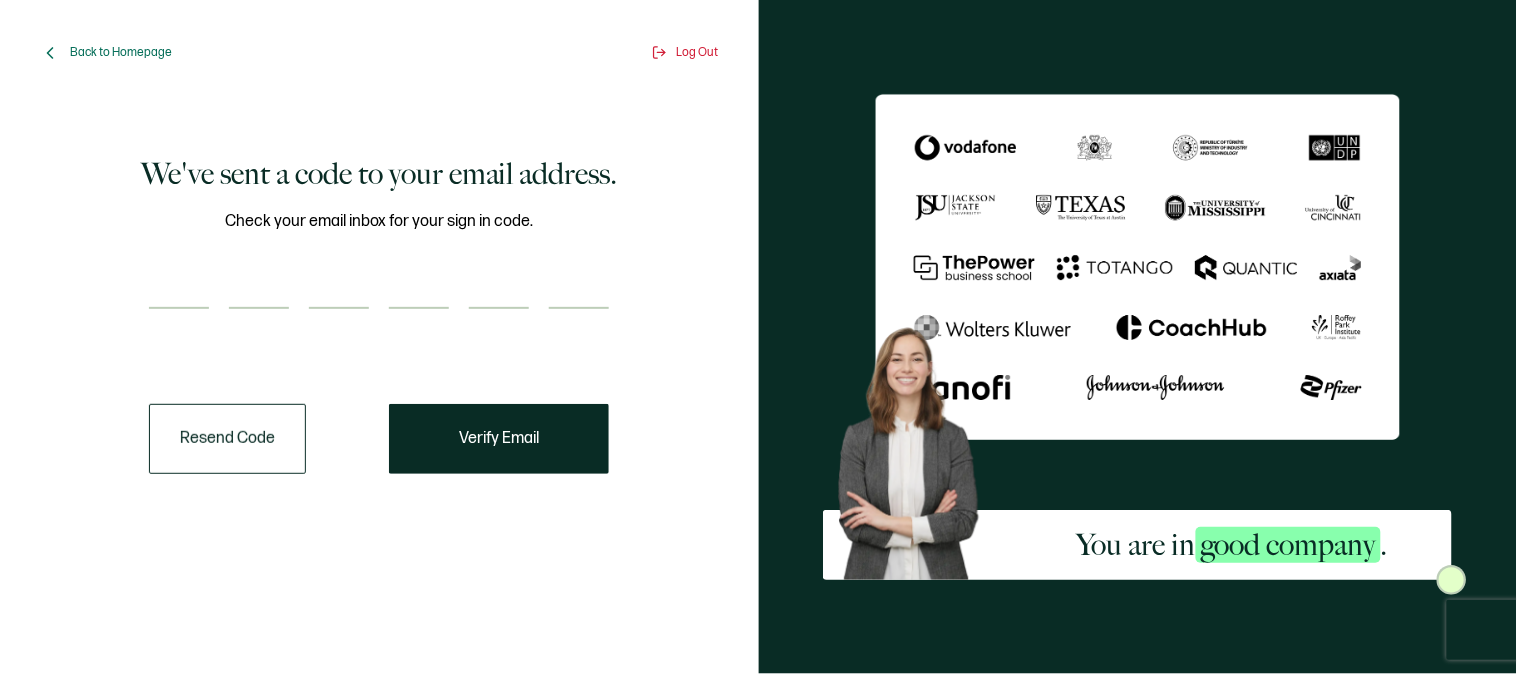 click at bounding box center [179, 289] 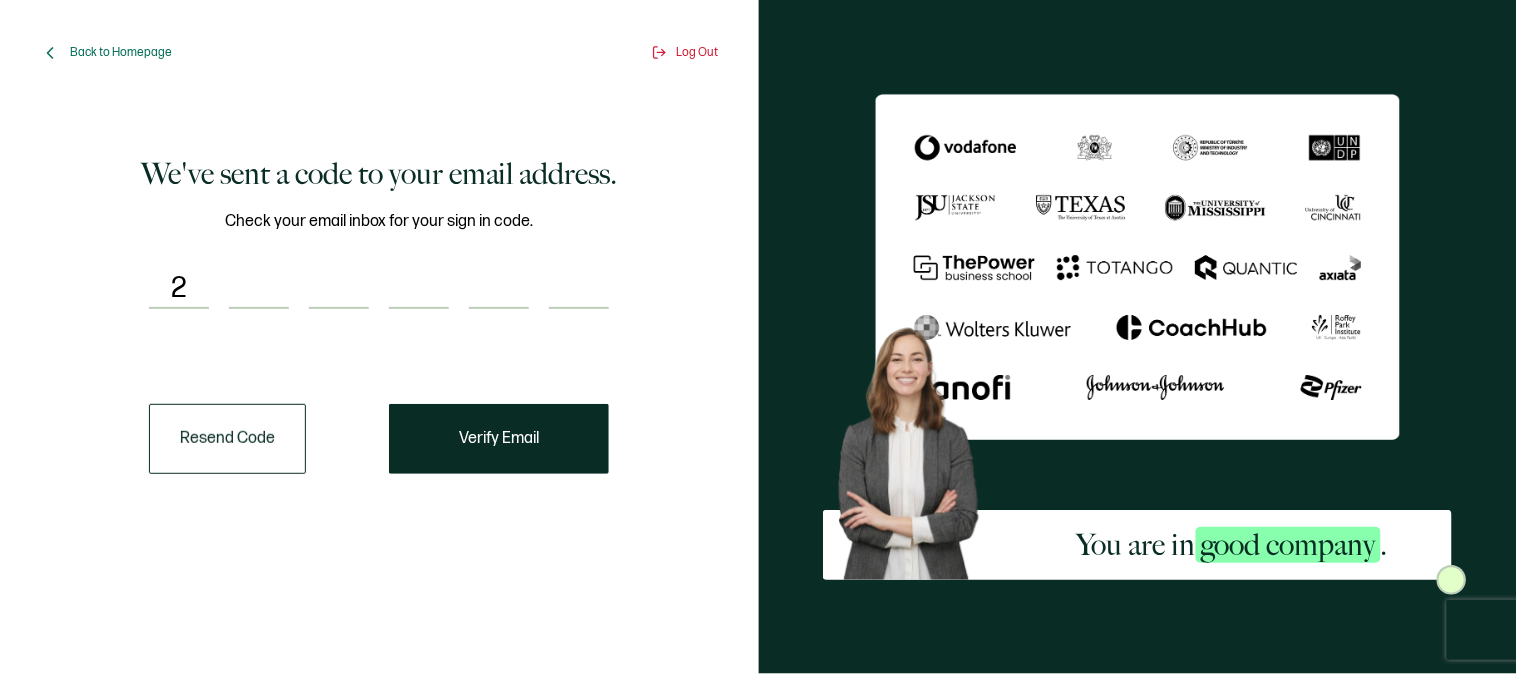 type on "7" 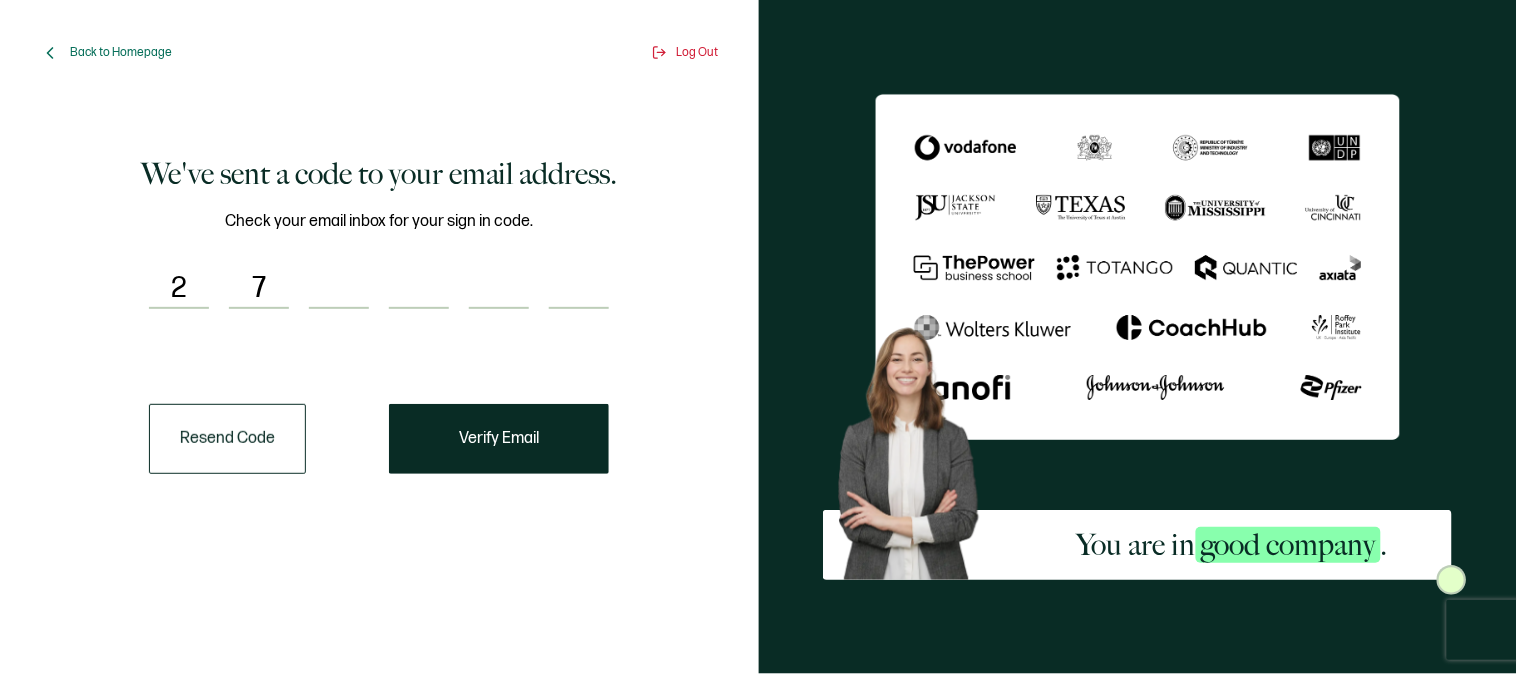 type on "5" 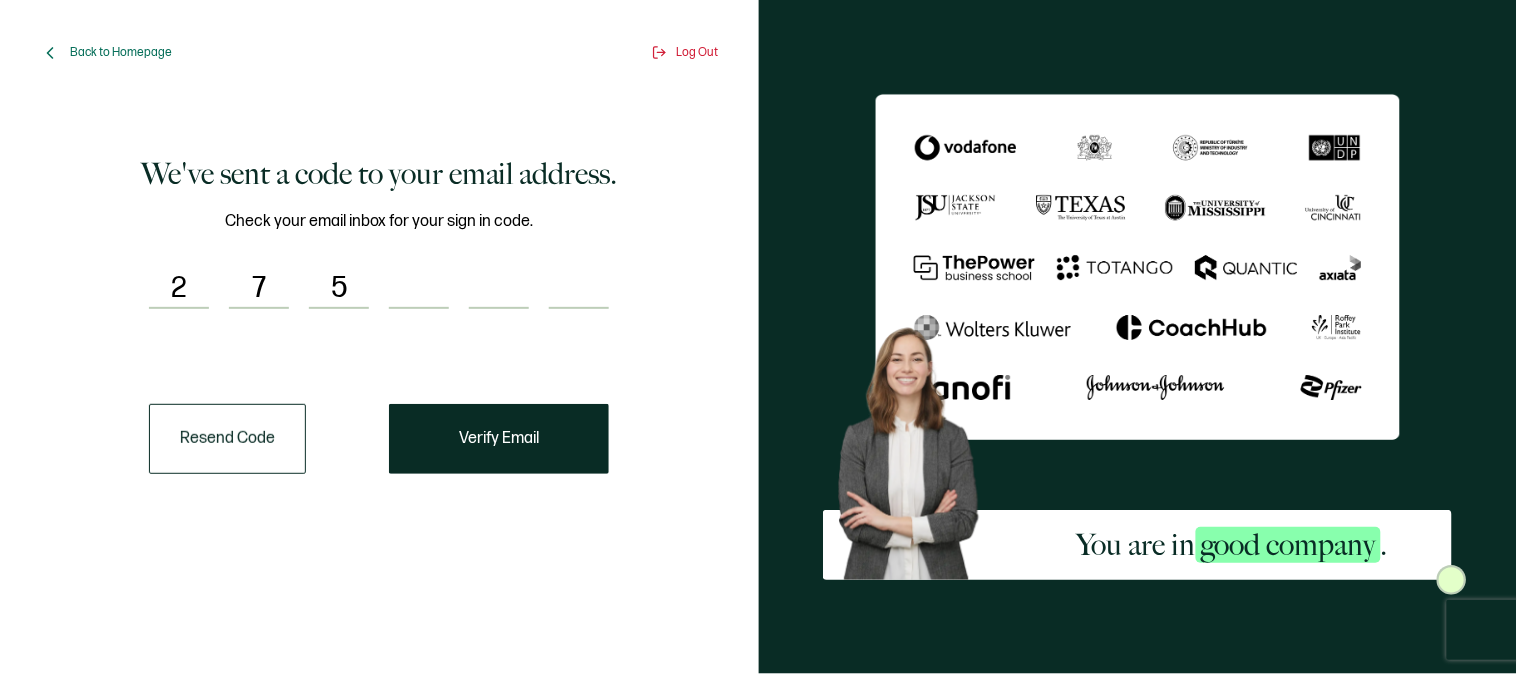 type on "8" 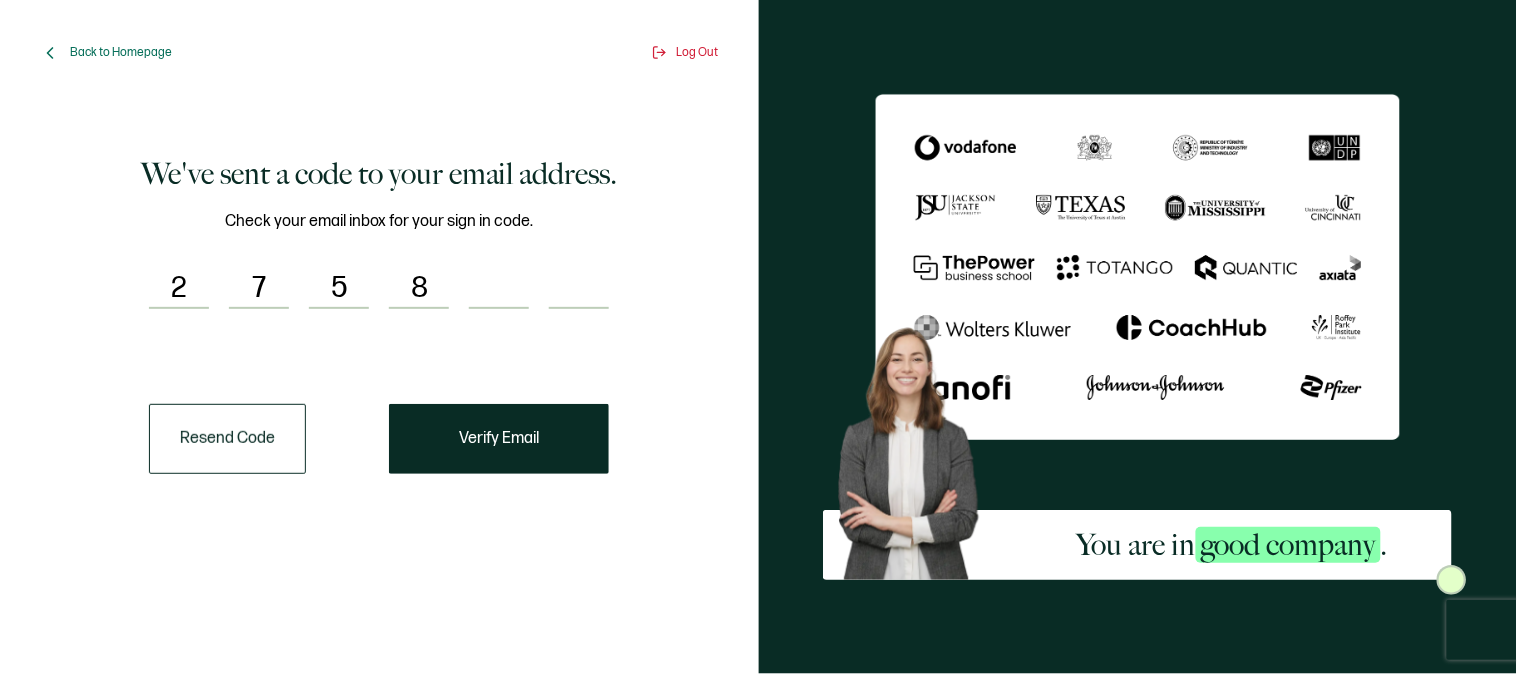 type on "6" 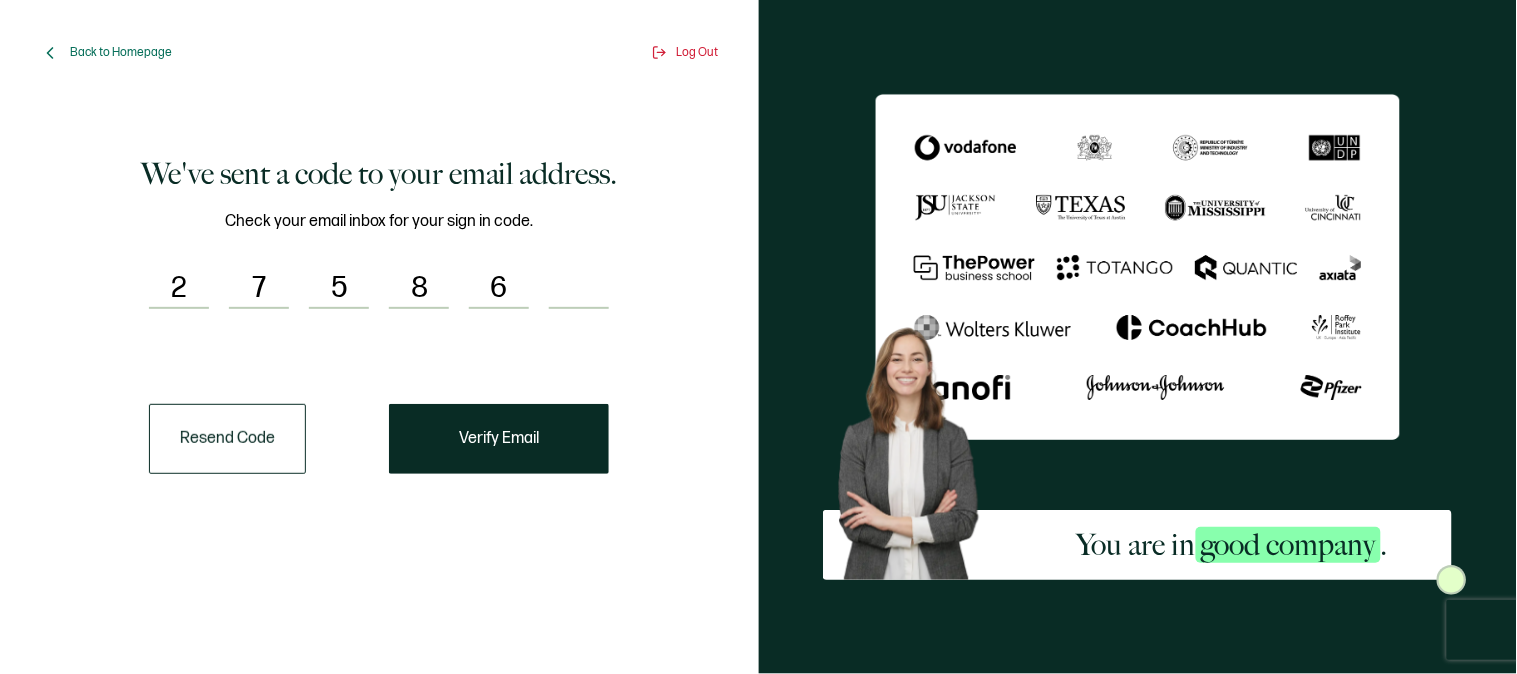 type on "7" 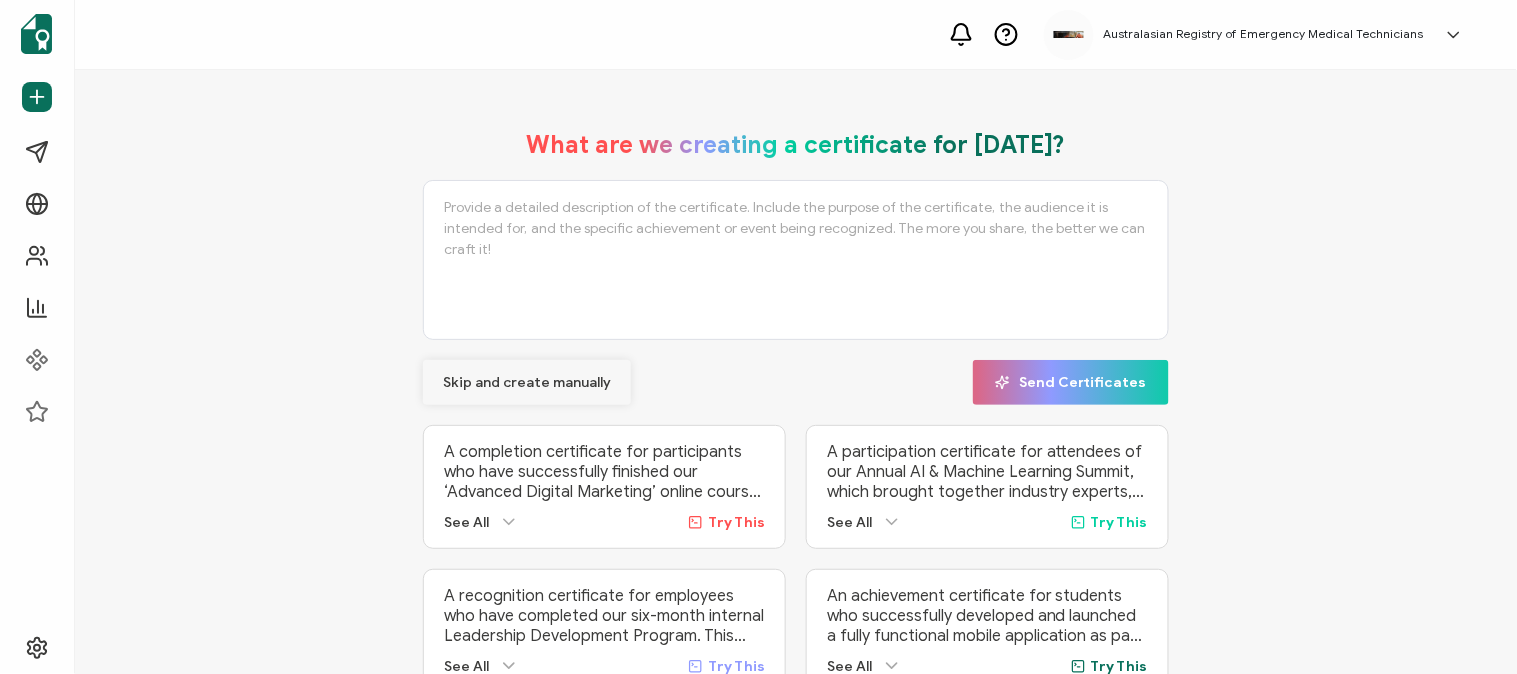 click on "Skip and create manually" at bounding box center [527, 383] 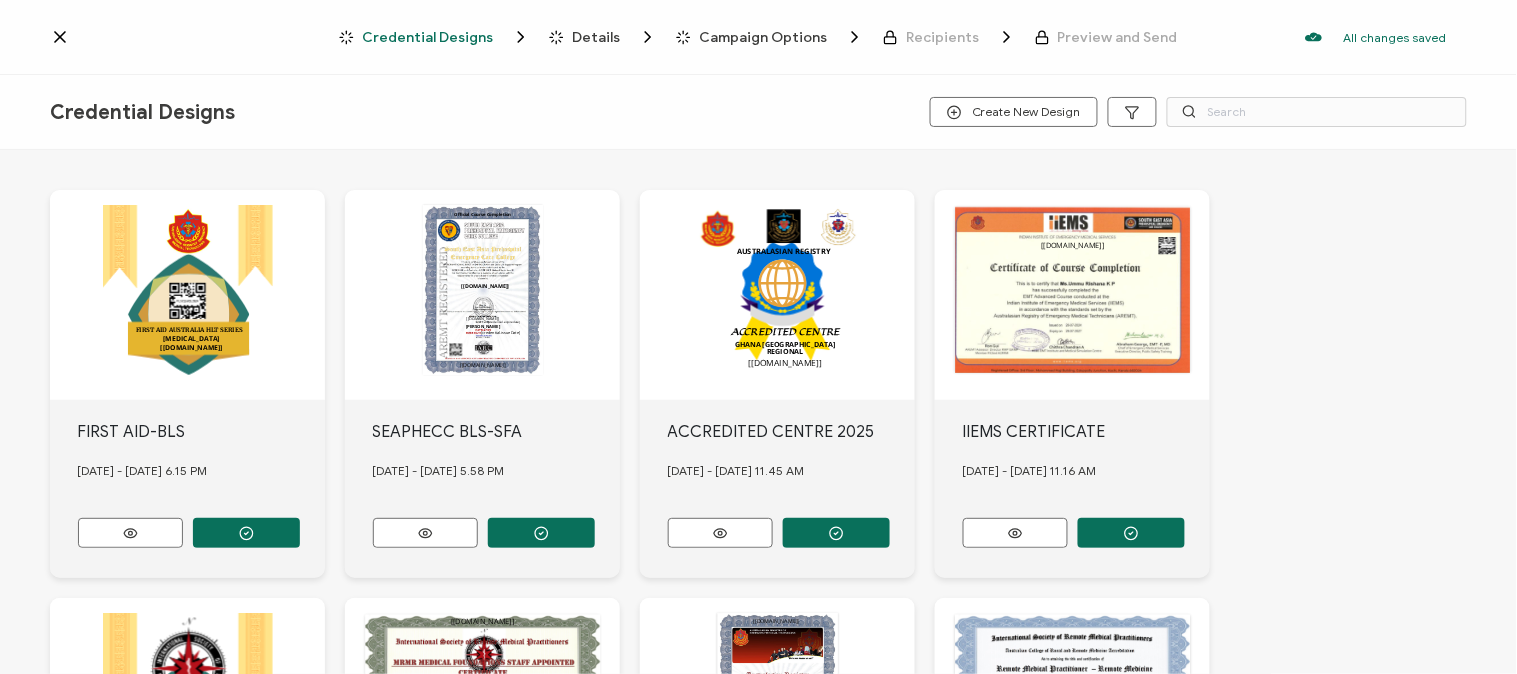 click 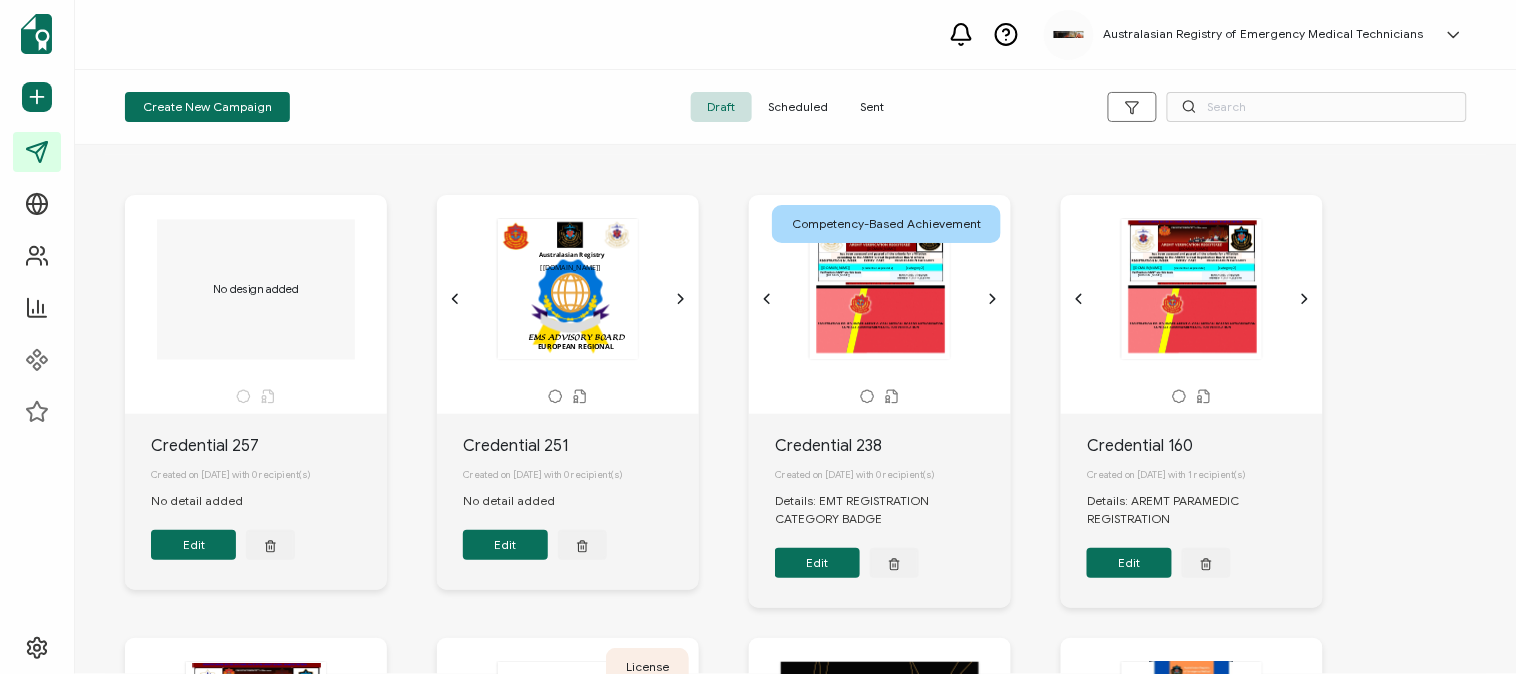 click on "Sent" at bounding box center [872, 107] 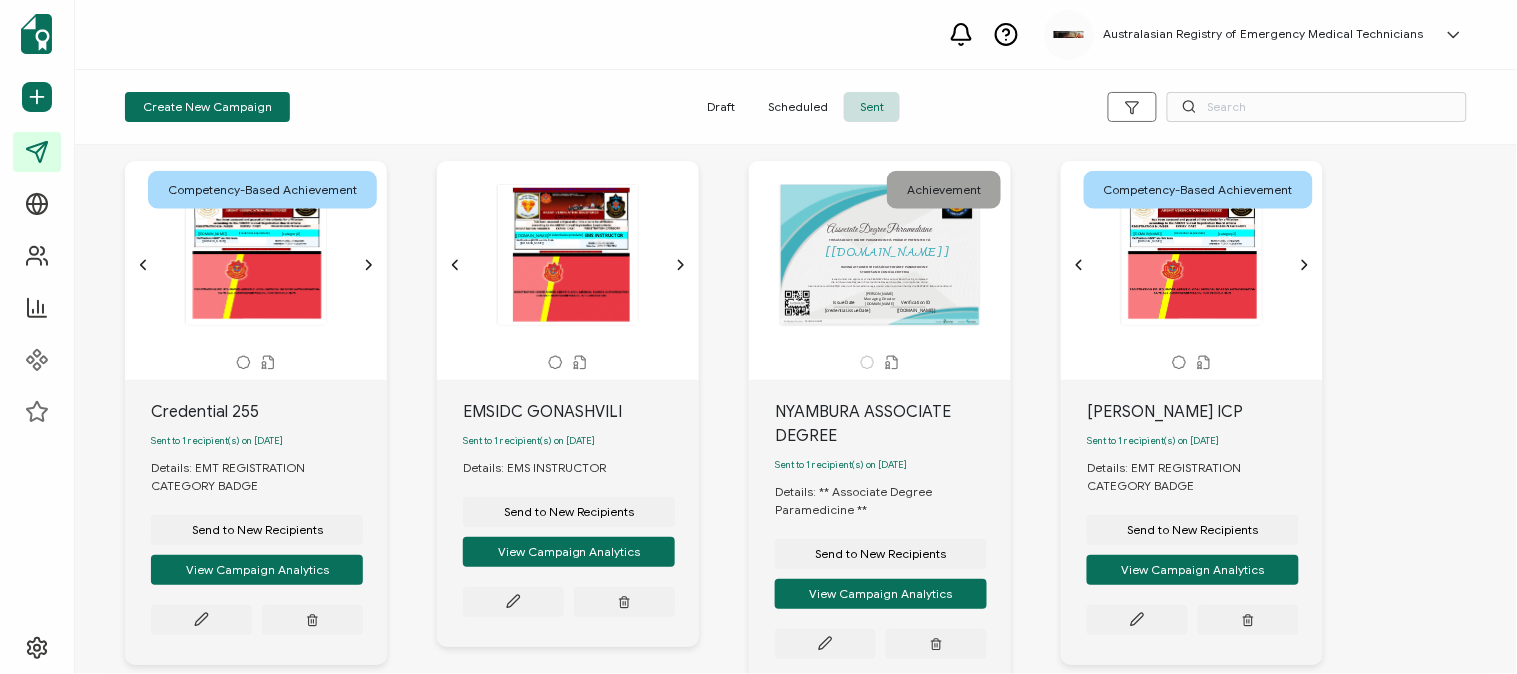 scroll, scrollTop: 598, scrollLeft: 0, axis: vertical 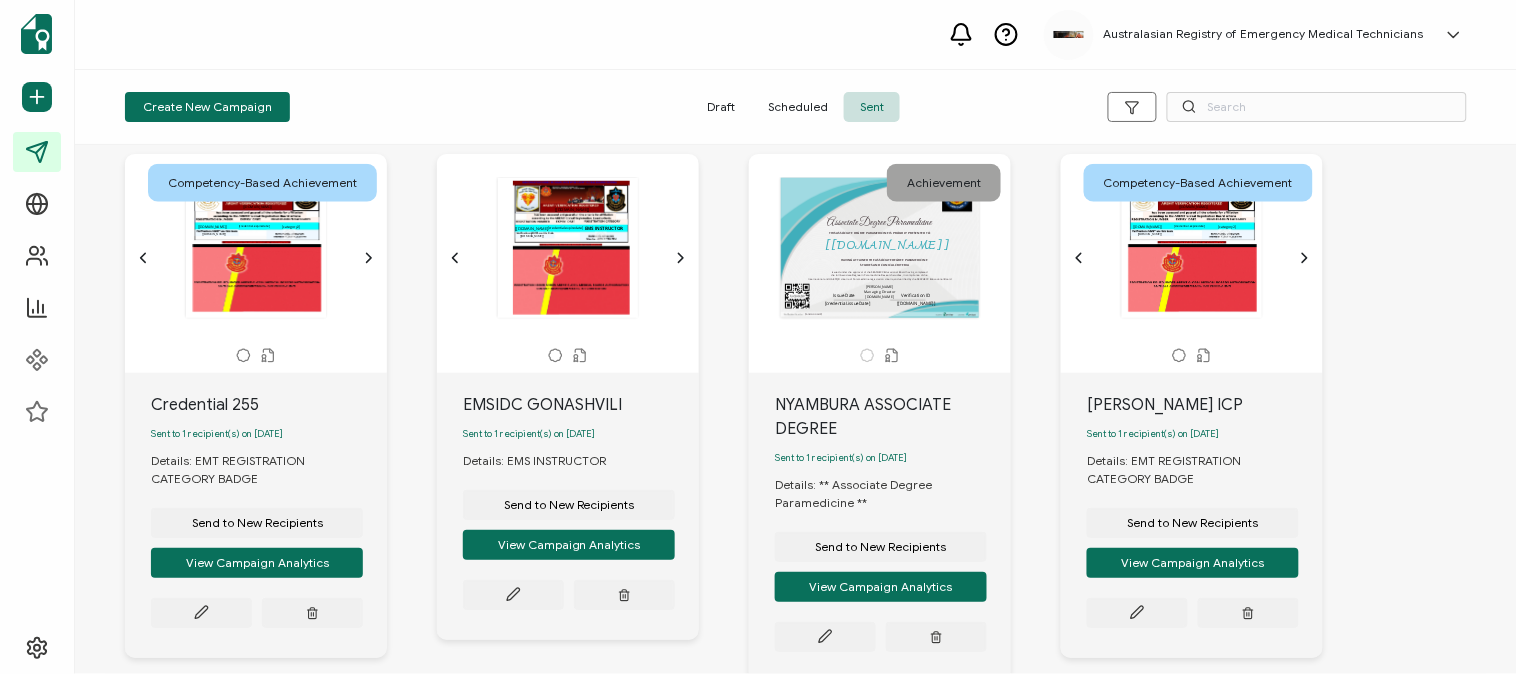 click 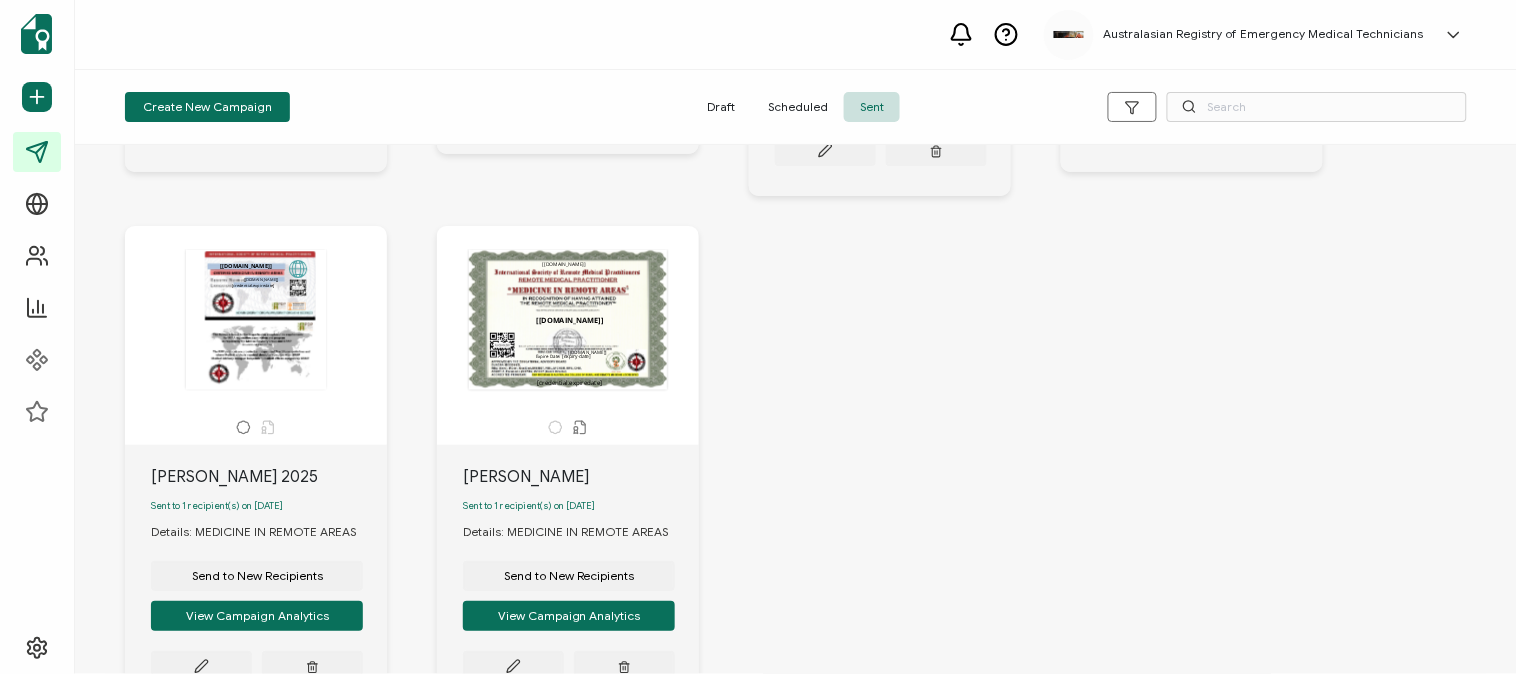 scroll, scrollTop: 1095, scrollLeft: 0, axis: vertical 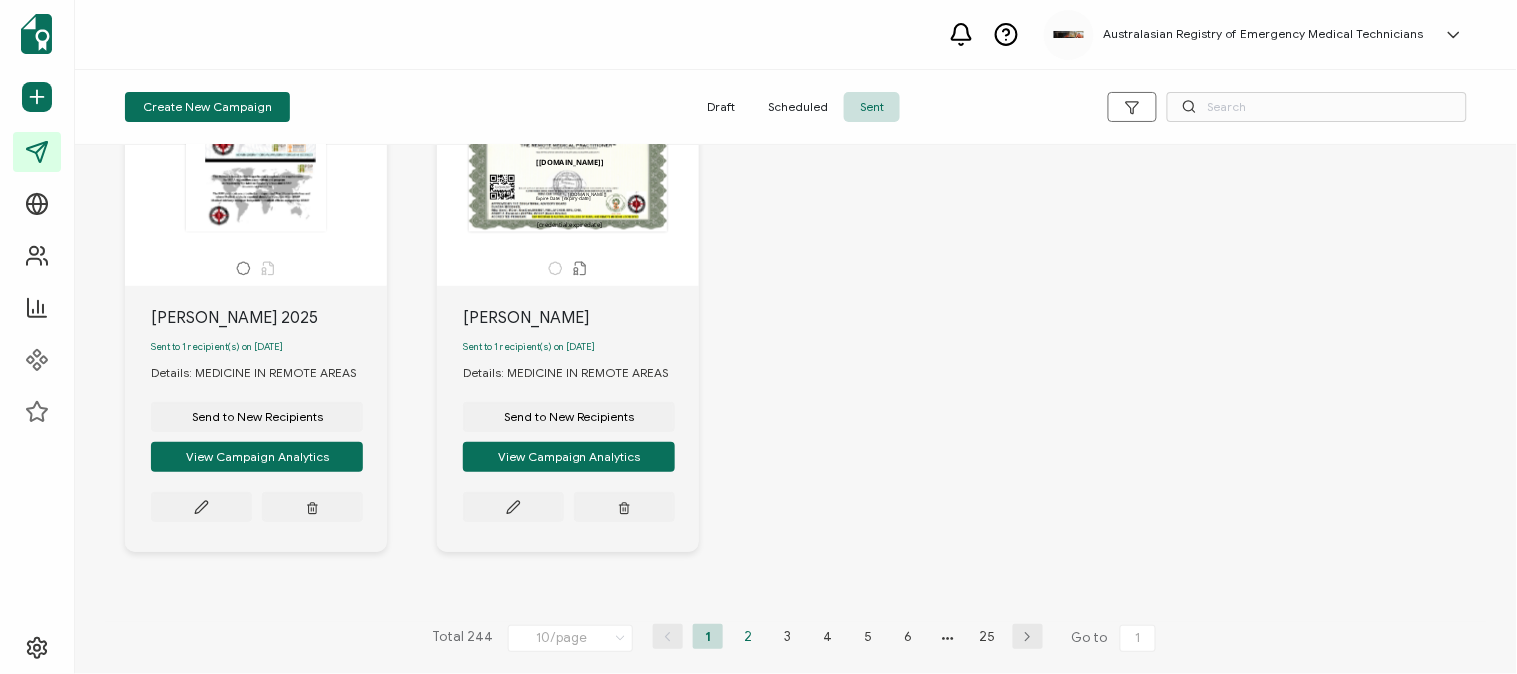 click on "2" at bounding box center (748, 636) 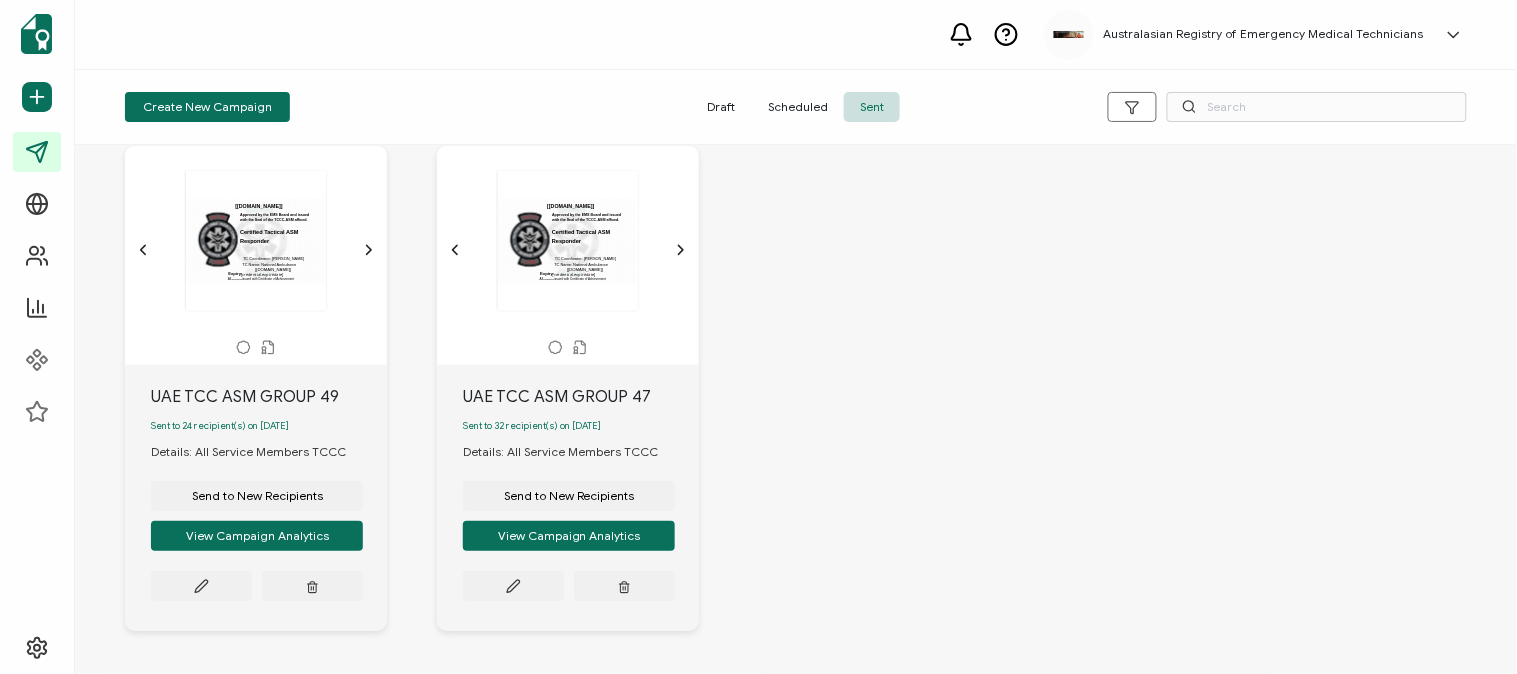 scroll, scrollTop: 1243, scrollLeft: 0, axis: vertical 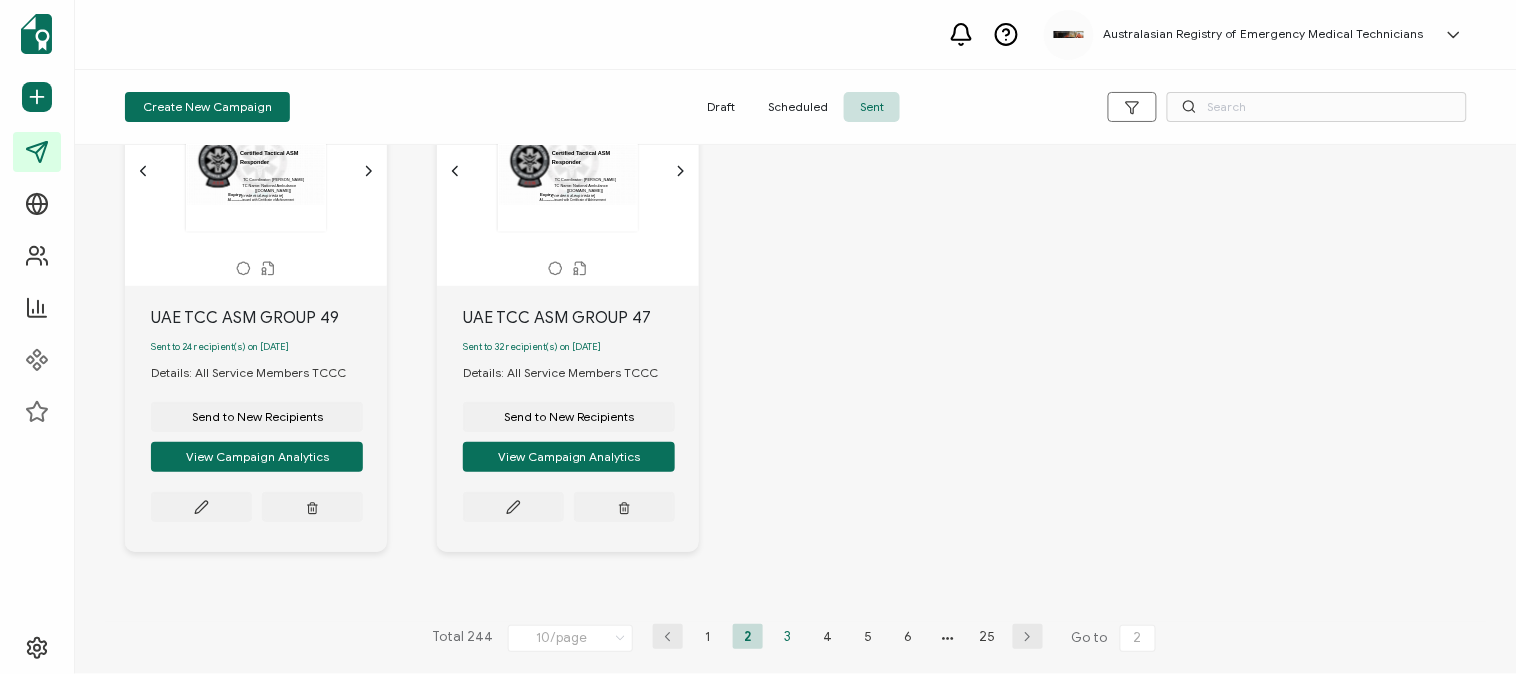 click on "3" at bounding box center [788, 636] 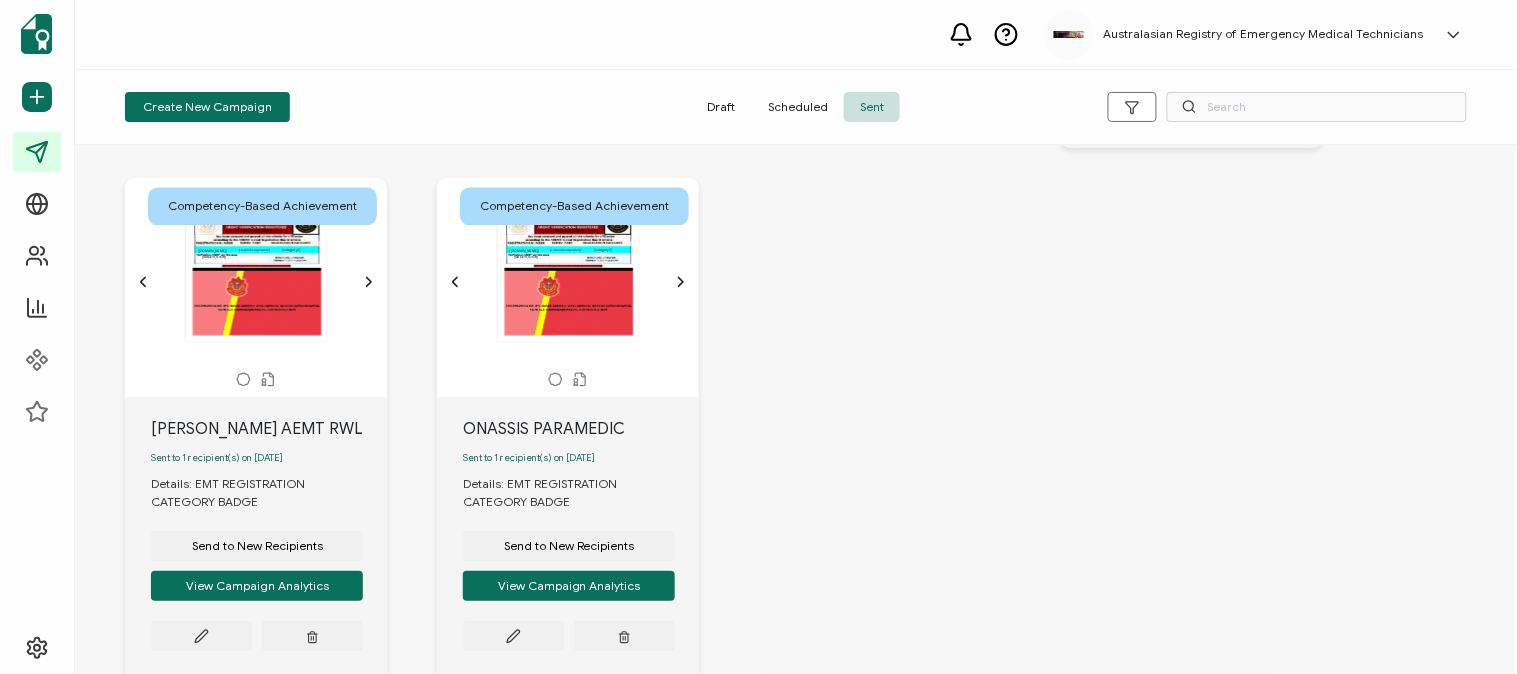 scroll, scrollTop: 1124, scrollLeft: 0, axis: vertical 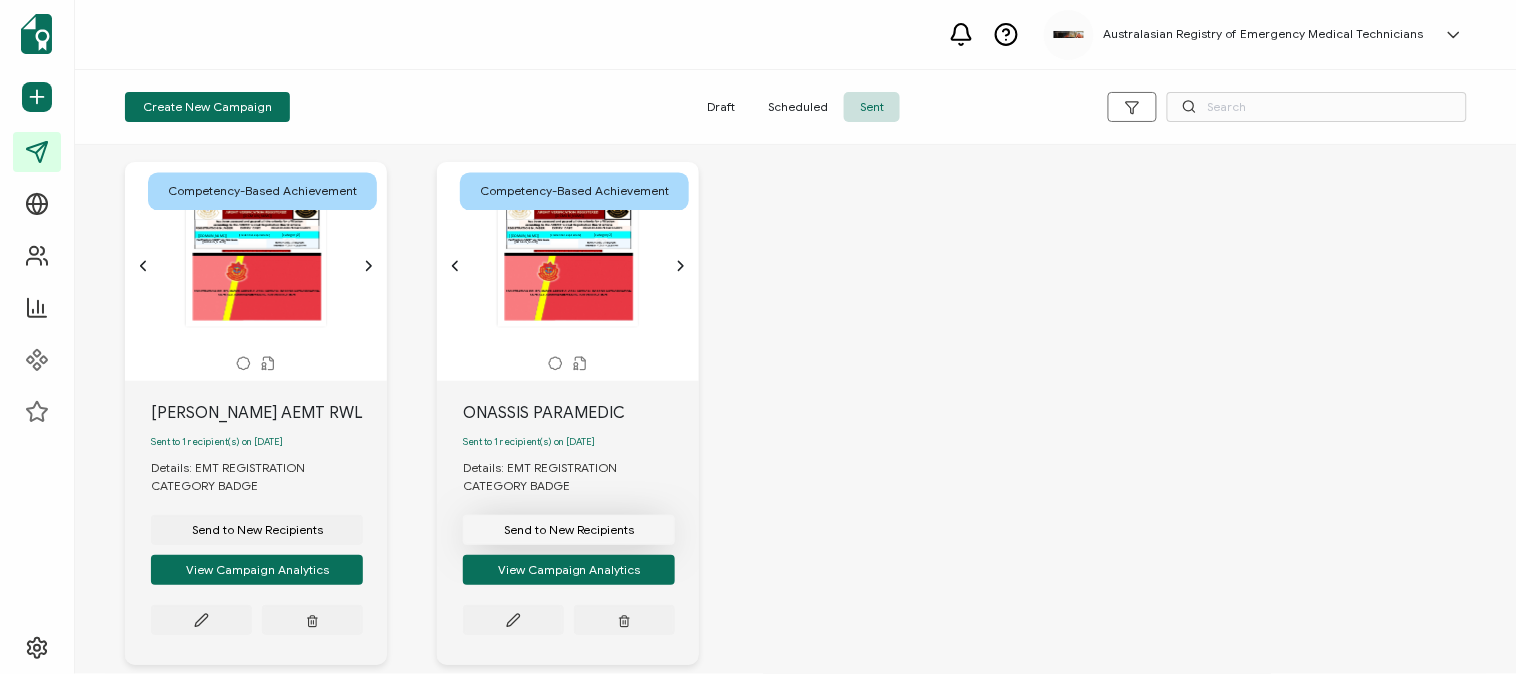 click on "Send to New Recipients" at bounding box center (257, -579) 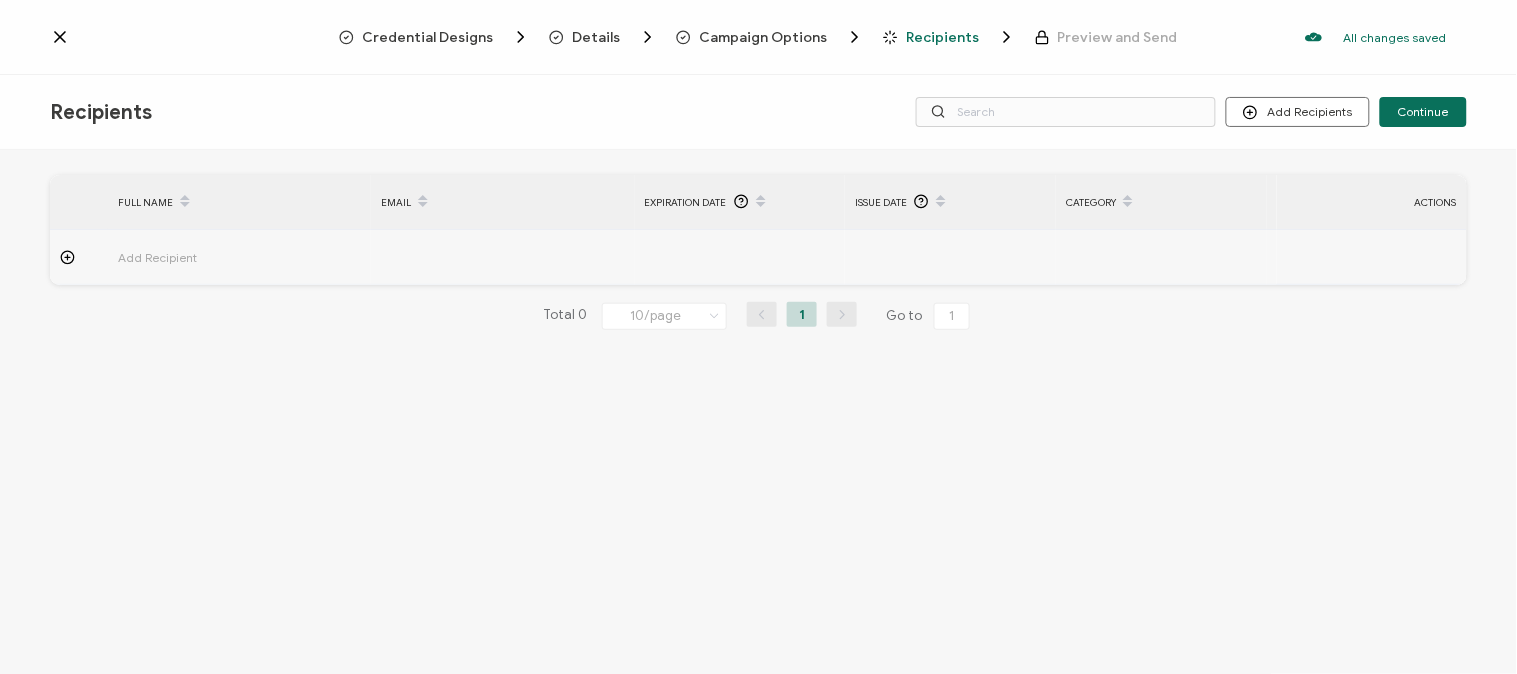 click on "Add Recipient" at bounding box center (213, 257) 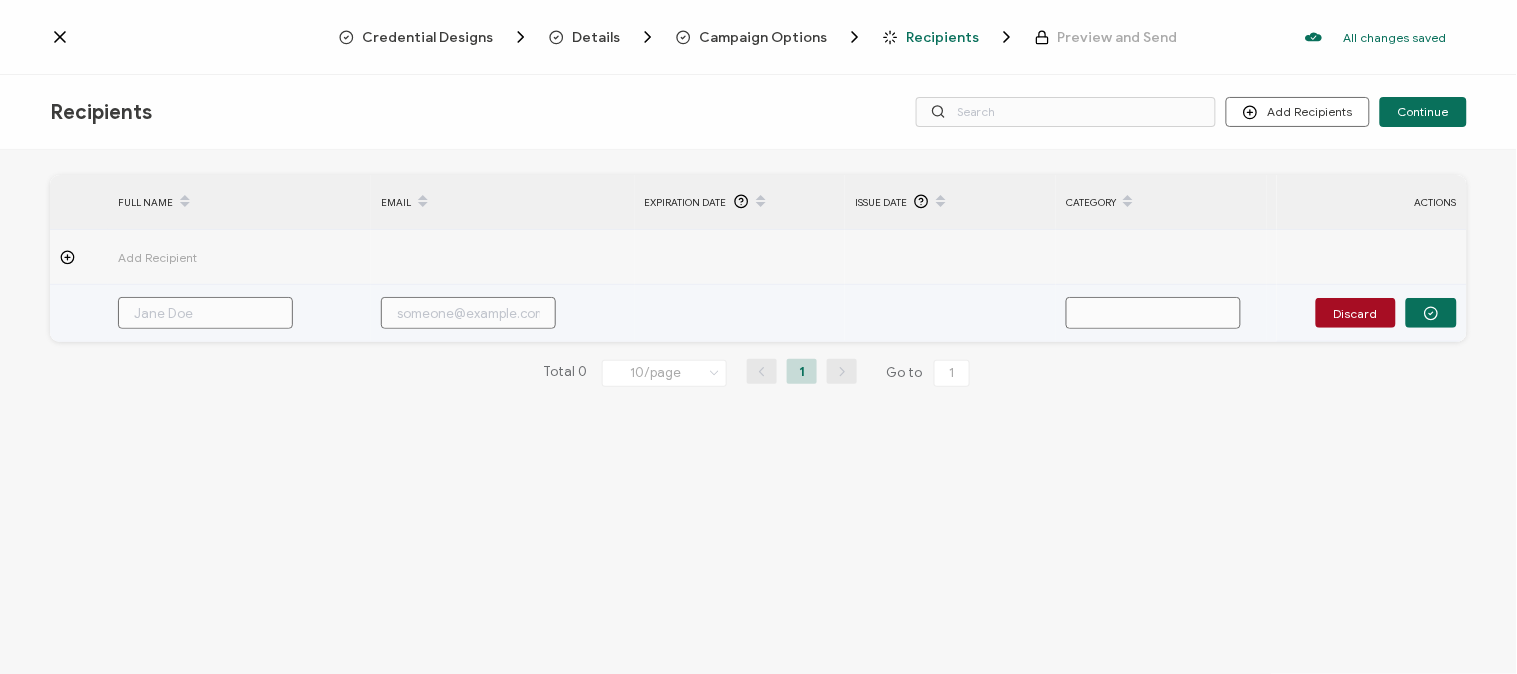 click at bounding box center [205, 313] 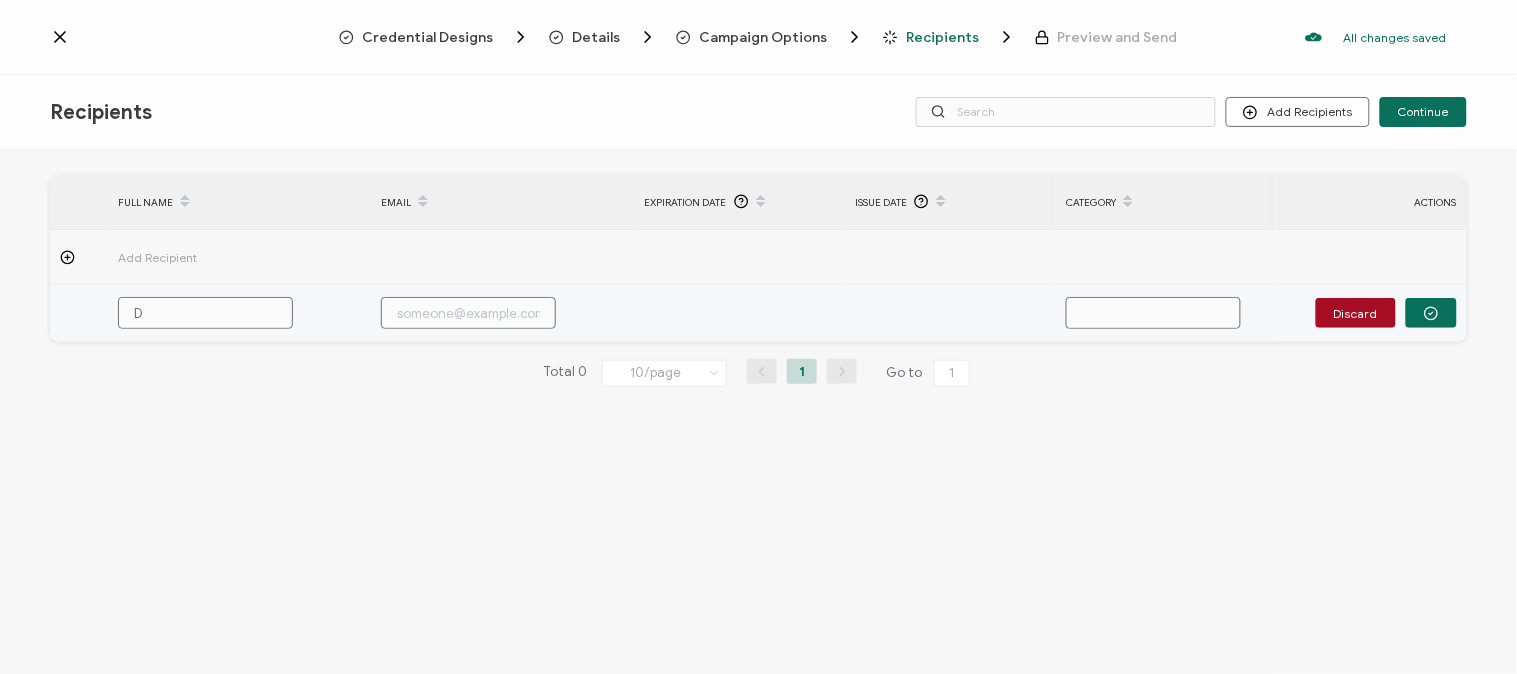 type on "DA" 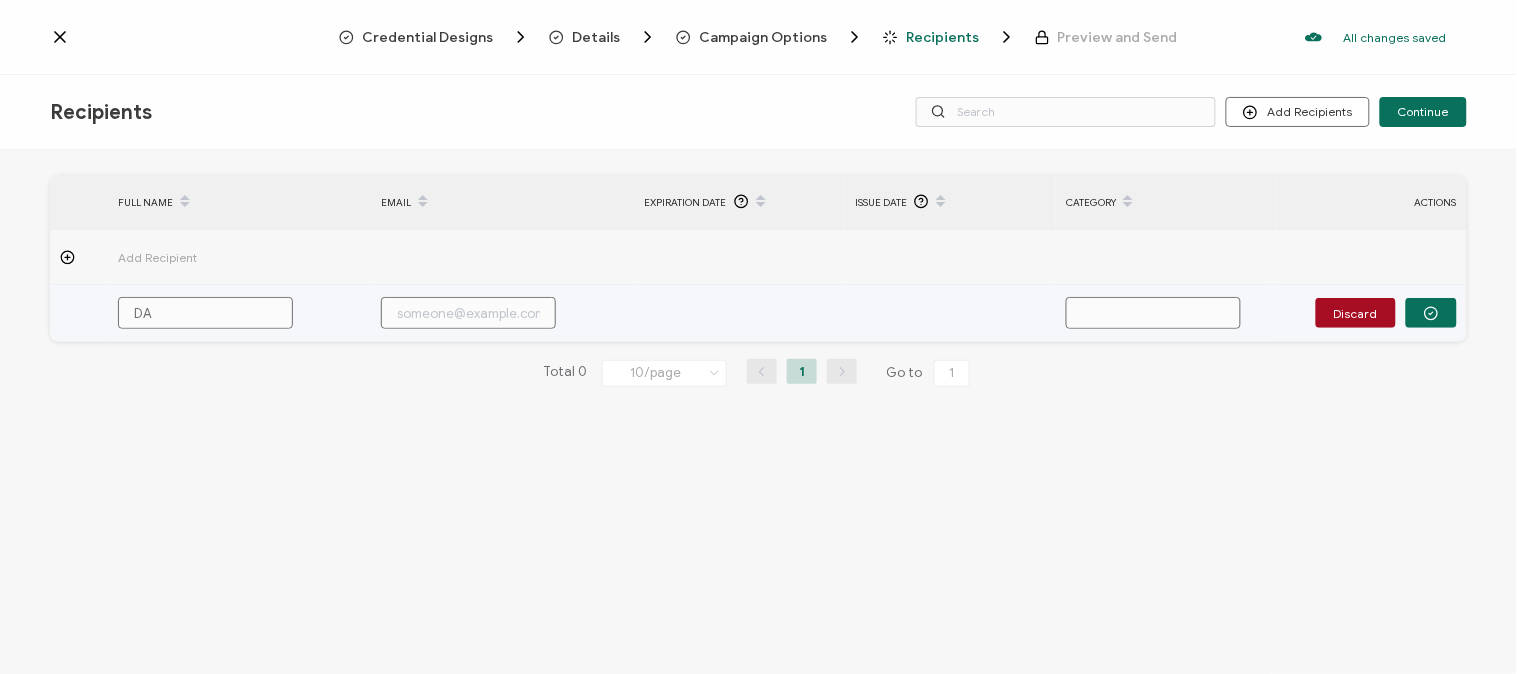 type on "DAW" 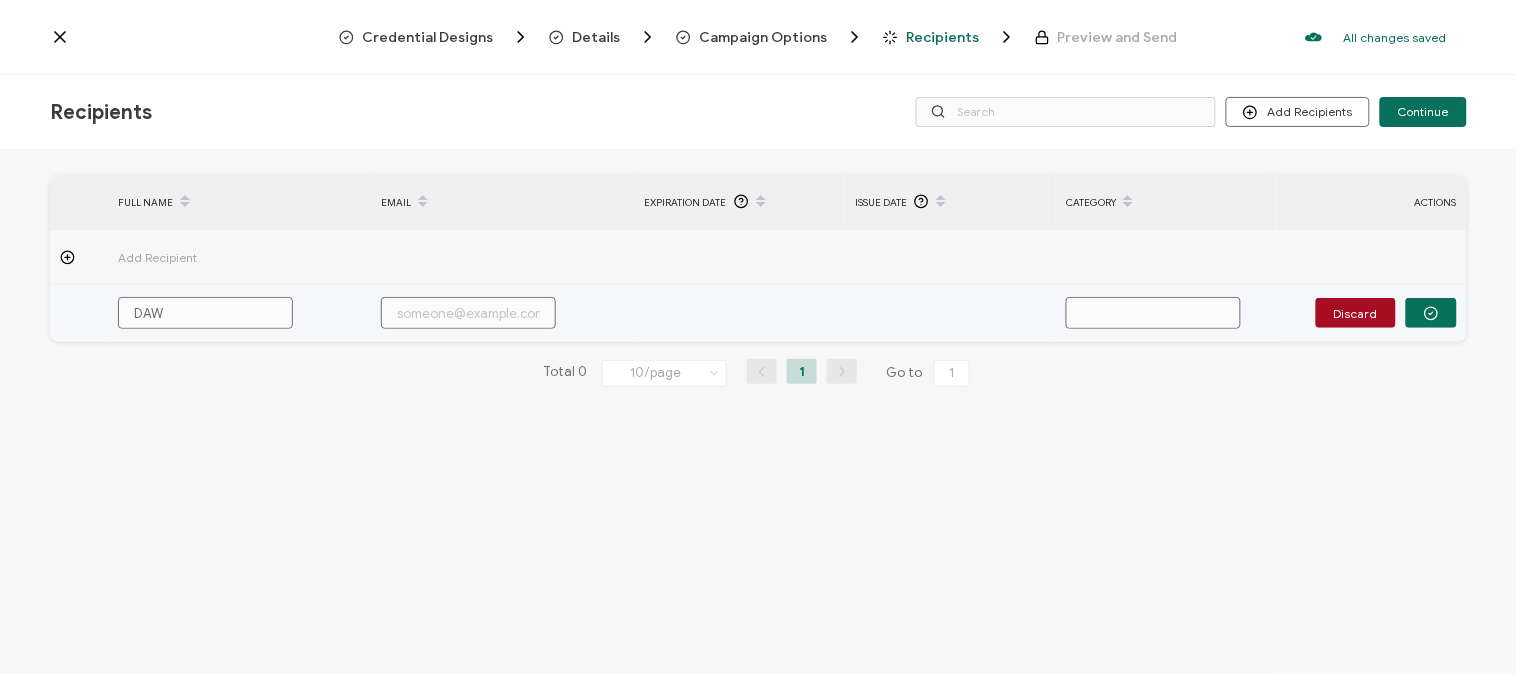 type on "DAWI" 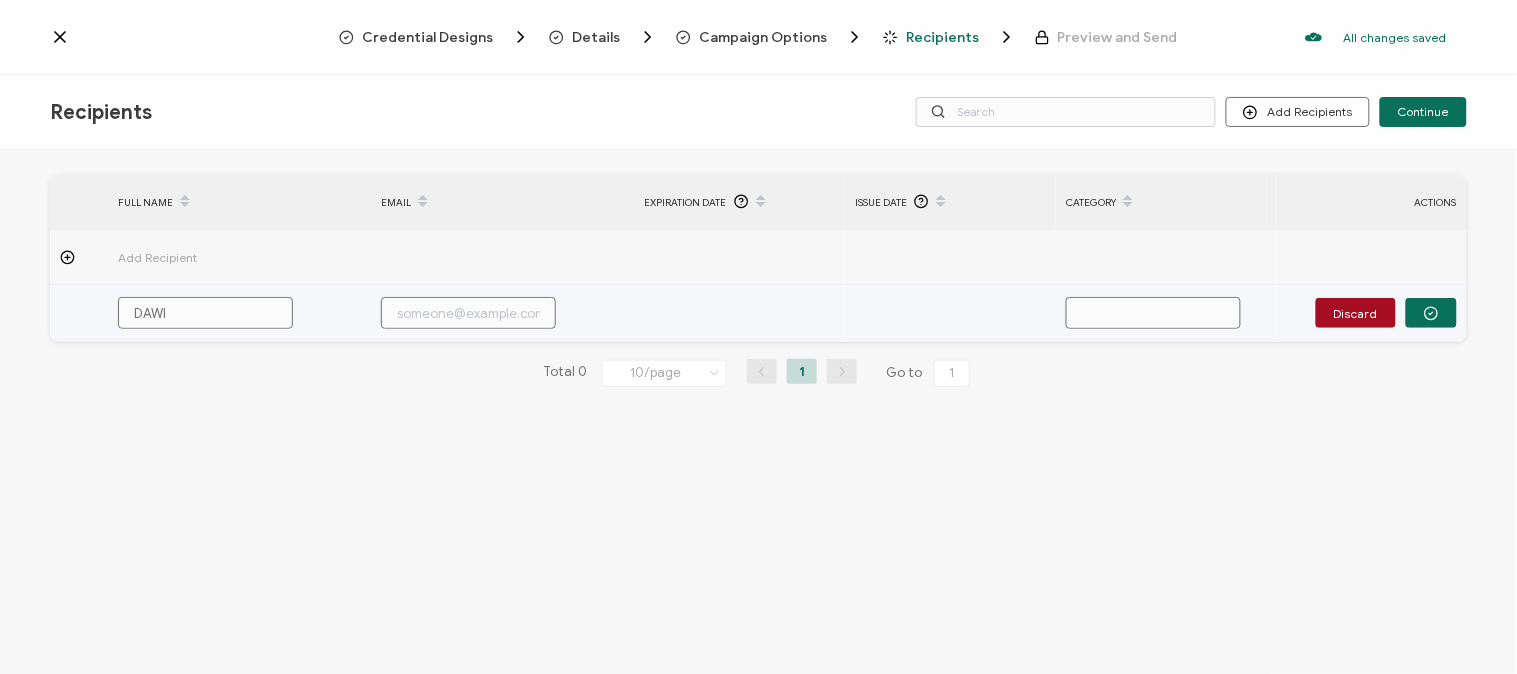 type on "DAWID" 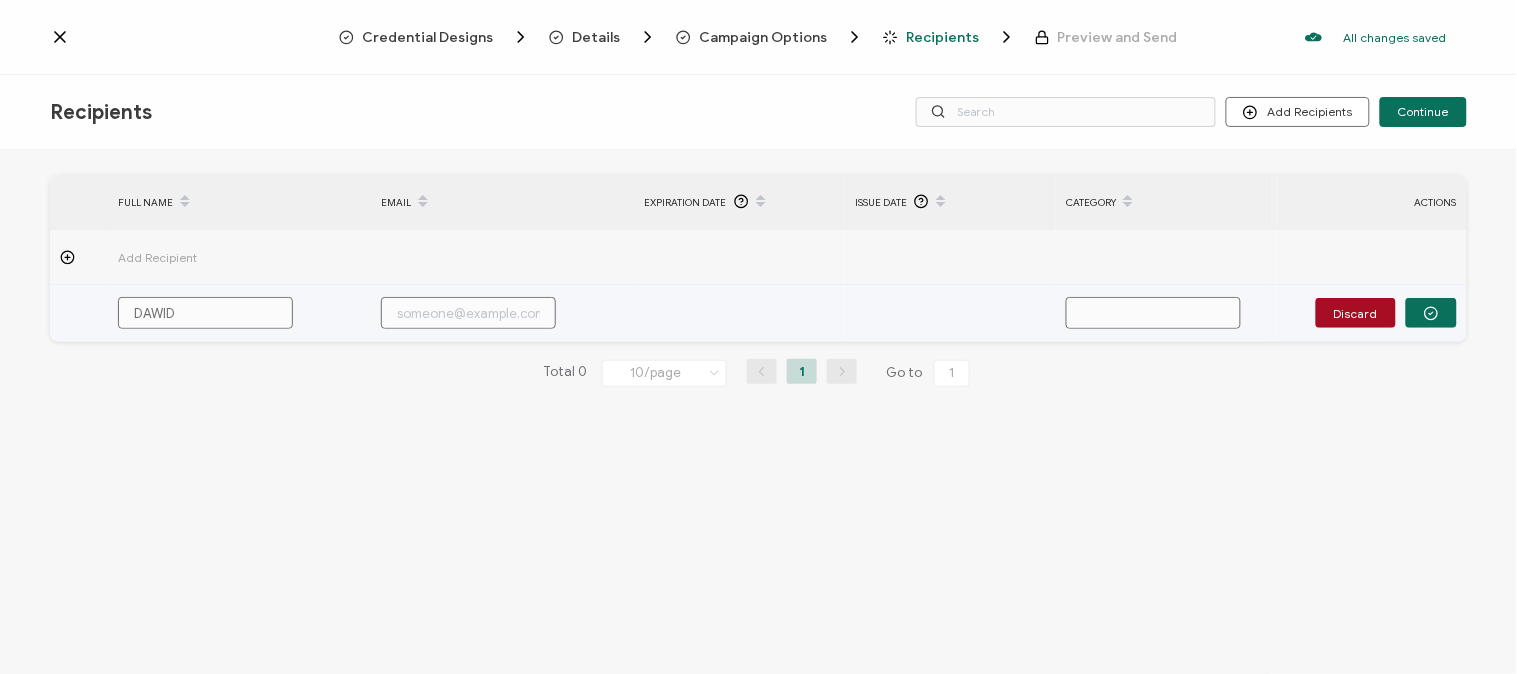 type on "DAWID" 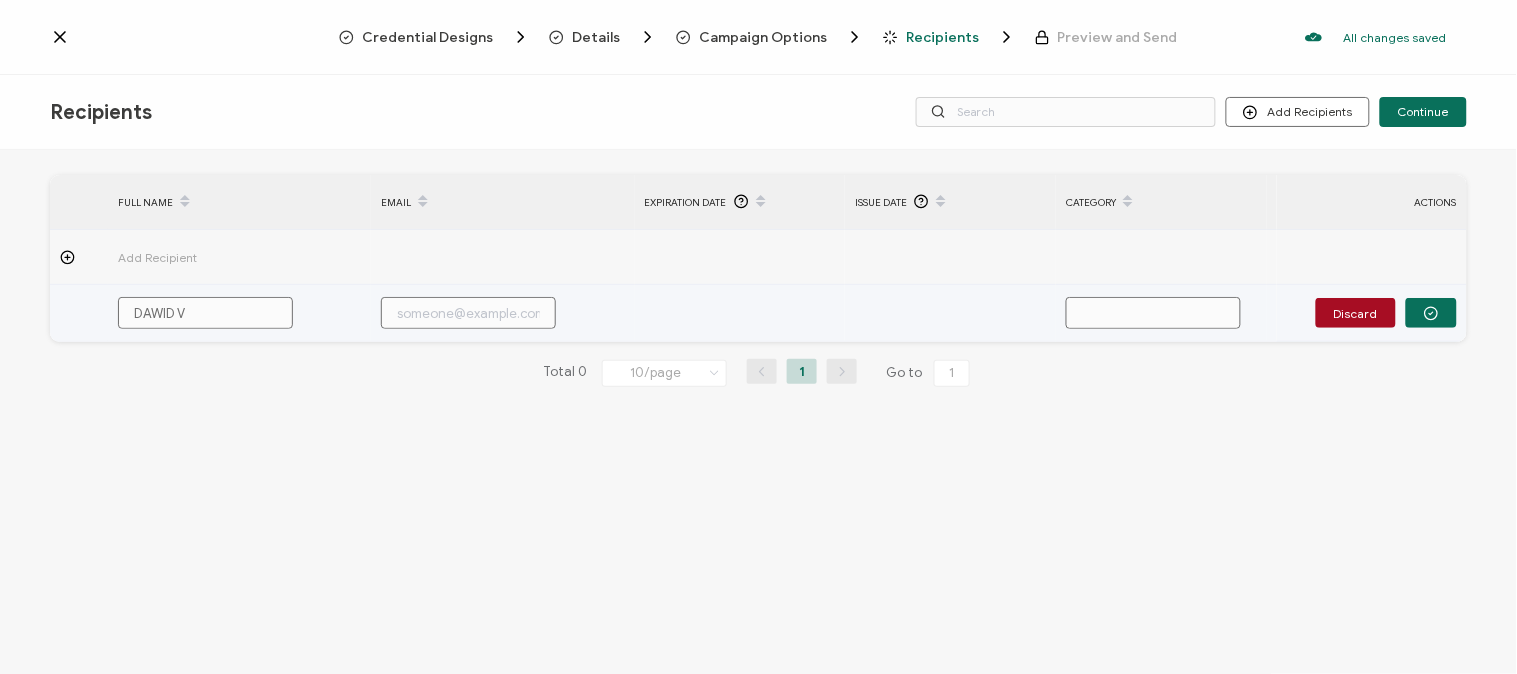 type on "DAWID VA" 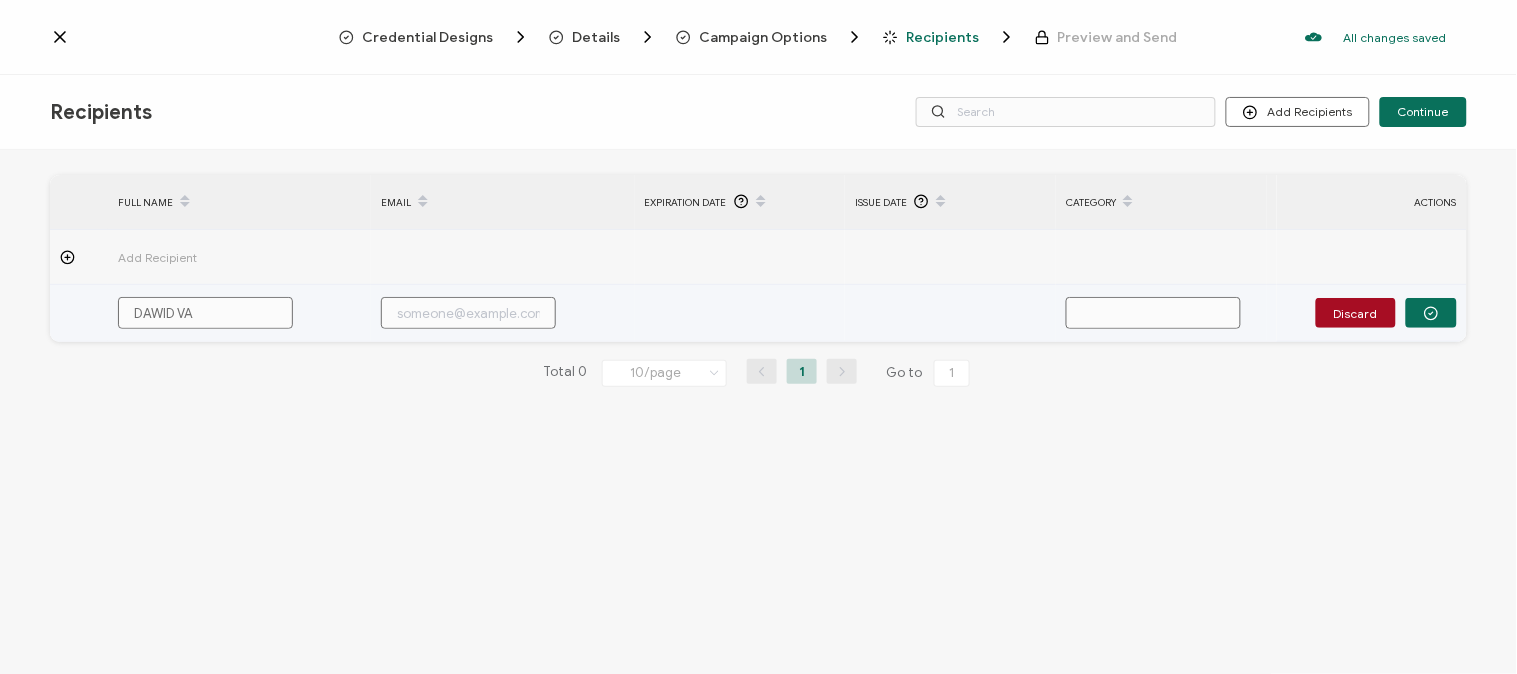 type on "DAWID VAN" 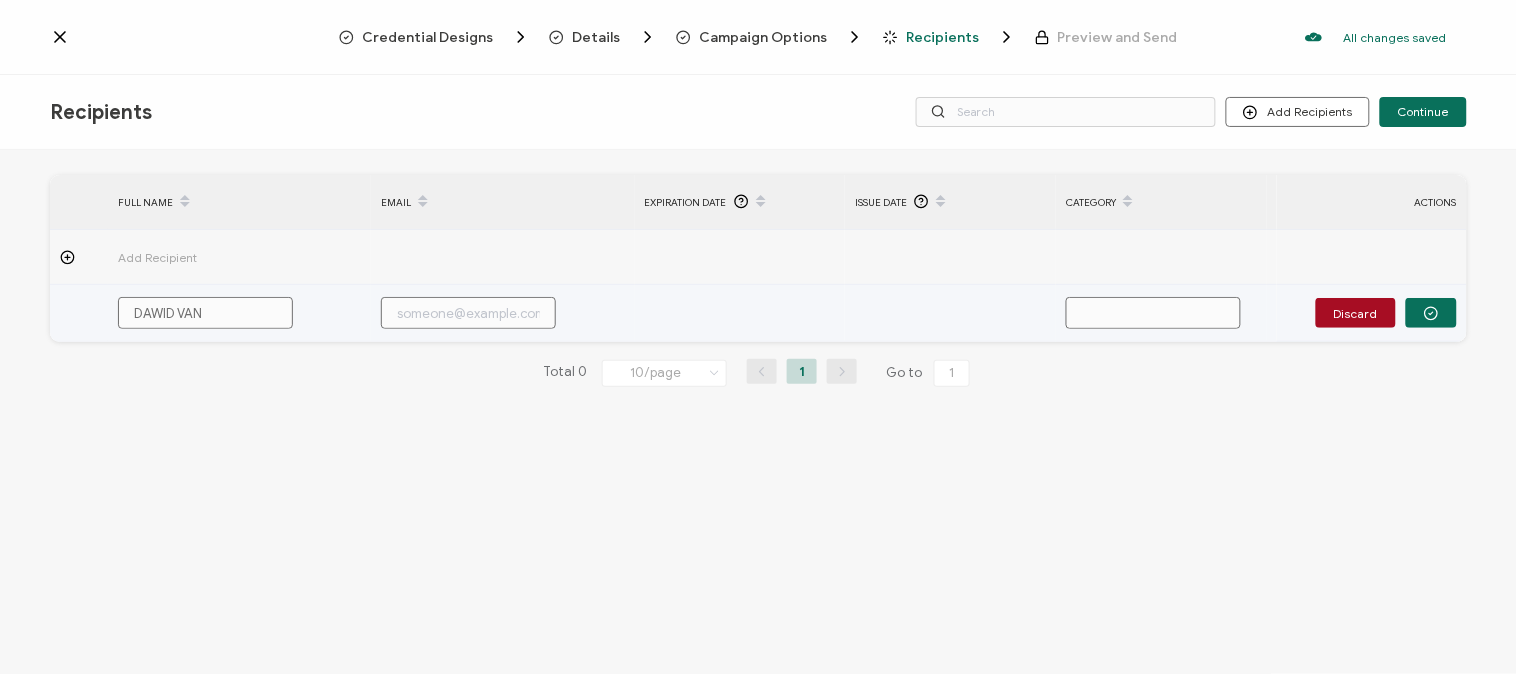 type on "DAWID VAN" 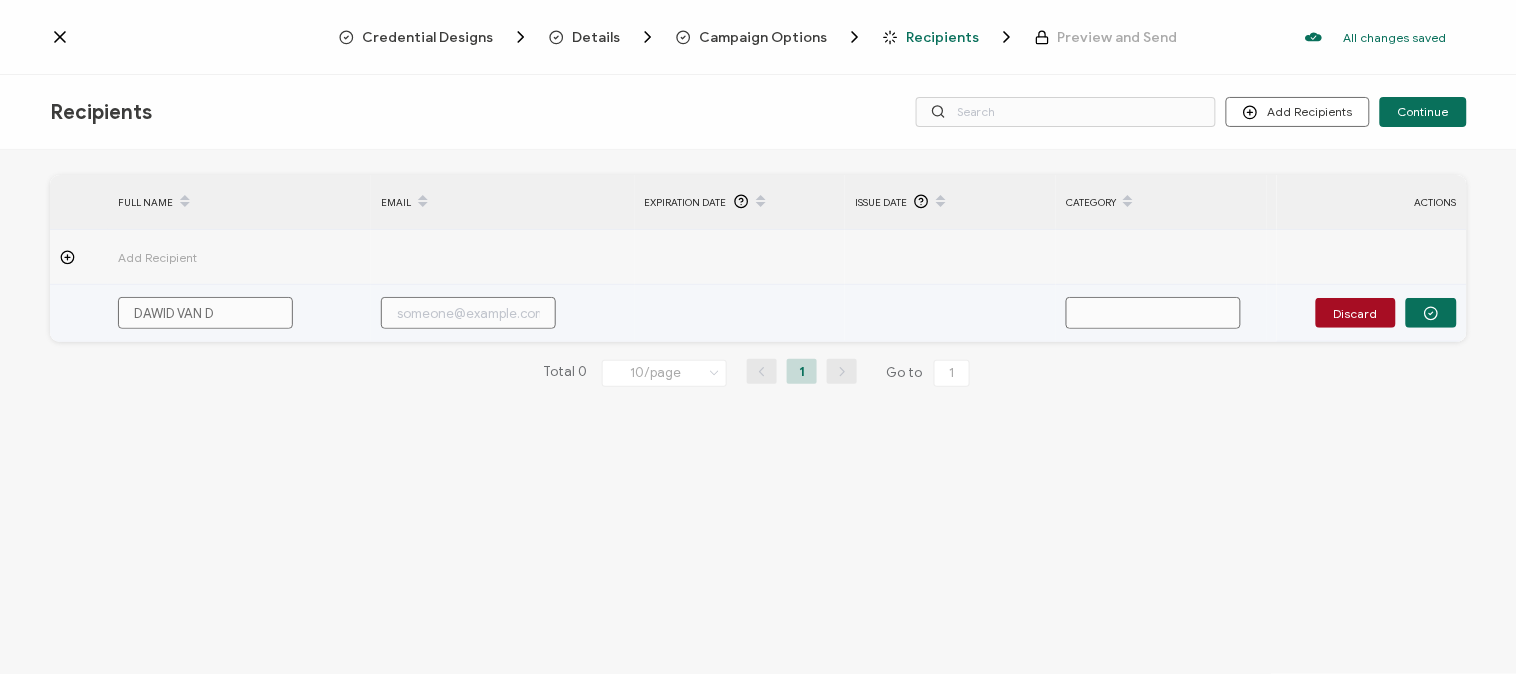 type on "DAWID VAN DE" 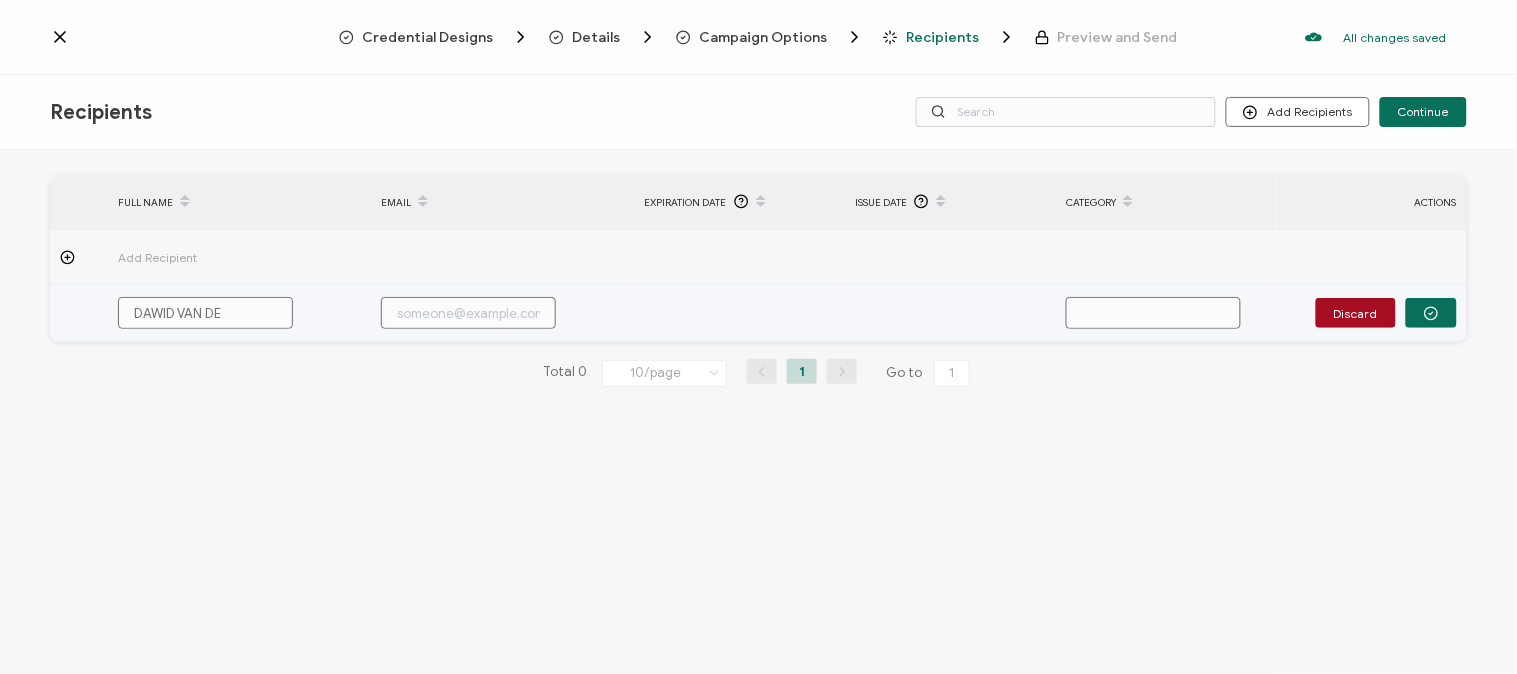 type on "[PERSON_NAME]" 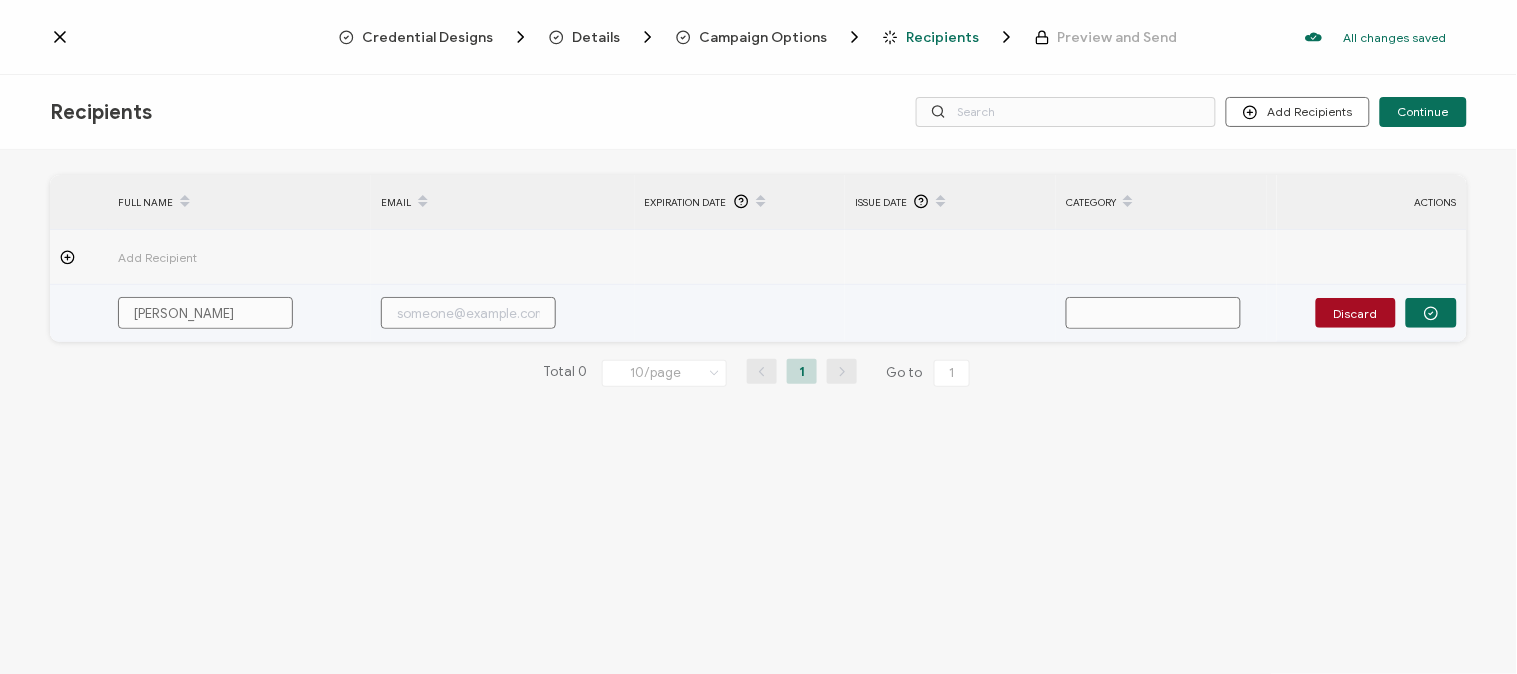 type on "[PERSON_NAME]" 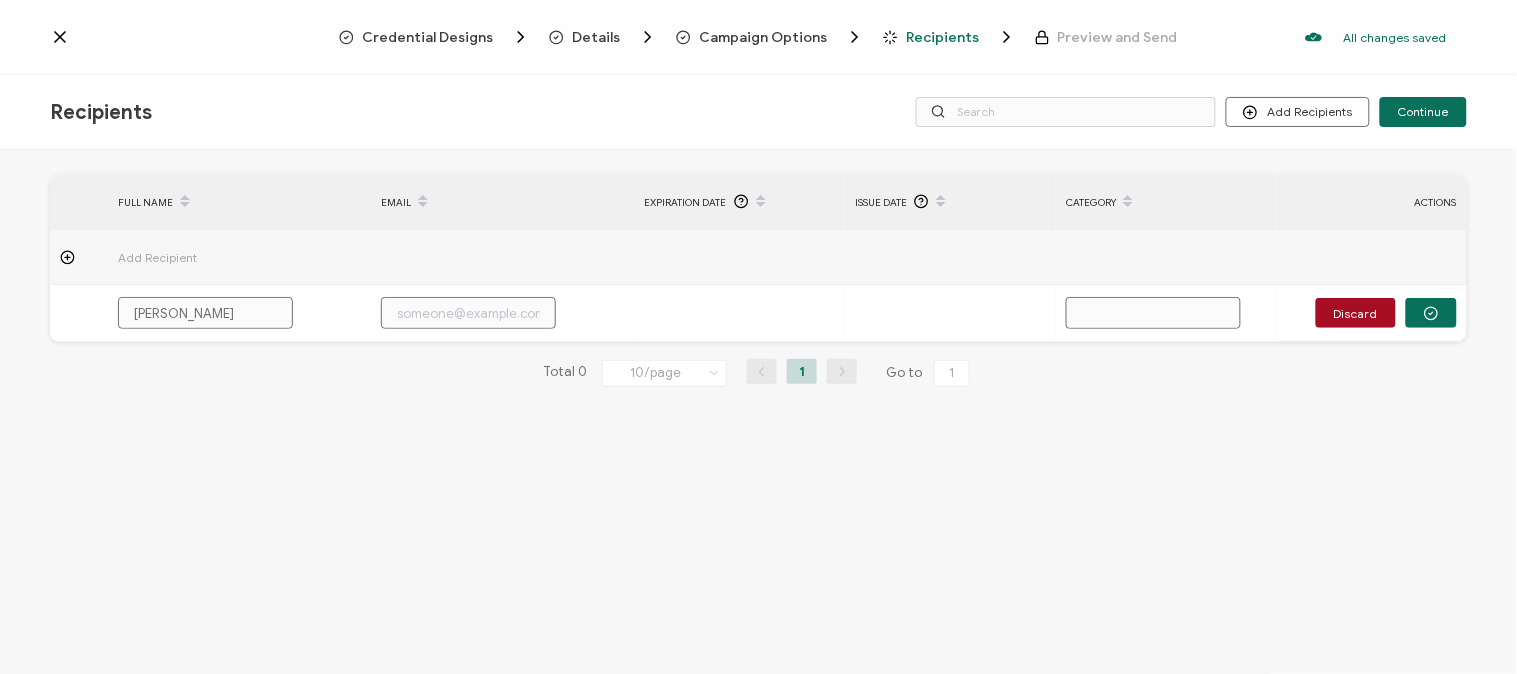 type on "[PERSON_NAME]" 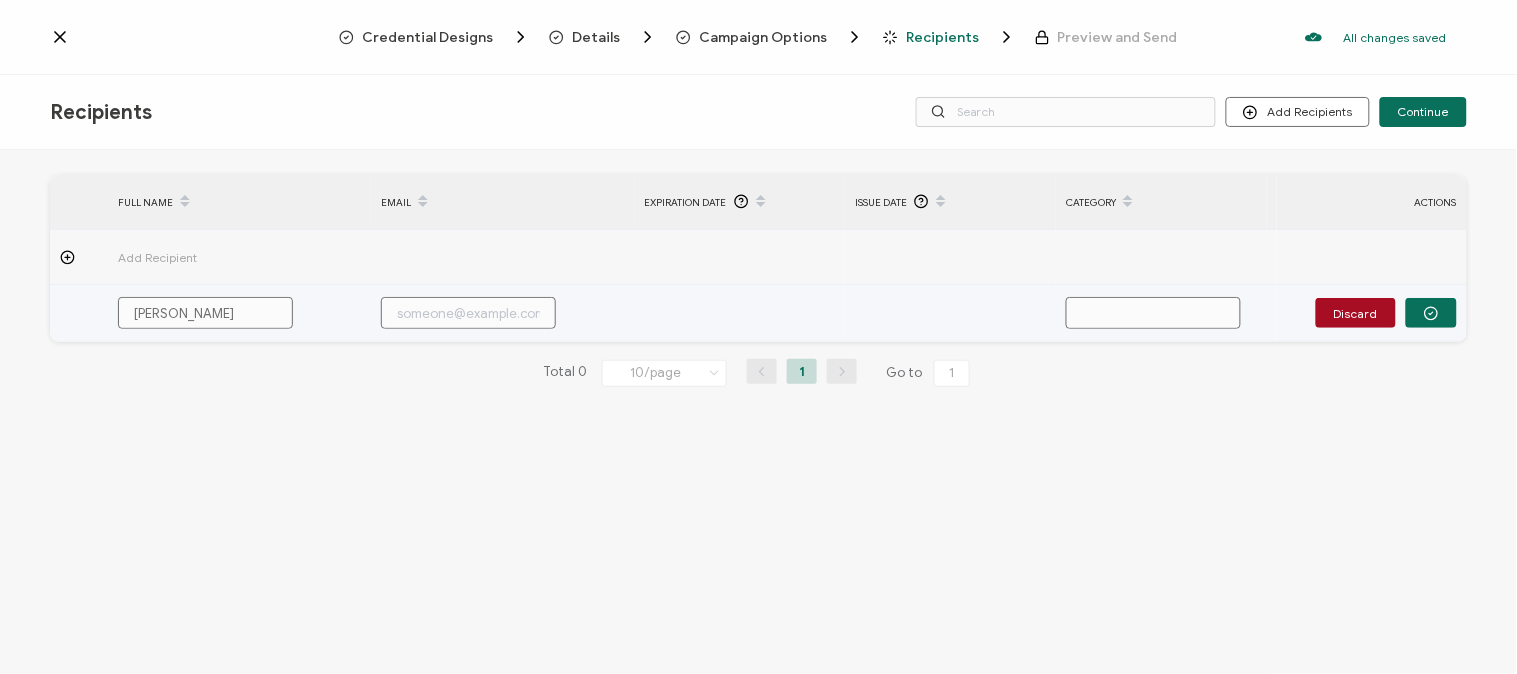 click at bounding box center (468, 313) 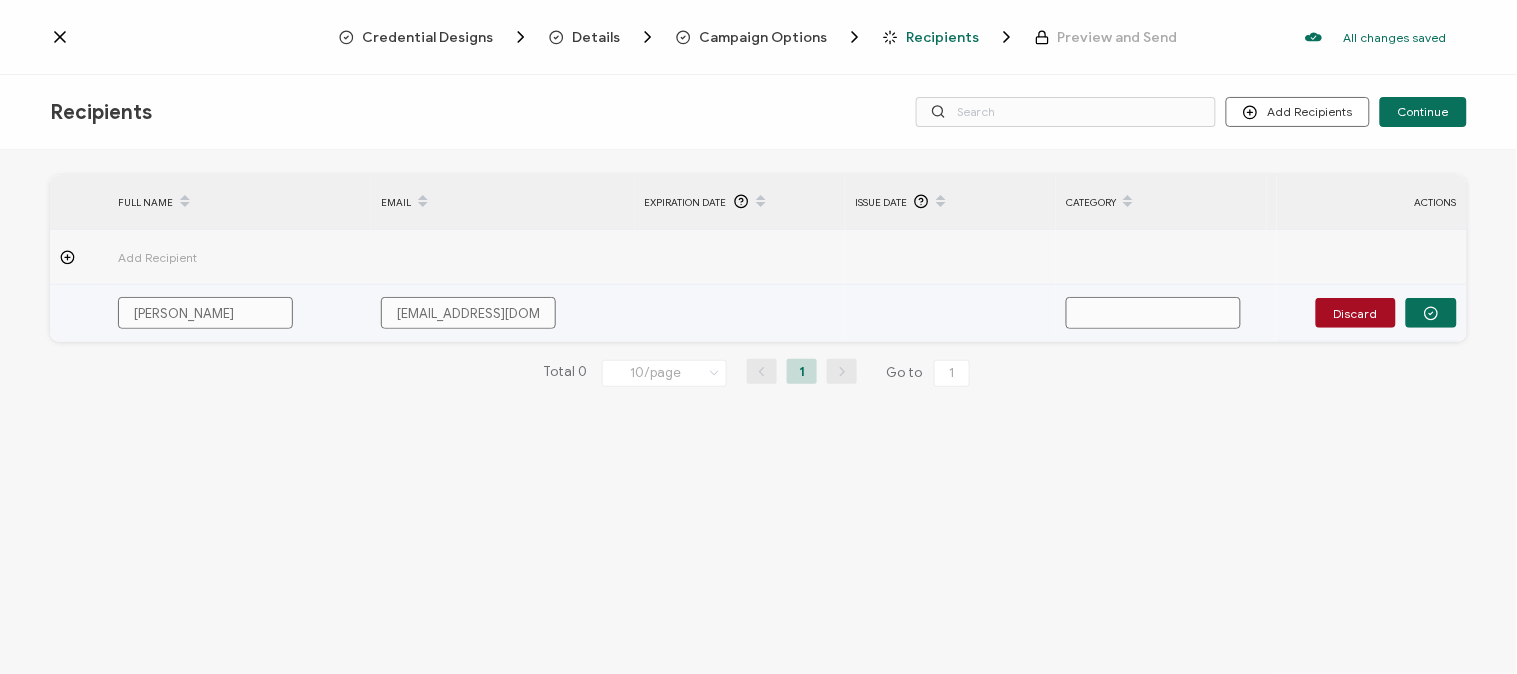 type on "[EMAIL_ADDRESS][DOMAIN_NAME]" 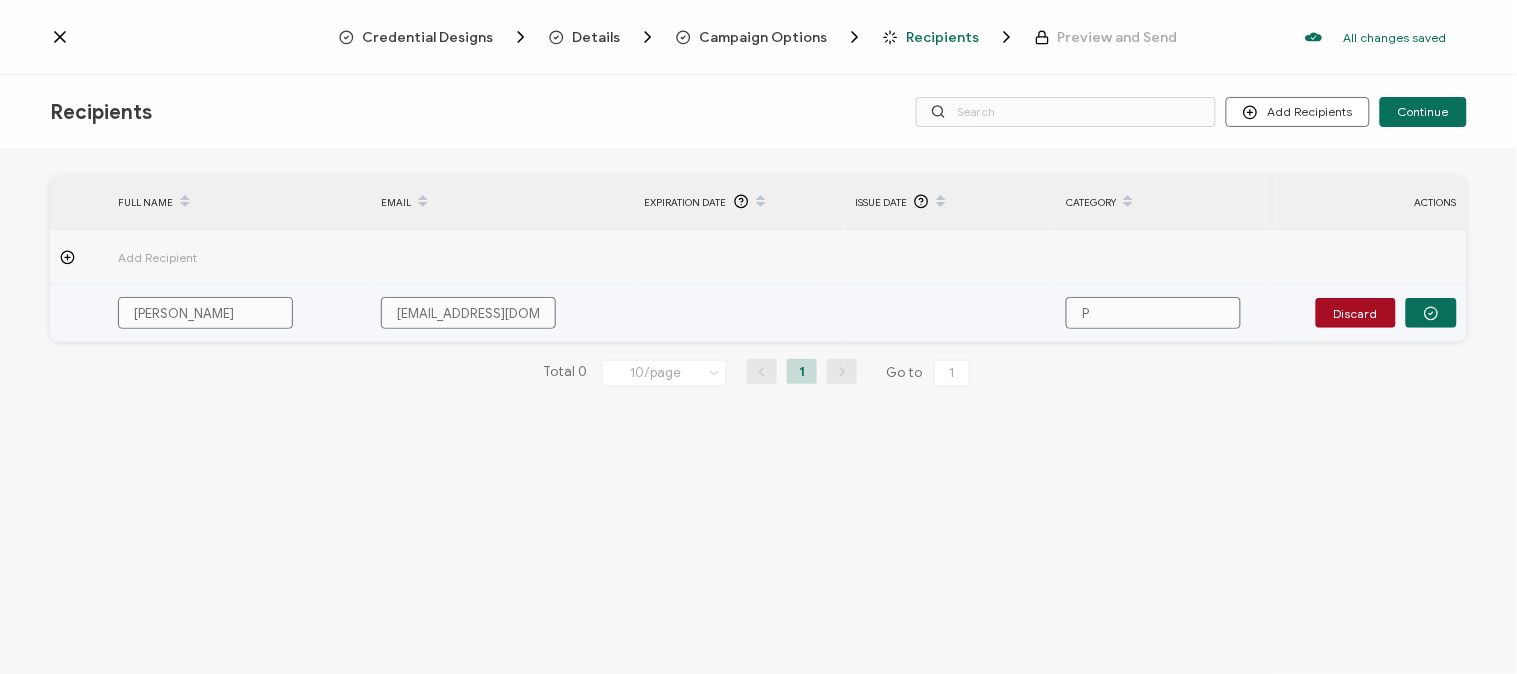 type on "Pr" 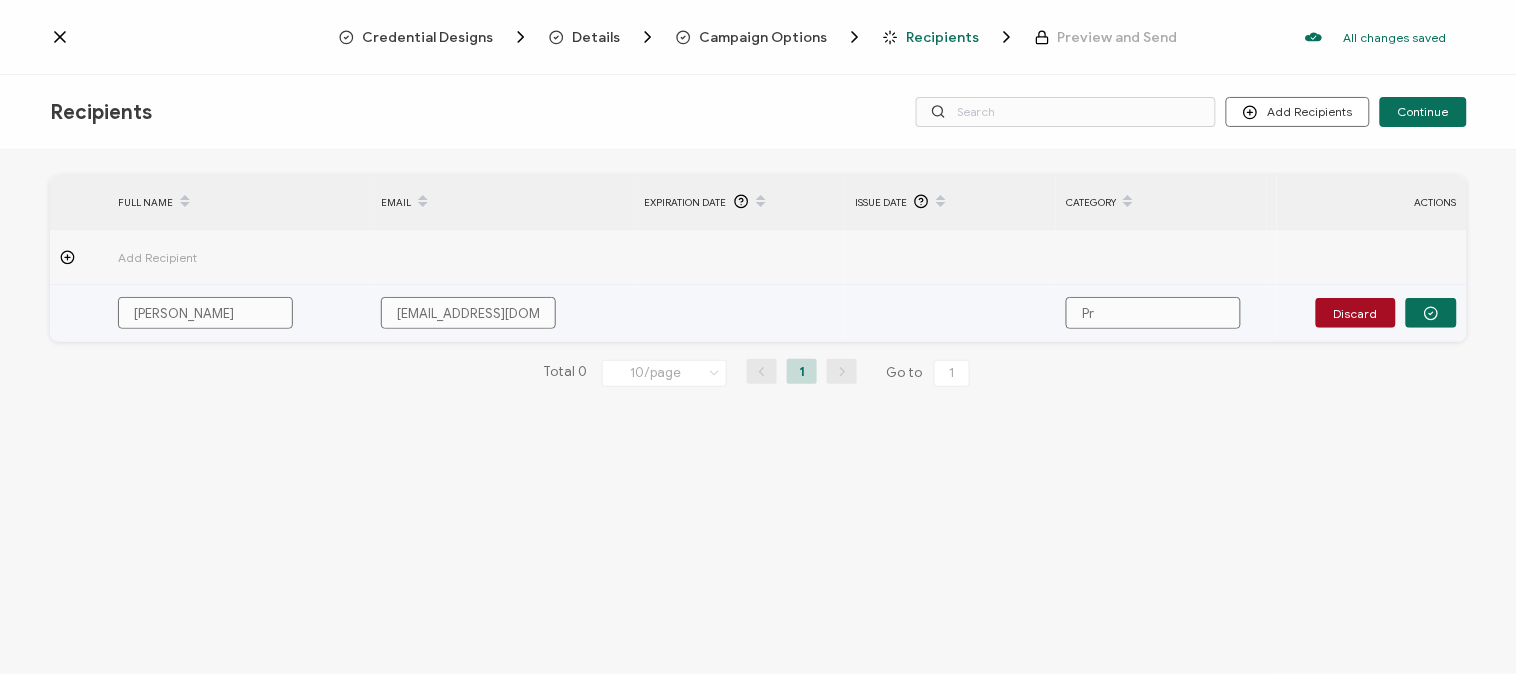 type on "Pr" 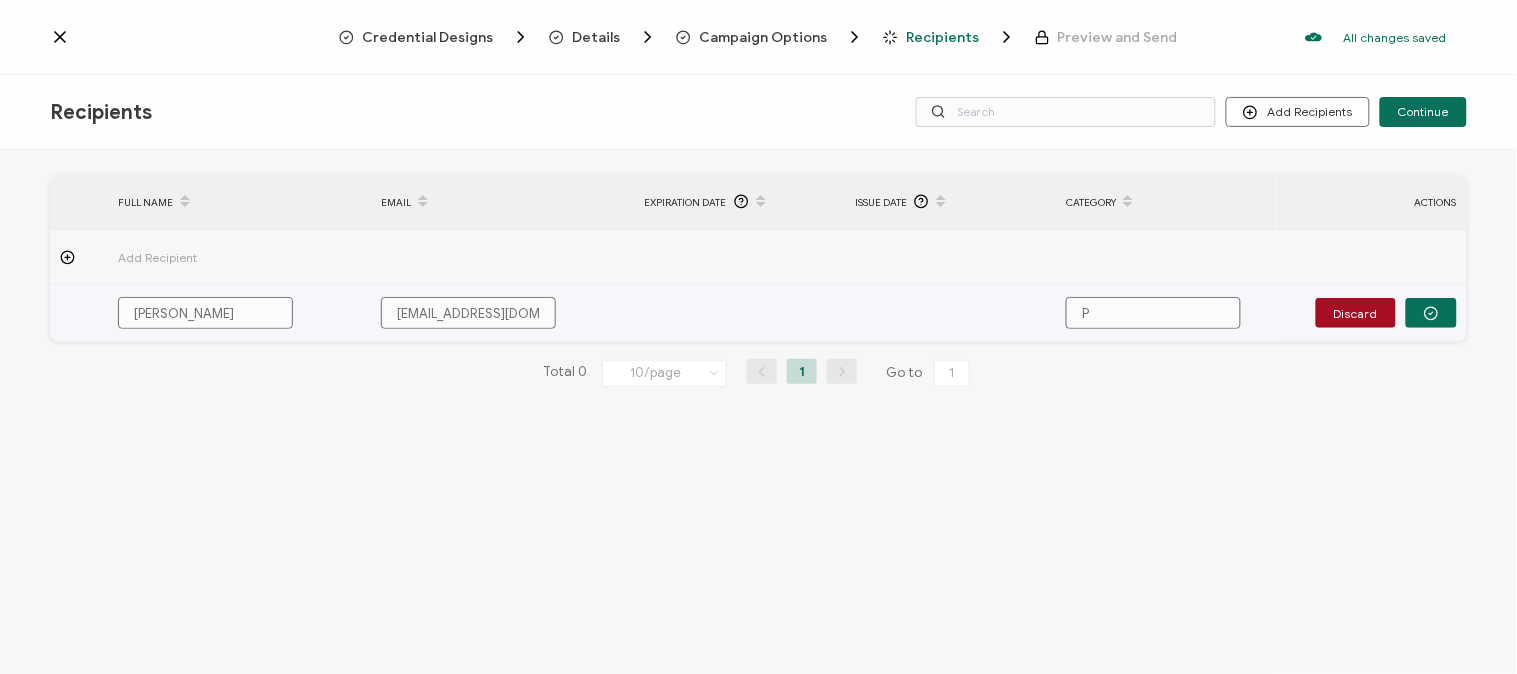 type 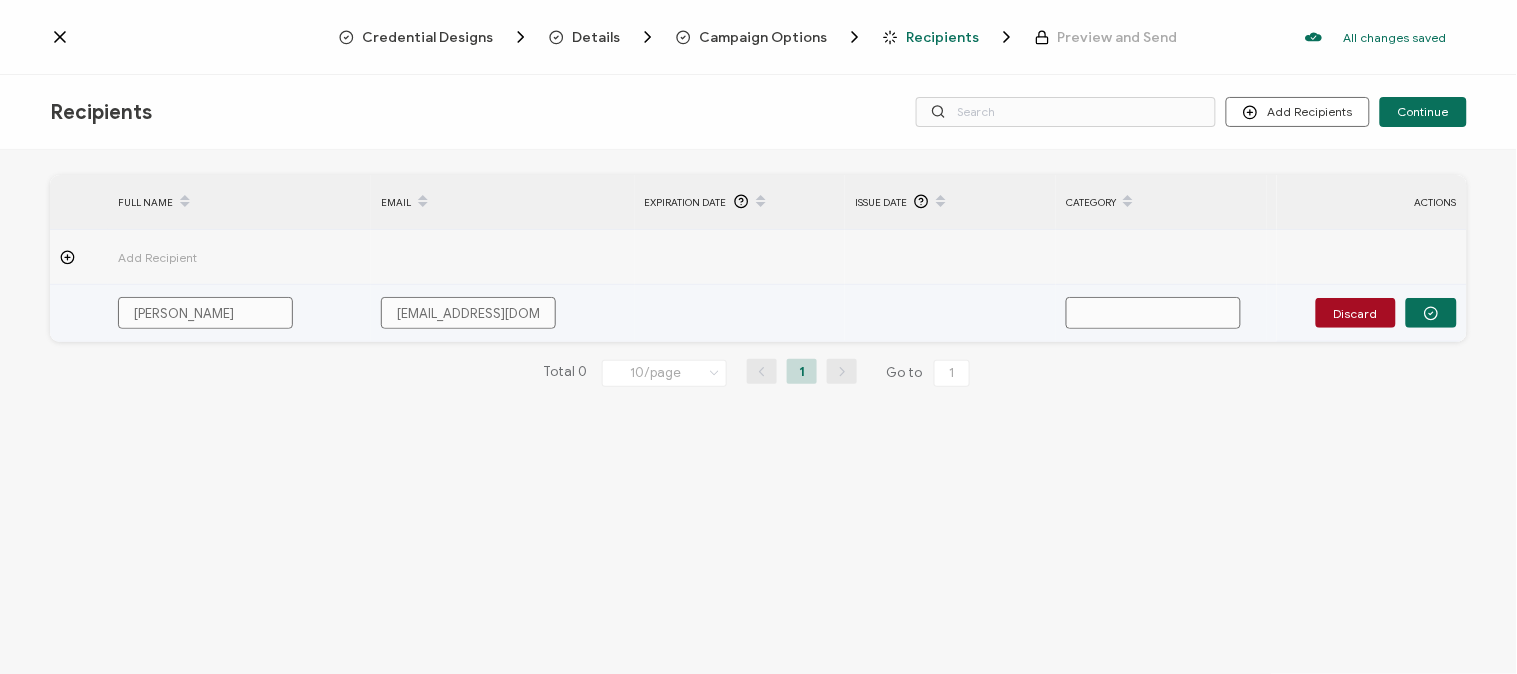 type on "P" 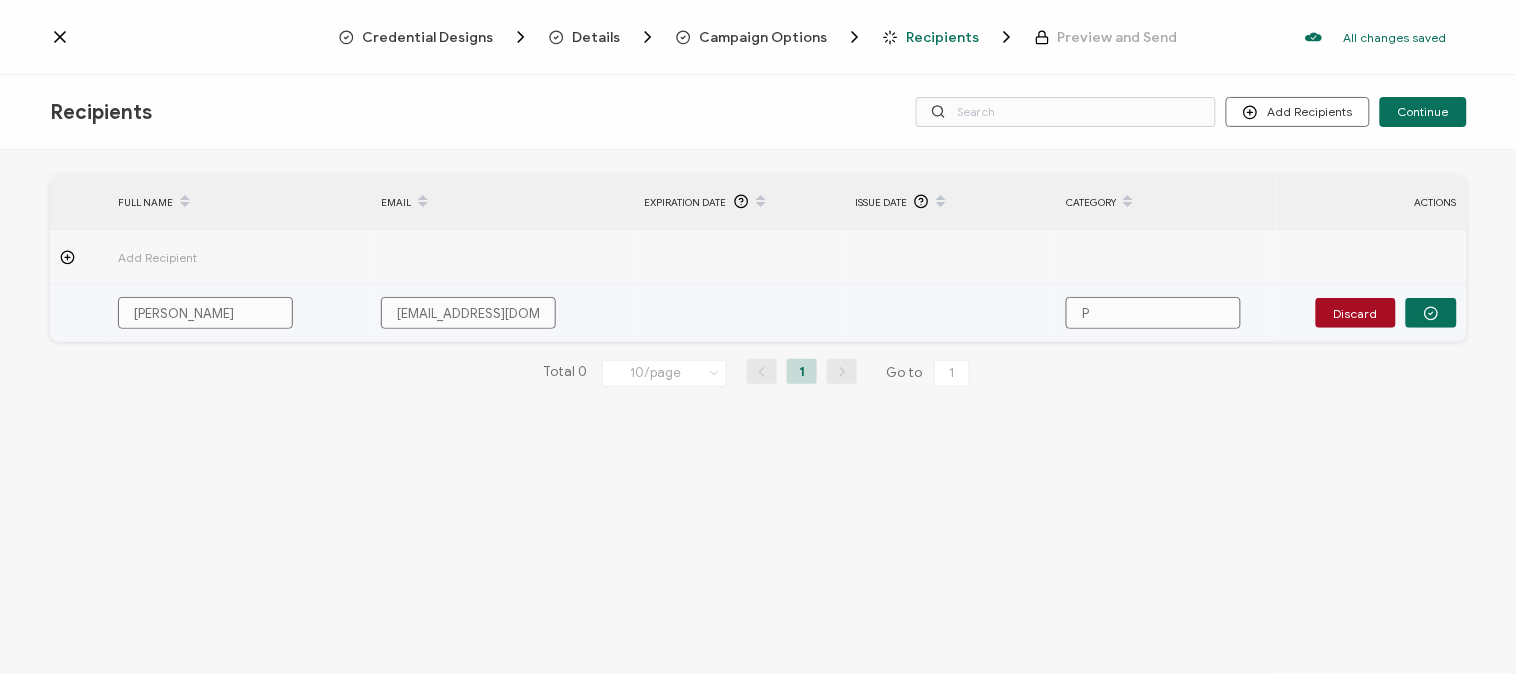 type on "PA" 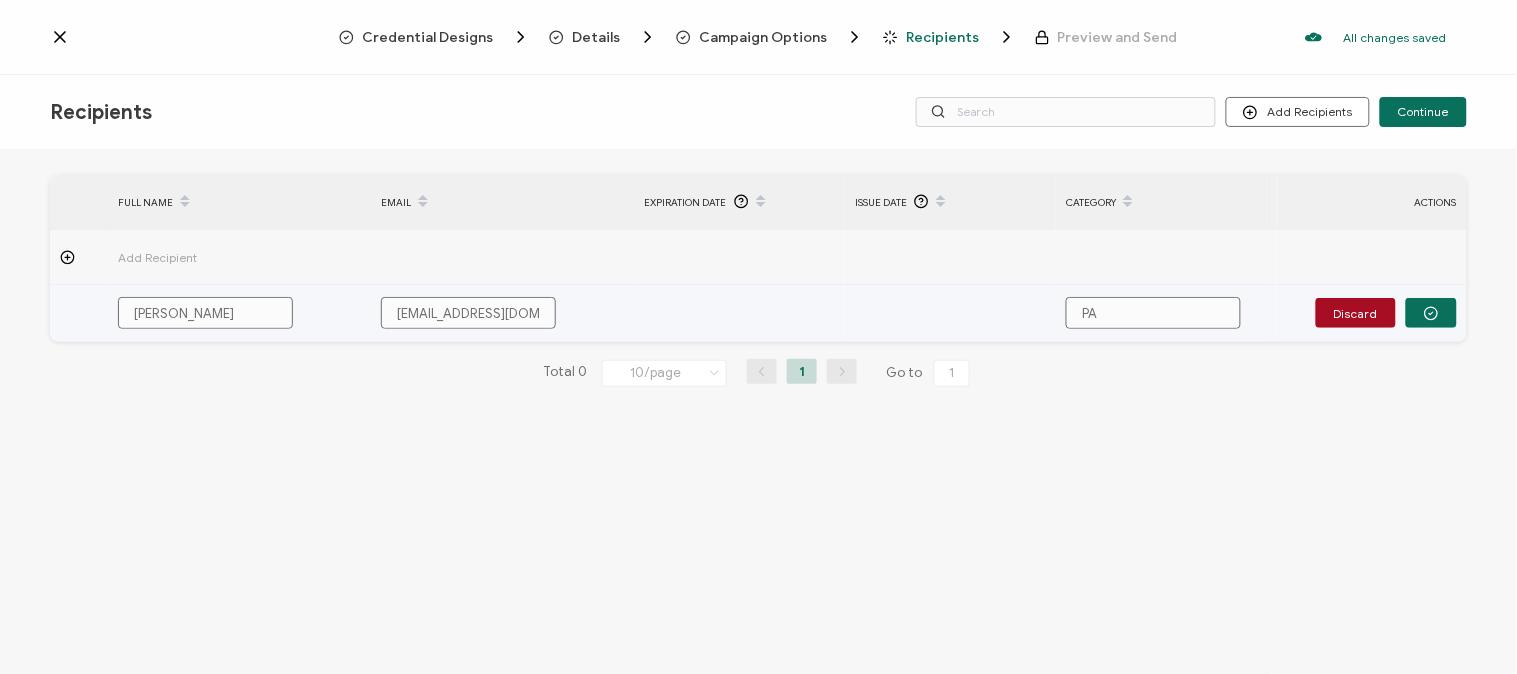 type on "PAR" 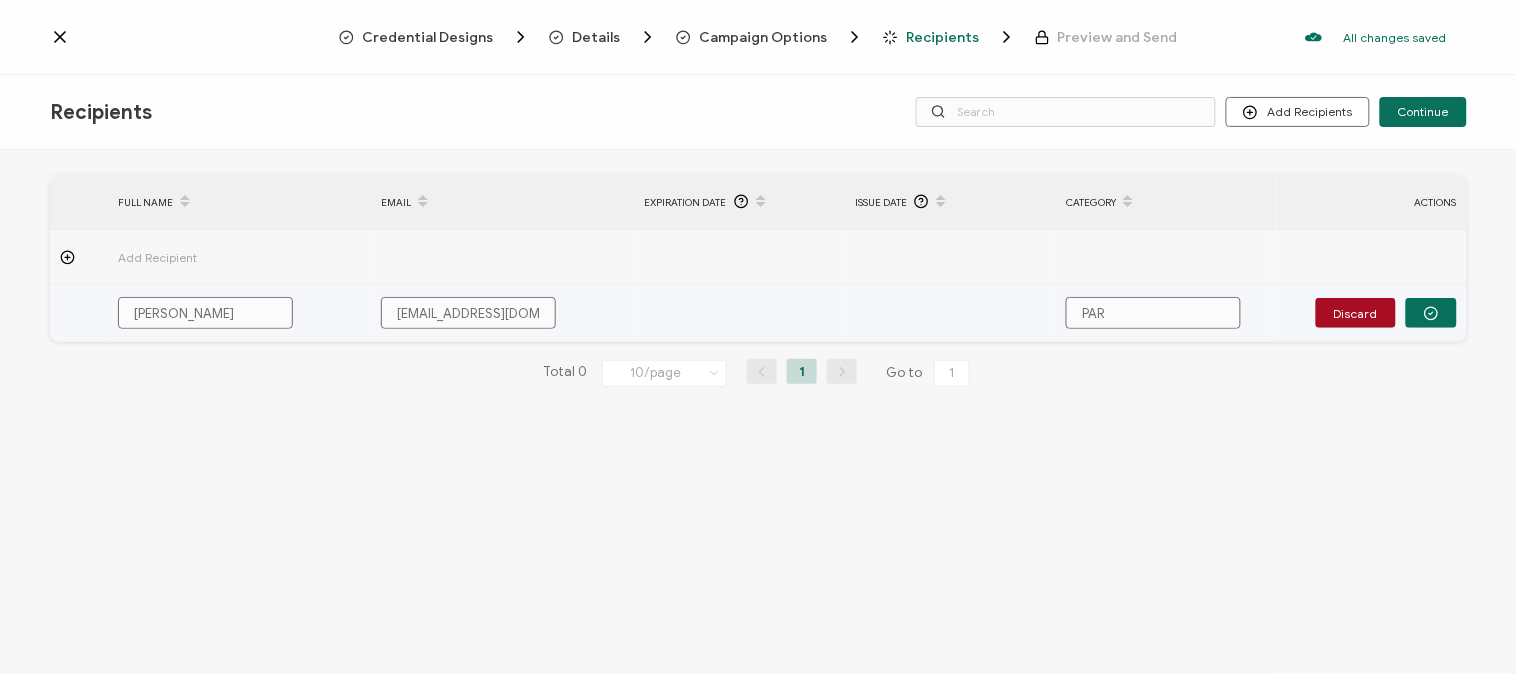 type on "PARA" 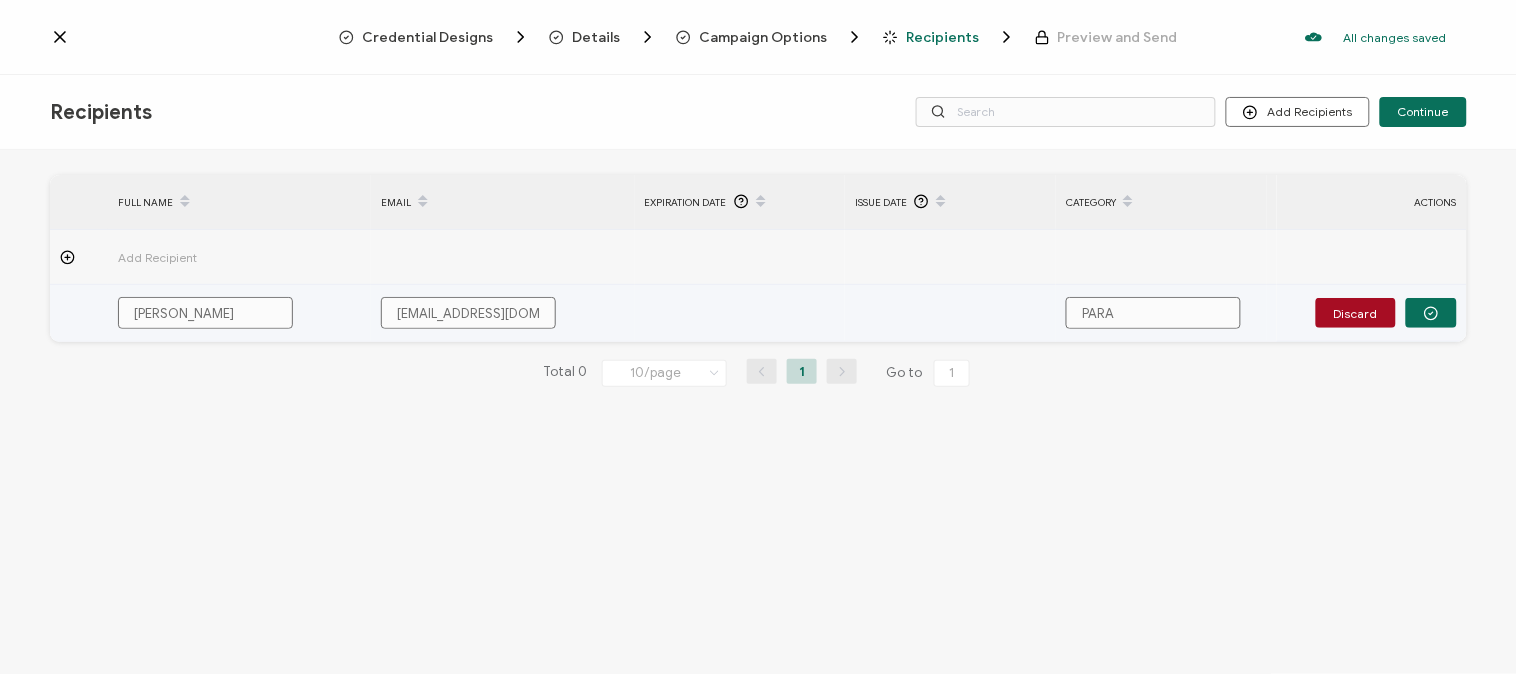 type on "PARA" 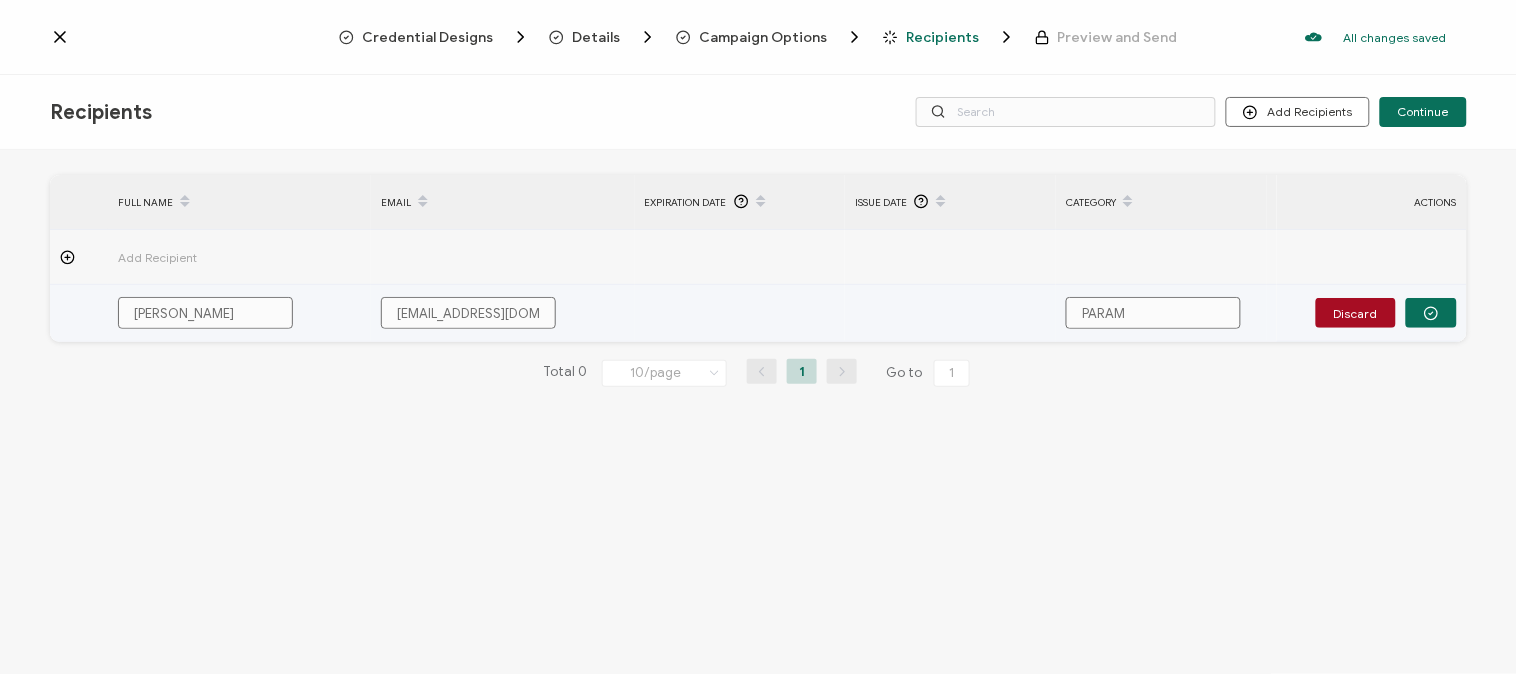 type on "PARAME" 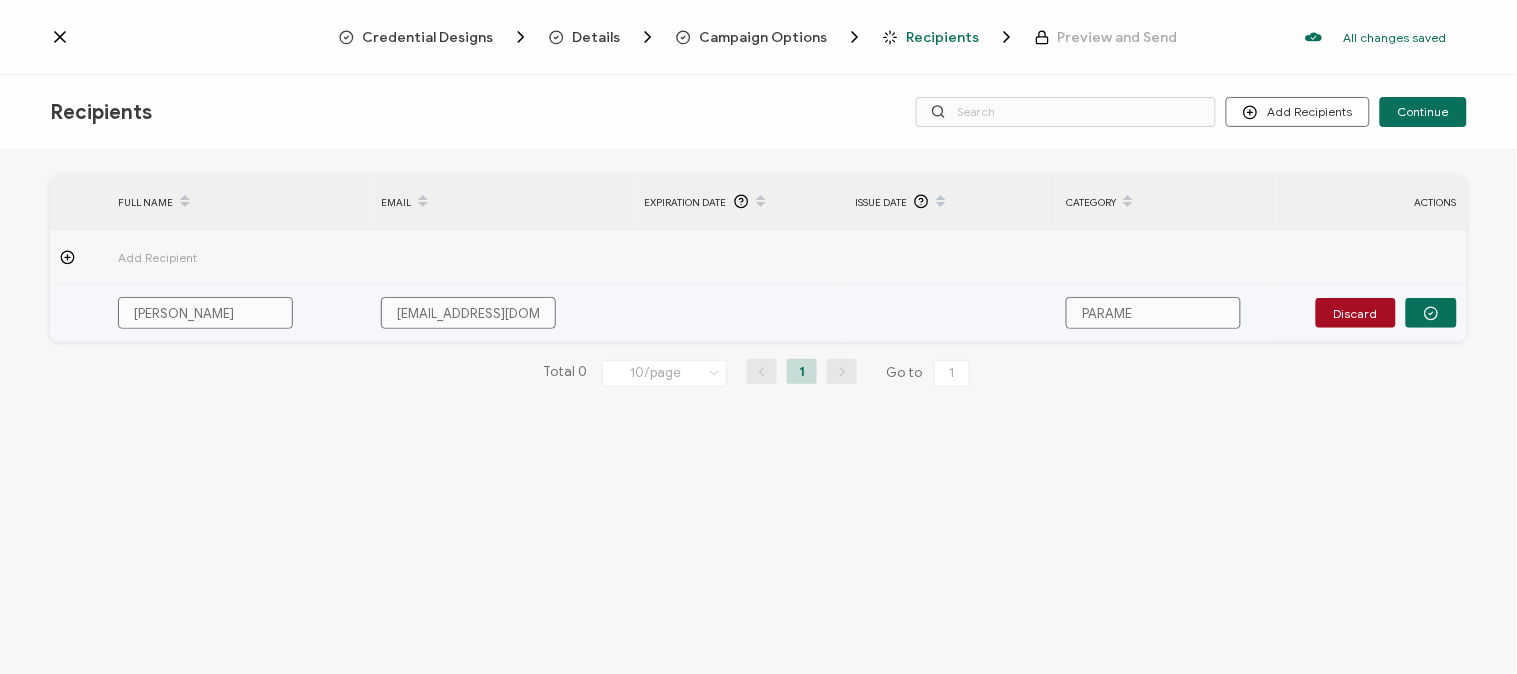 type on "PARAMED" 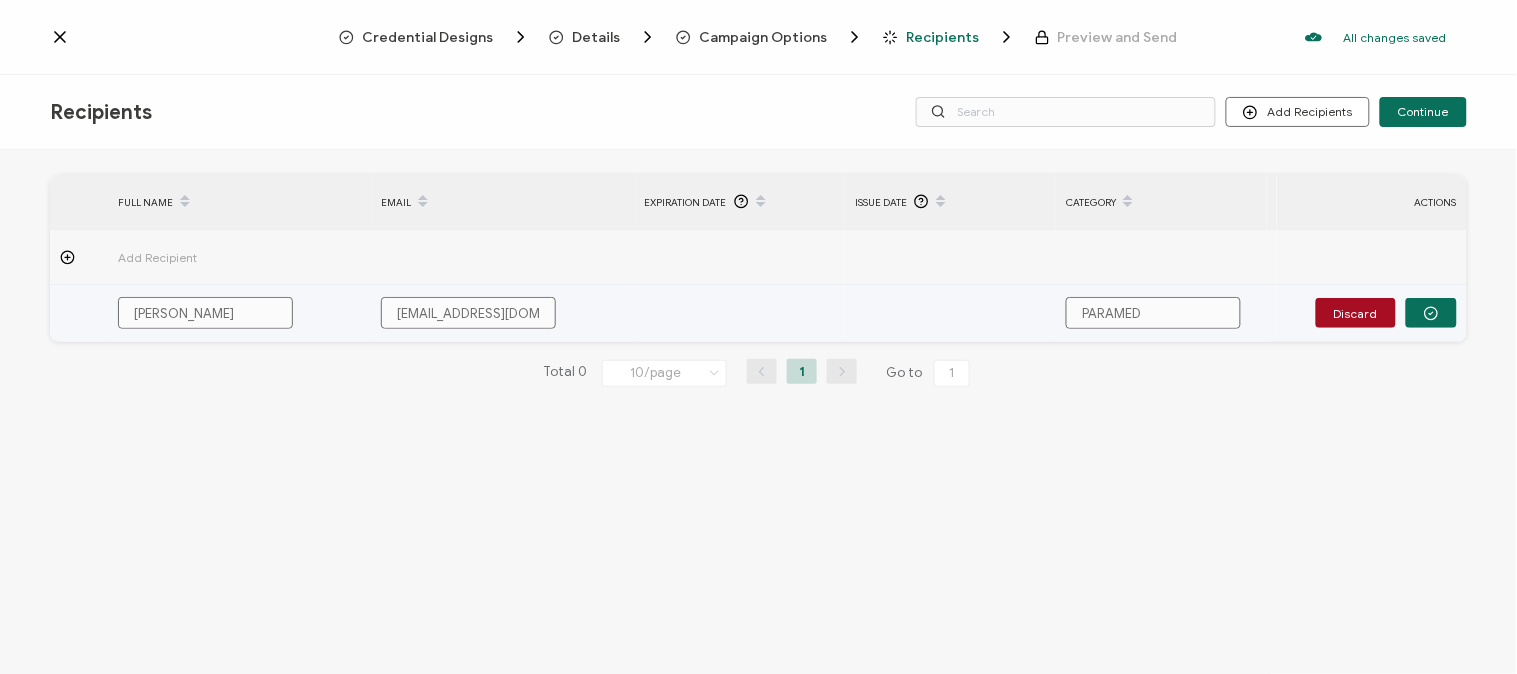 type on "PARAMEDI" 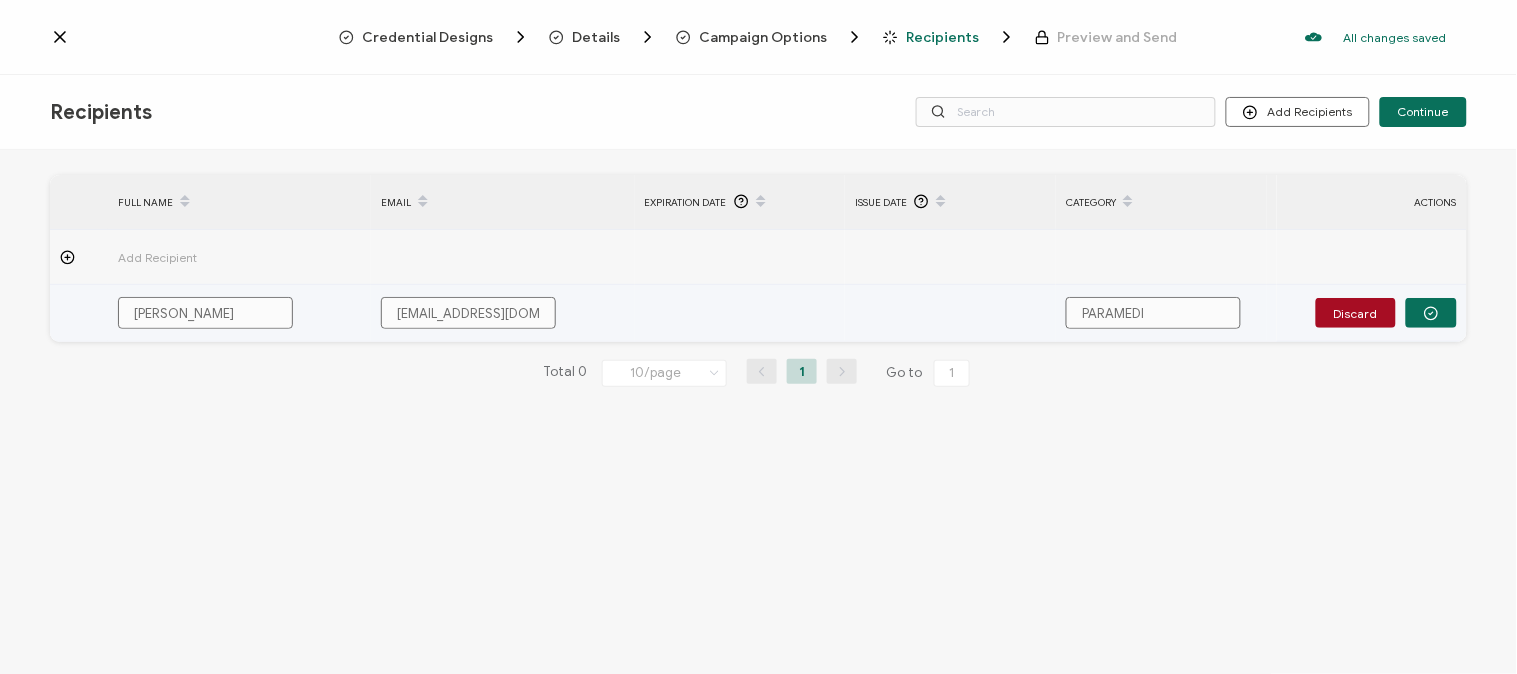 type on "PARAMEDI" 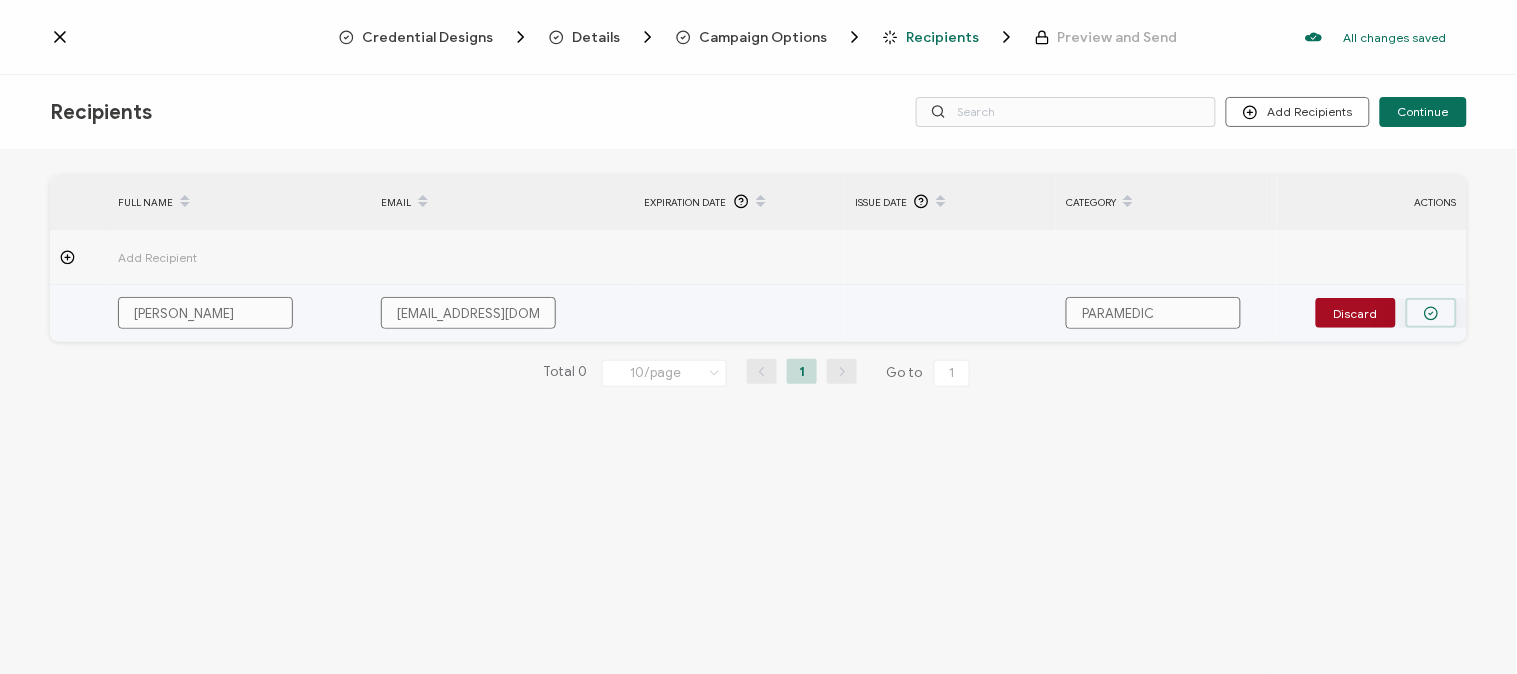 type on "PARAMEDIC" 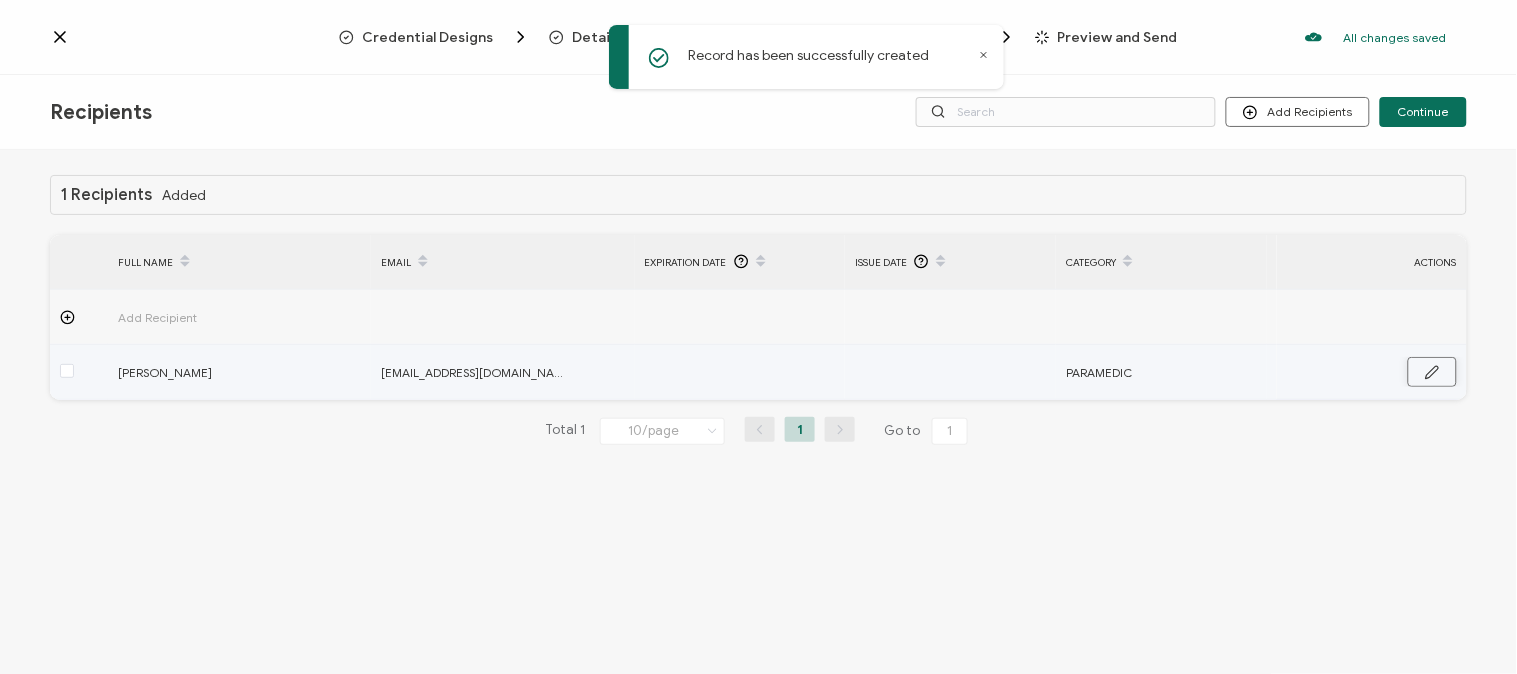 click at bounding box center (1432, 372) 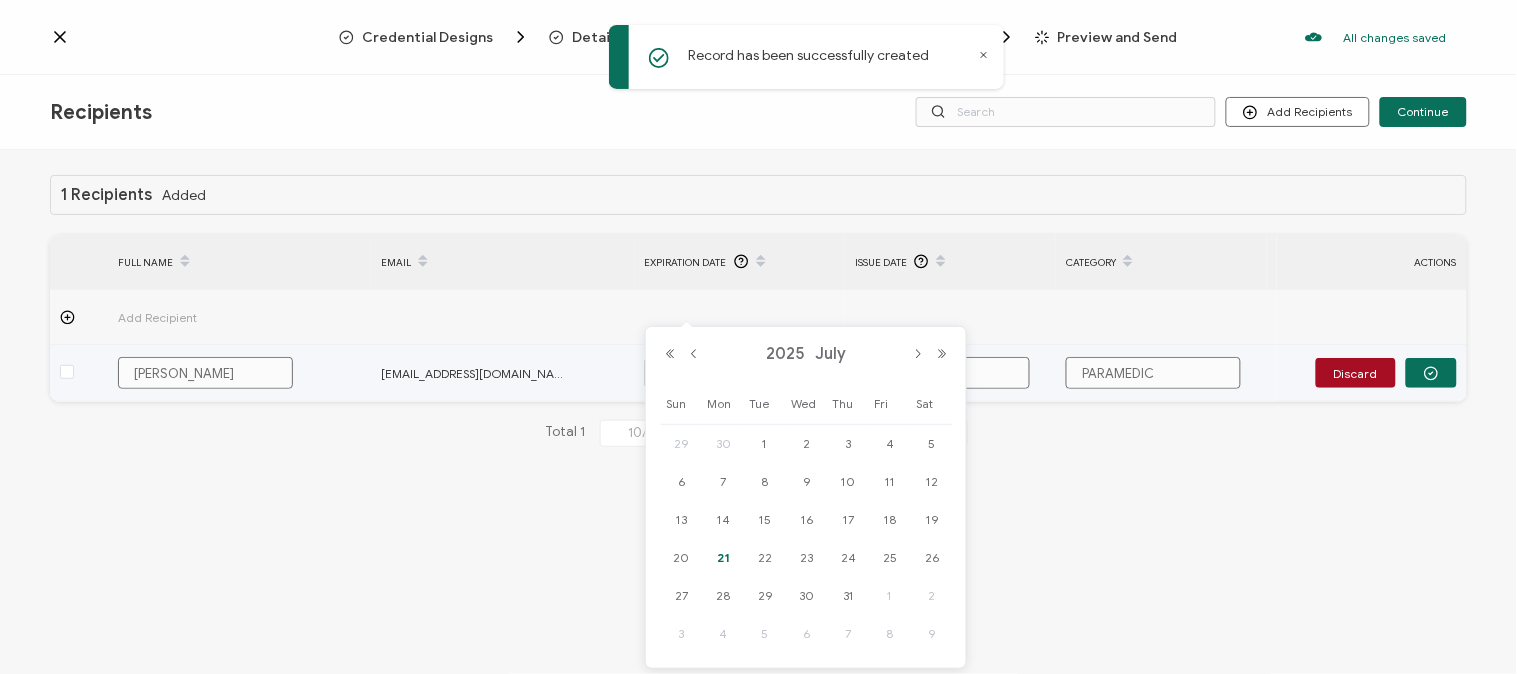 click on "Record has been successfully created                                 Credential Designs       Details       Campaign Options       Recipients       Preview and Send
All changes saved
We save your content automatically as you keep working.
Changes are saved automatically. Any credentials sent from this campaign will update automatically. To undo modifications, re-edit the relevant element.
All changes saved
Last saved on [DATE] 12:22 PM
Recipients
Add Recipients
Upload Recipients   Import From Recipients   Import From List
Continue" at bounding box center [758, 337] 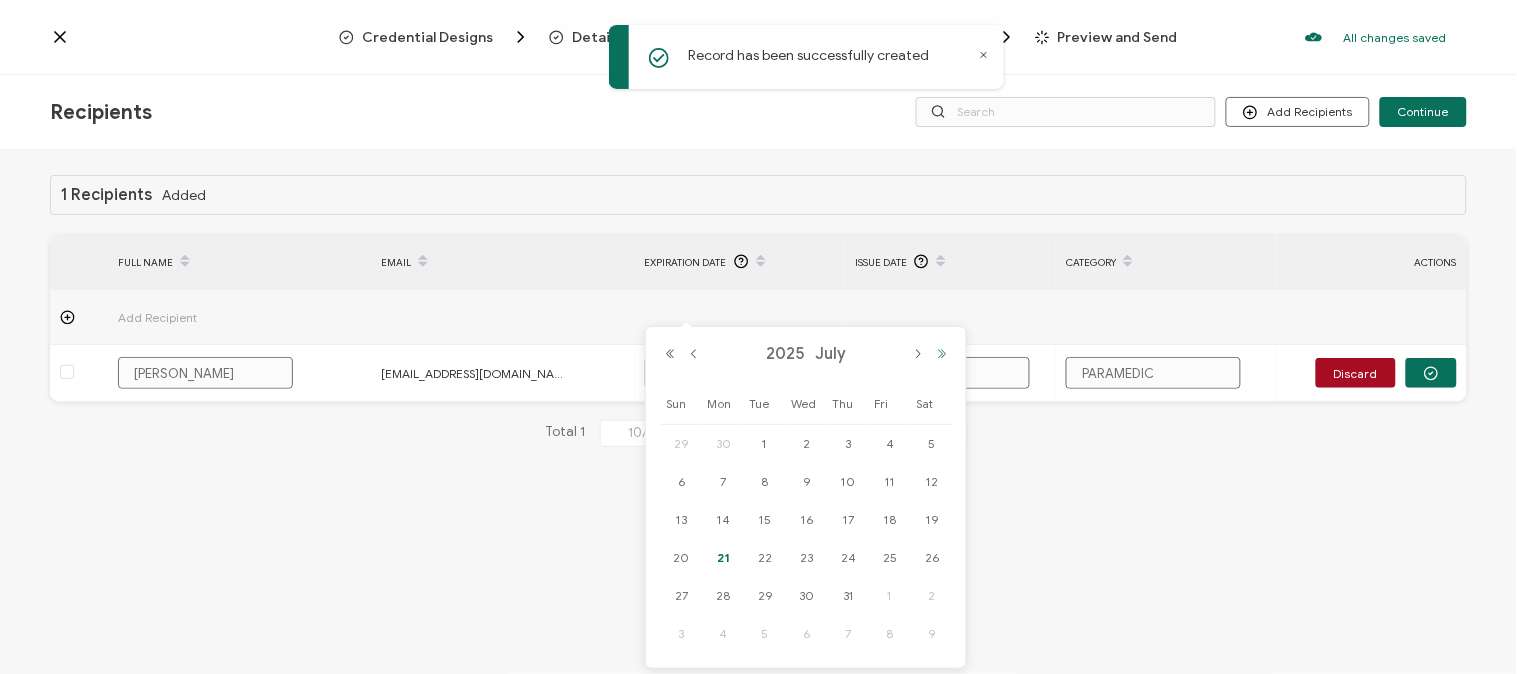 click at bounding box center [942, 354] 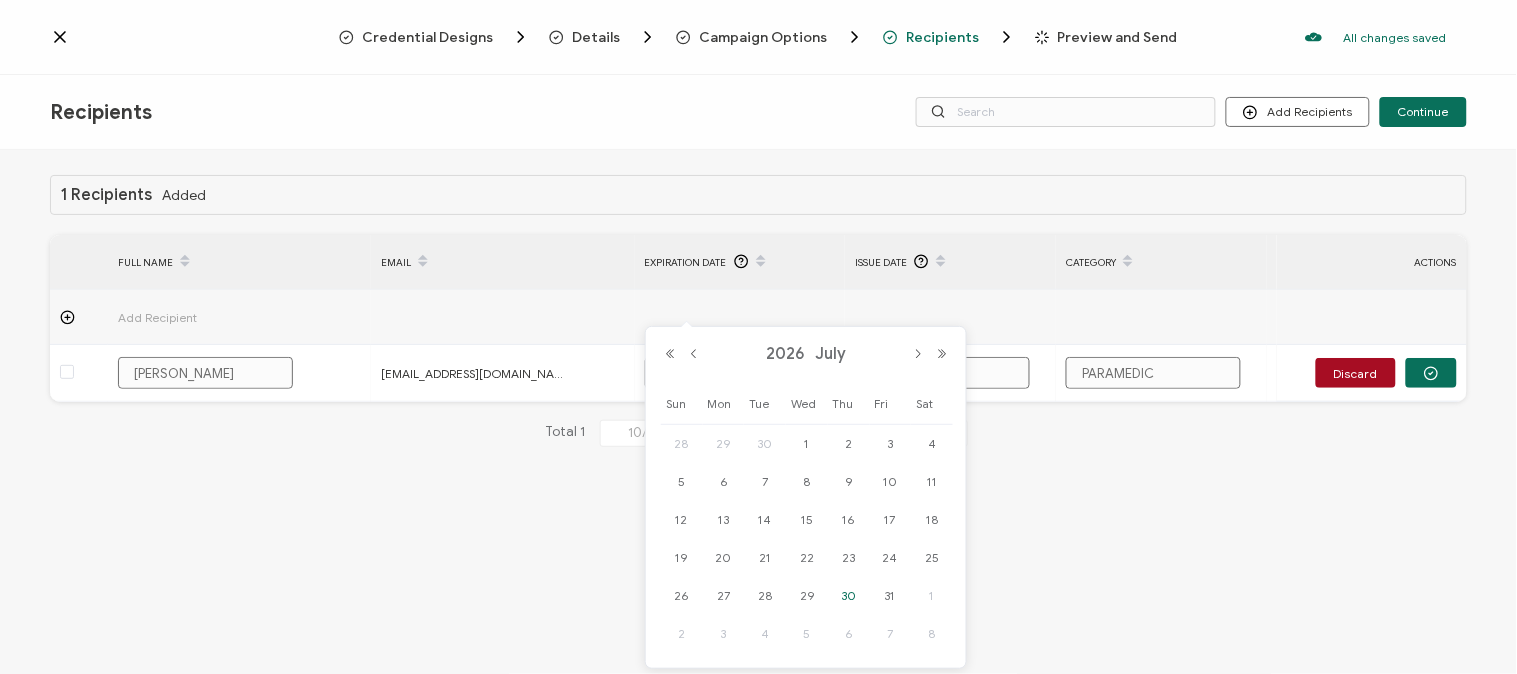click on "30" at bounding box center [849, 596] 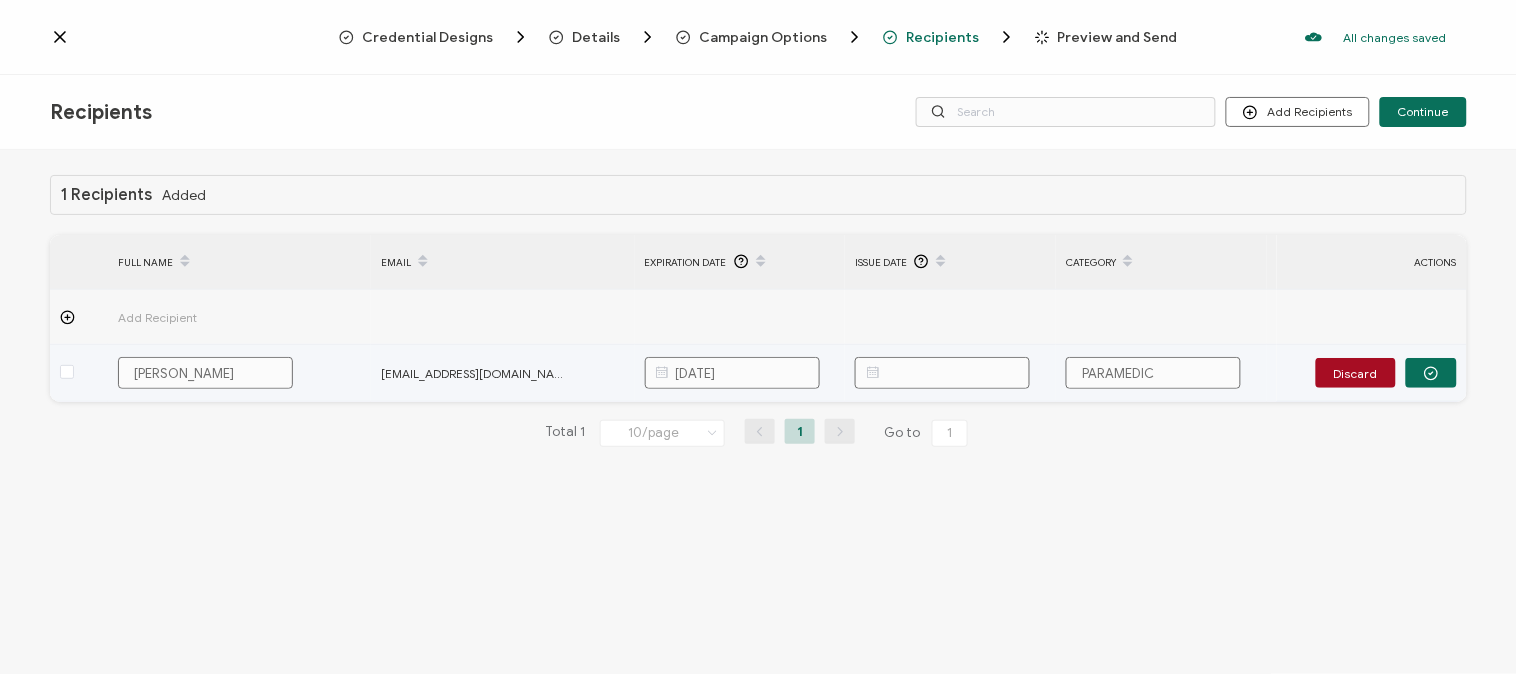 click on "Credential Designs       Details       Campaign Options       Recipients       Preview and Send
All changes saved
We save your content automatically as you keep working.
Changes are saved automatically. Any credentials sent from this campaign will update automatically. To undo modifications, re-edit the relevant element.
All changes saved
Last saved on [DATE] 12:22 PM
Recipients
Add Recipients
Upload Recipients   Import From Recipients   Import From List
Continue
Added                 FULL NAME EMAIL" at bounding box center [758, 337] 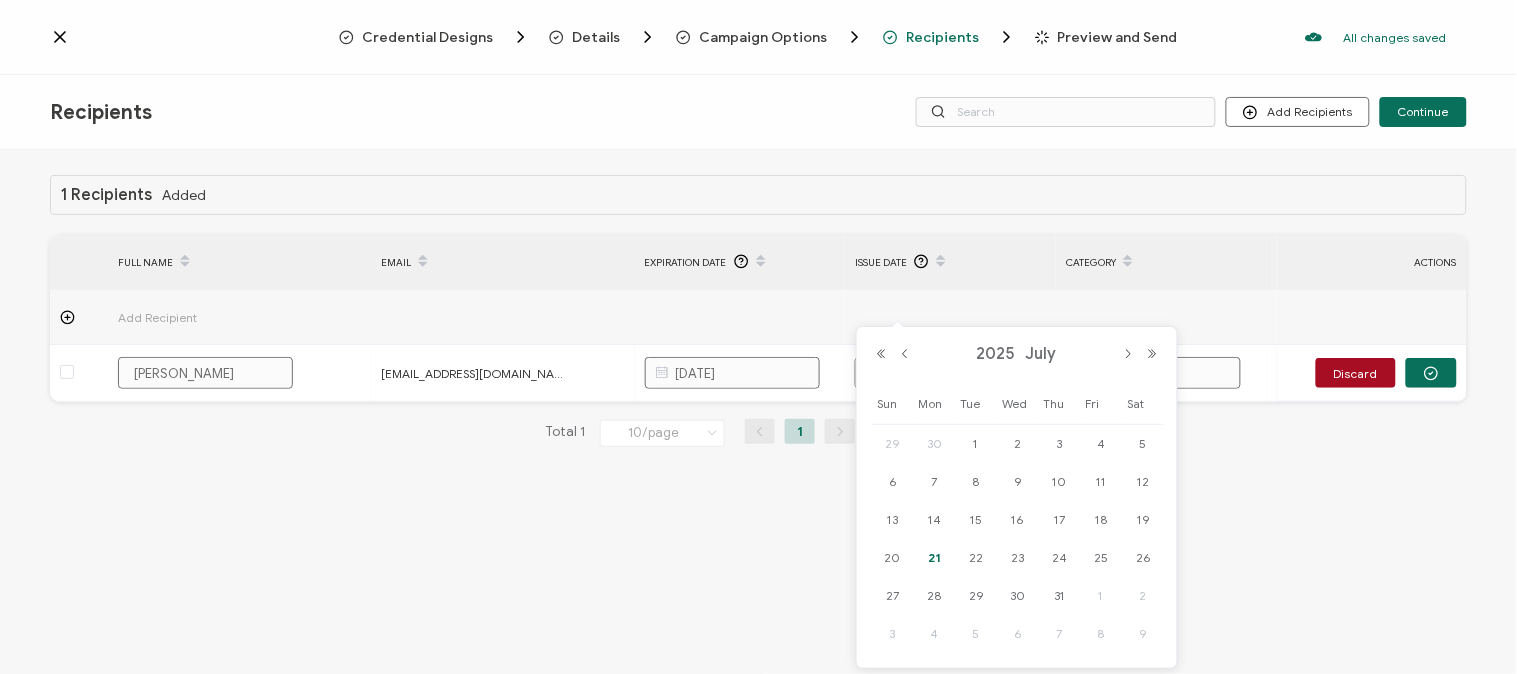 click on "21" at bounding box center [935, 558] 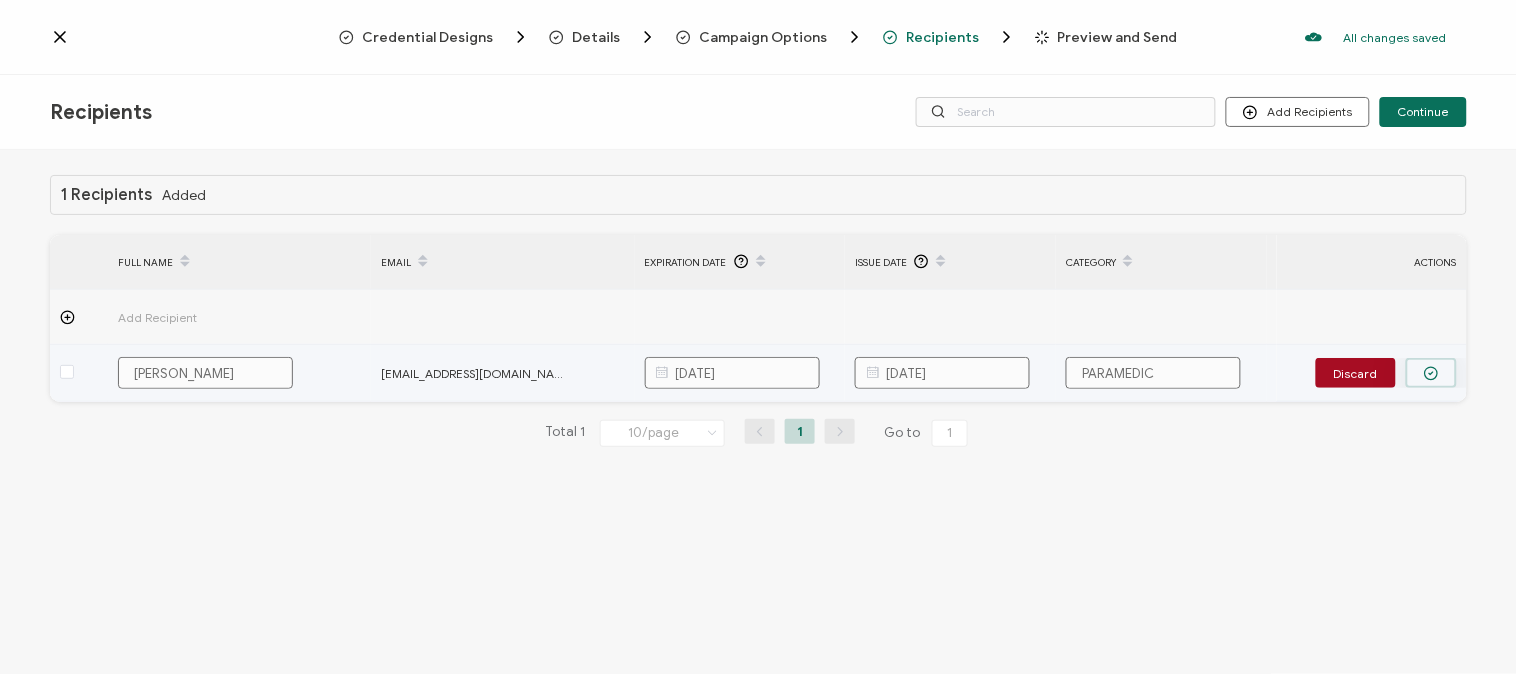 click 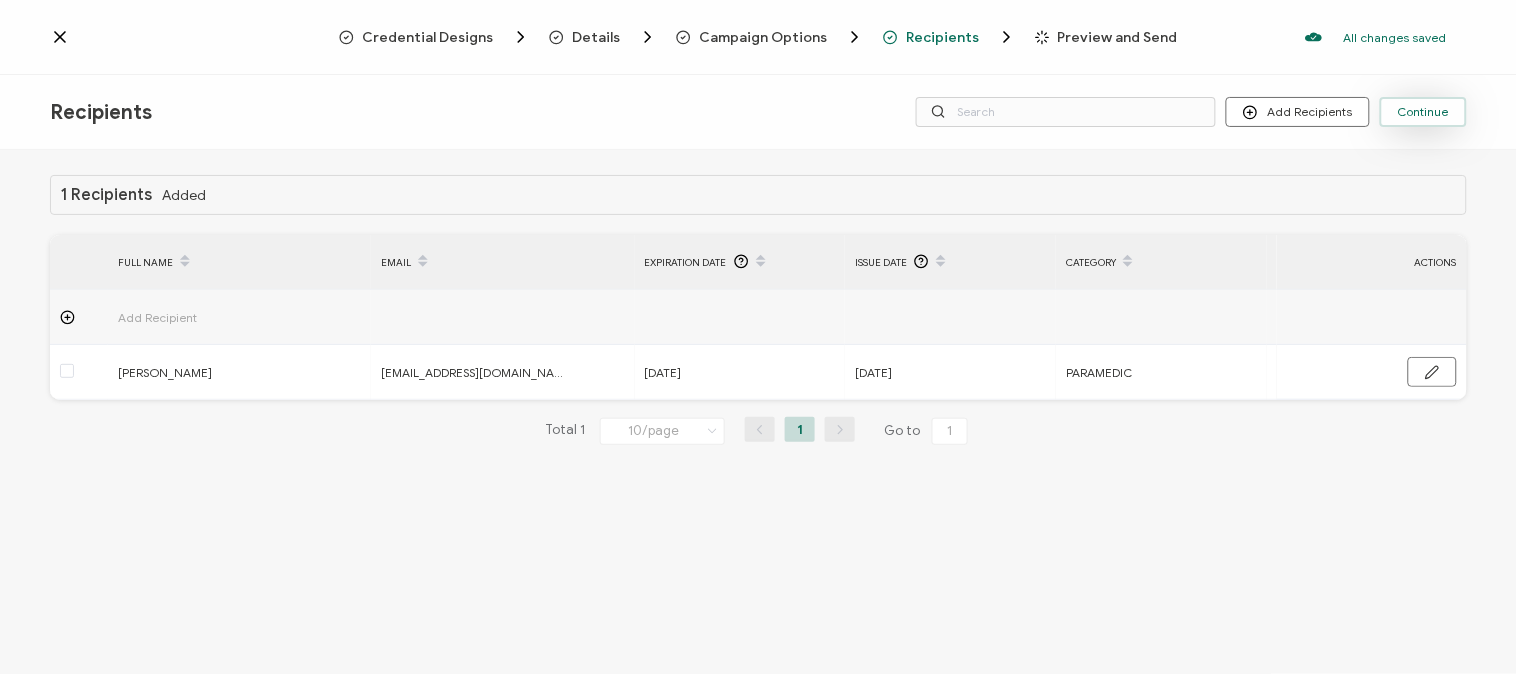 click on "Continue" at bounding box center (1423, 112) 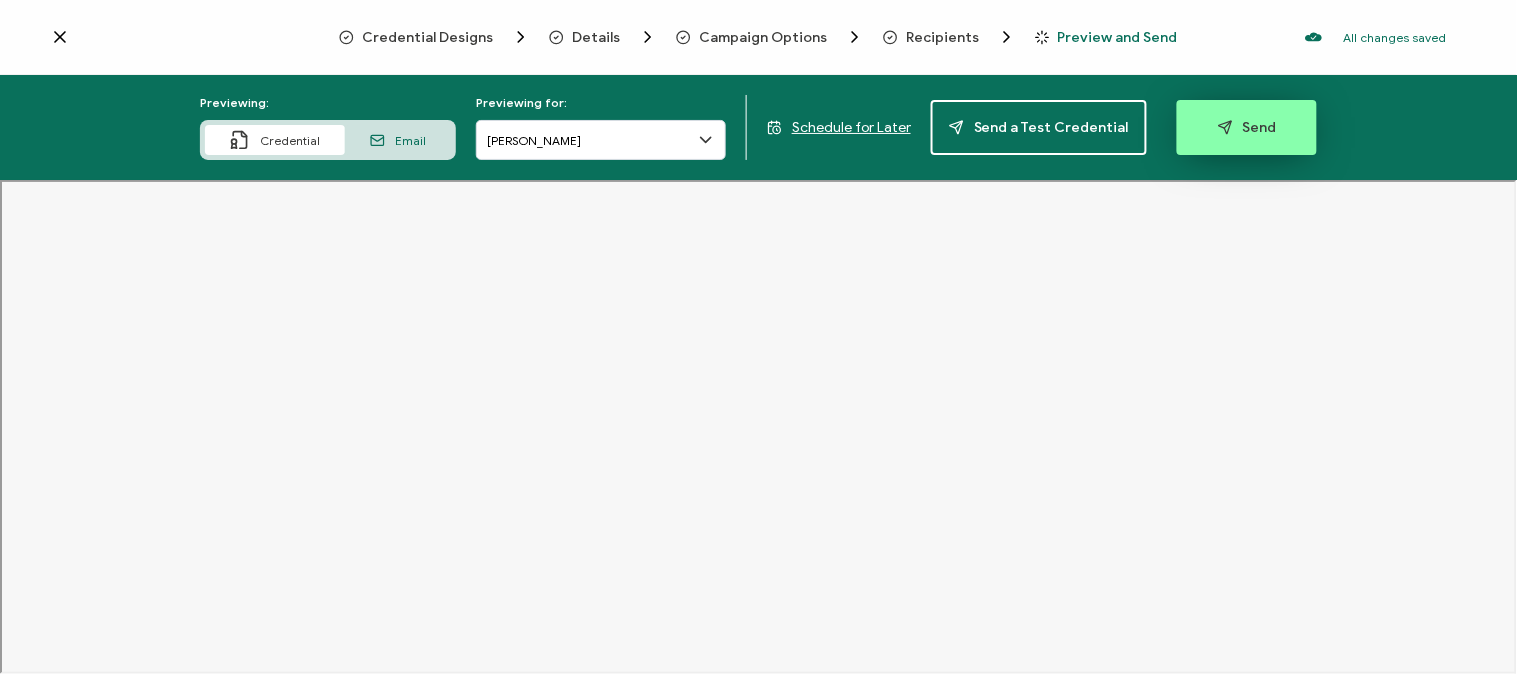 click on "Send" at bounding box center (1247, 127) 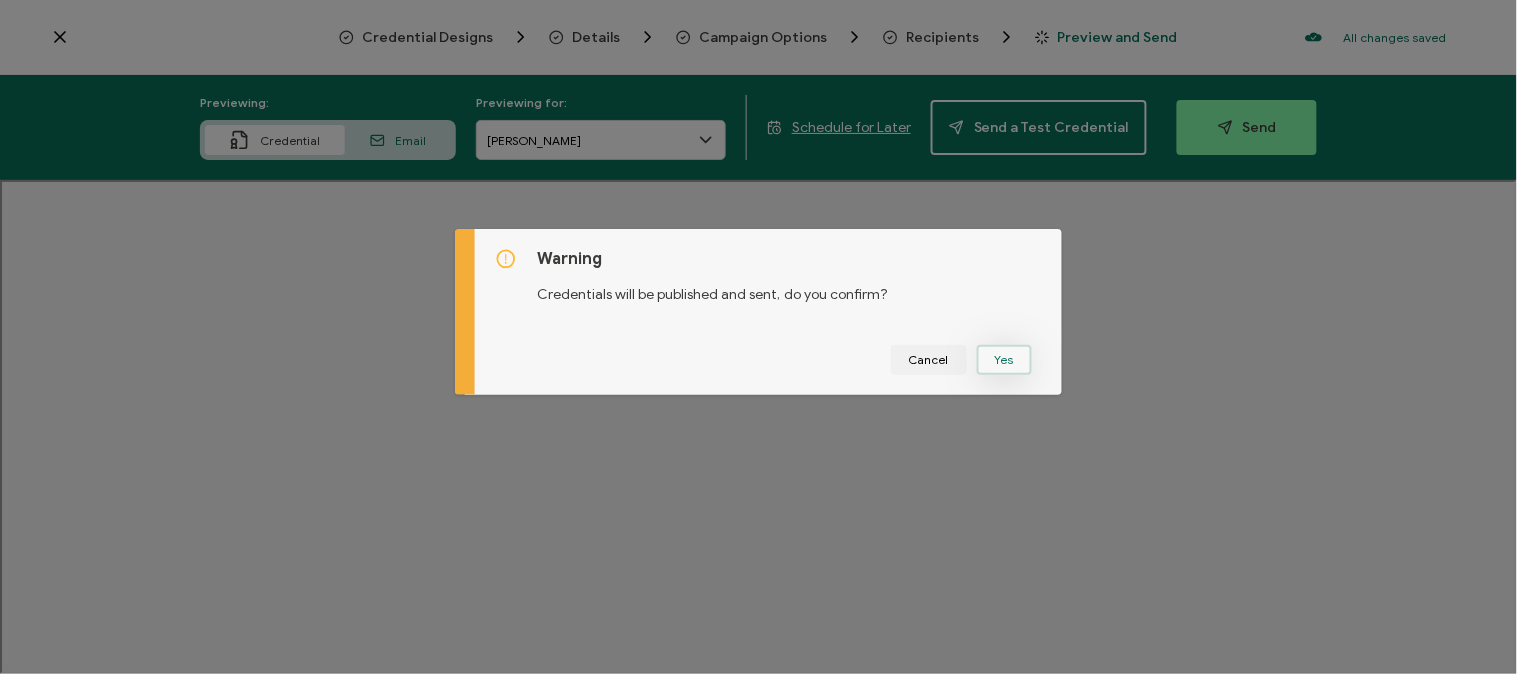 click on "Yes" at bounding box center (1004, 360) 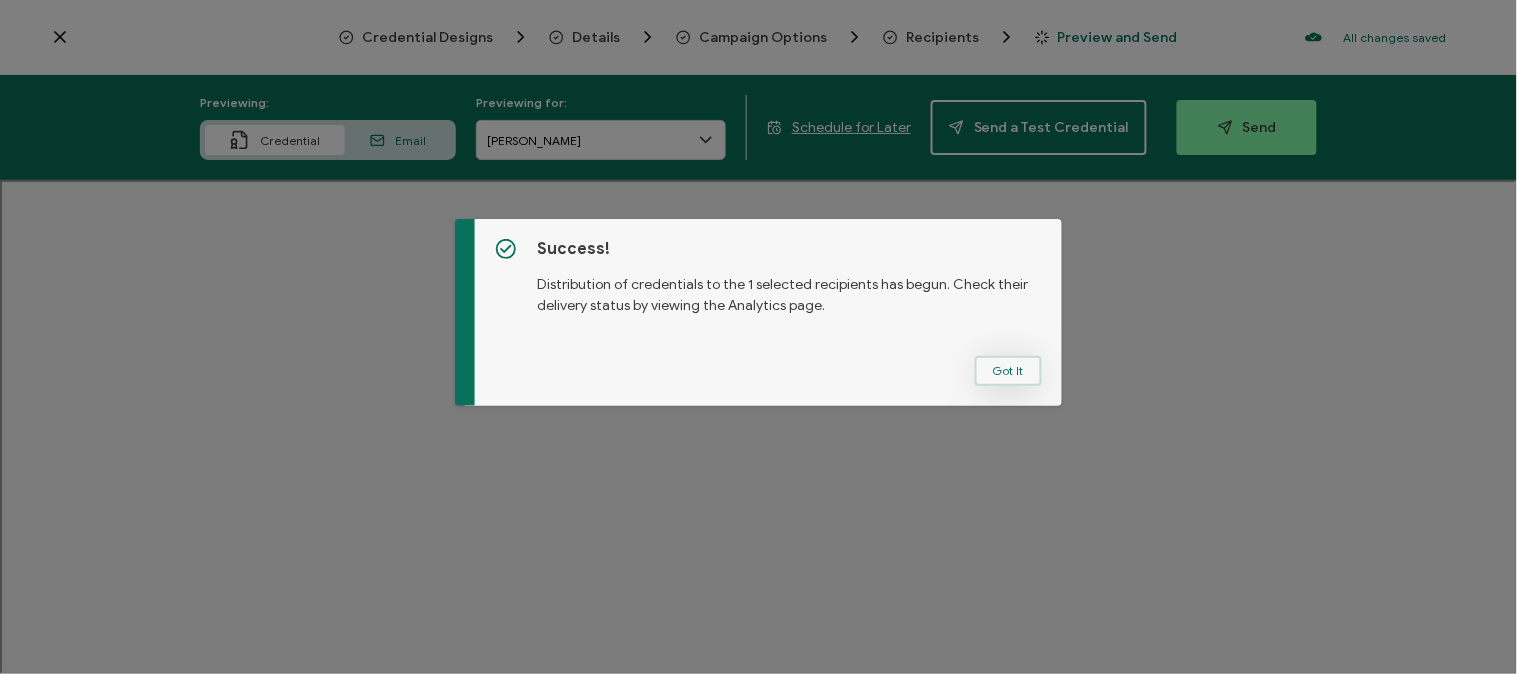 click on "Got It" at bounding box center [1008, 371] 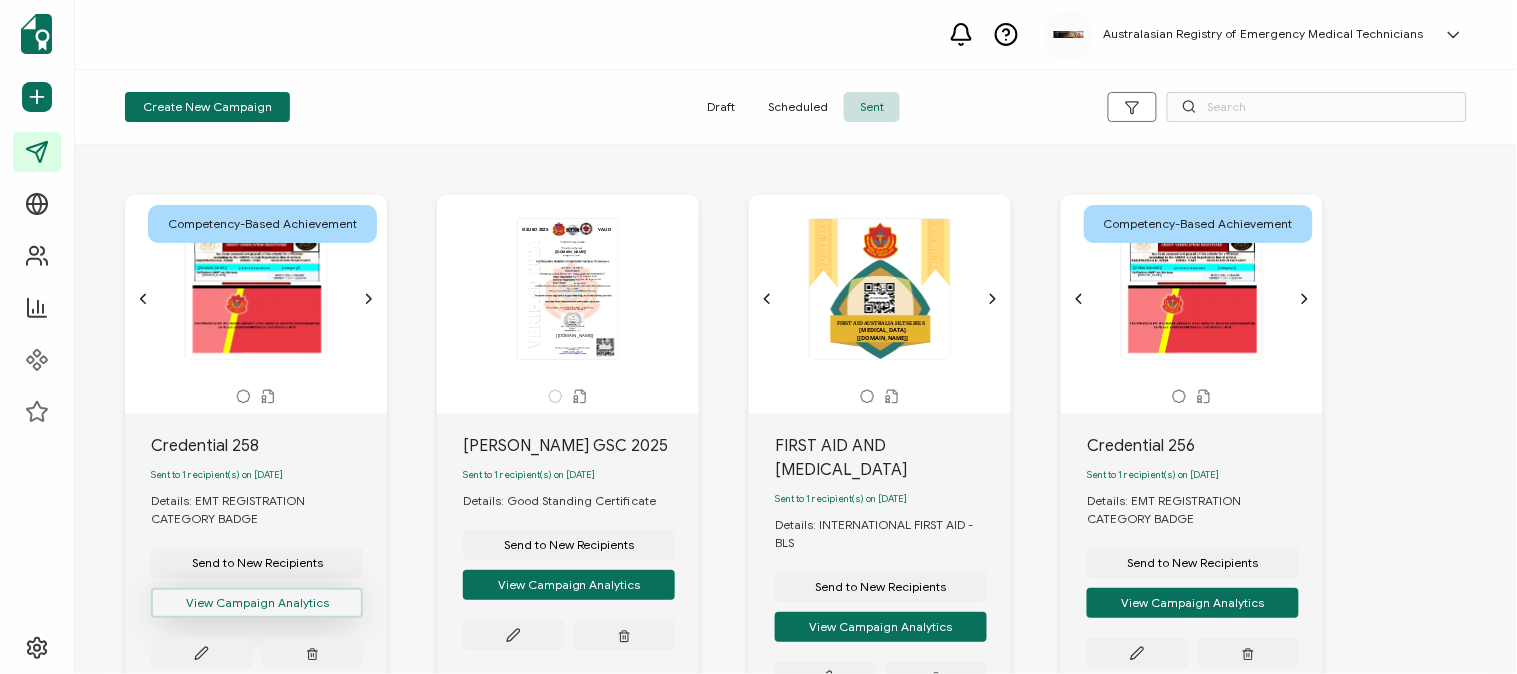 click on "View Campaign Analytics" at bounding box center (257, 603) 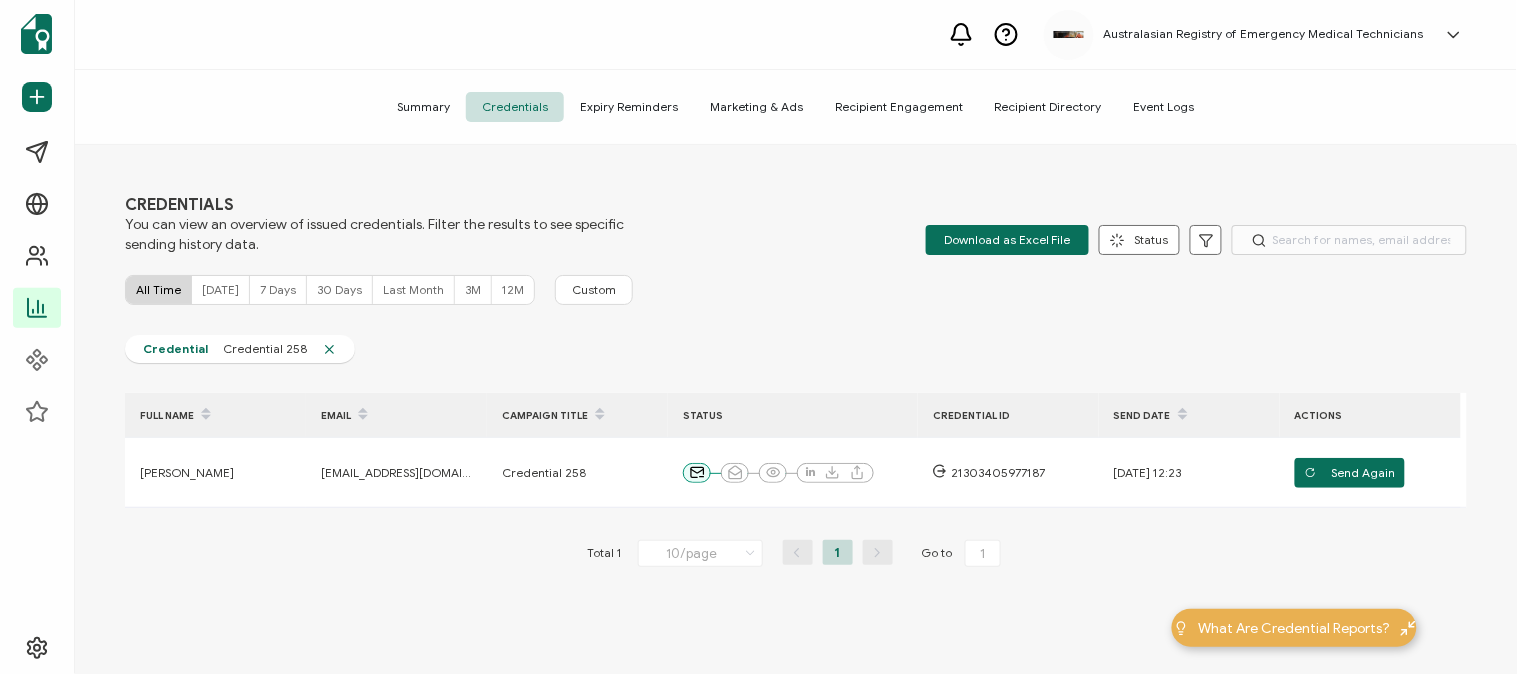 click on "Credential 258" at bounding box center (265, 349) 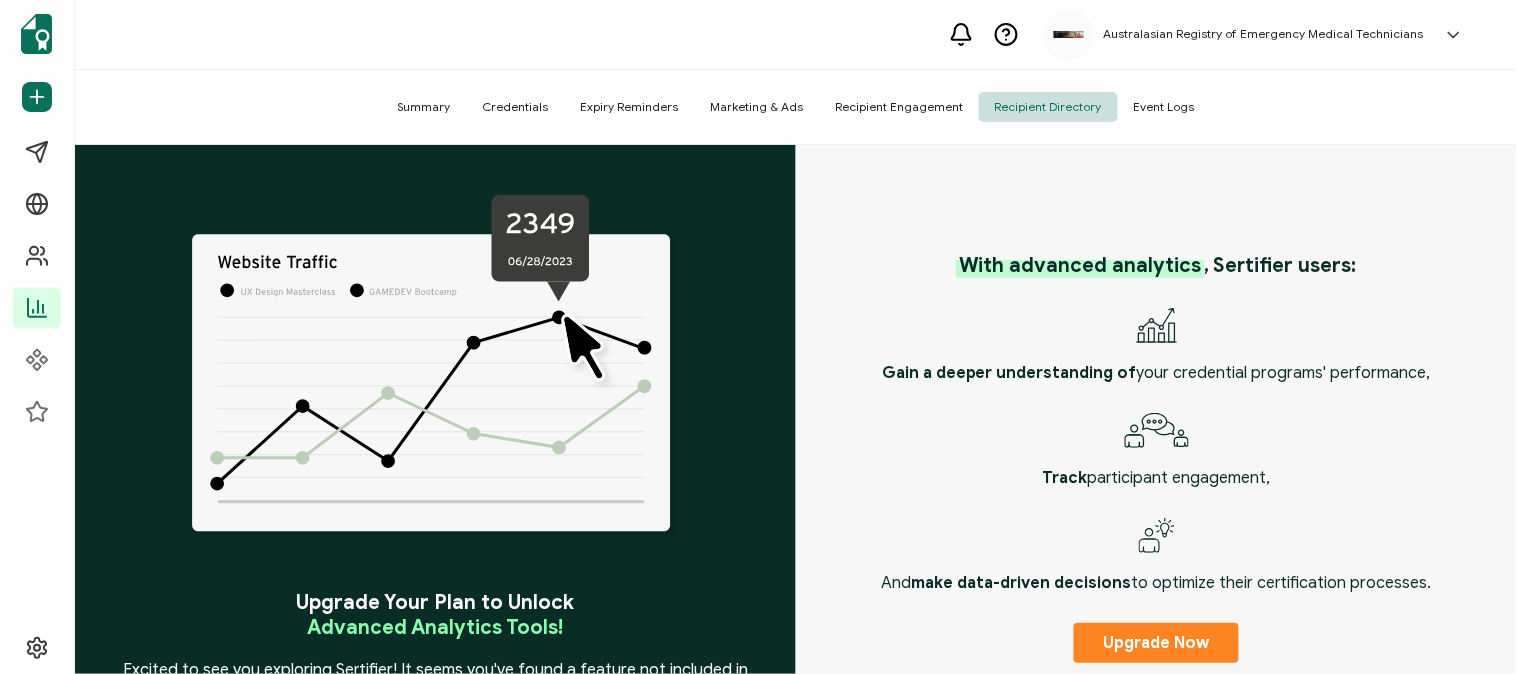 click on "Credentials" at bounding box center (515, 107) 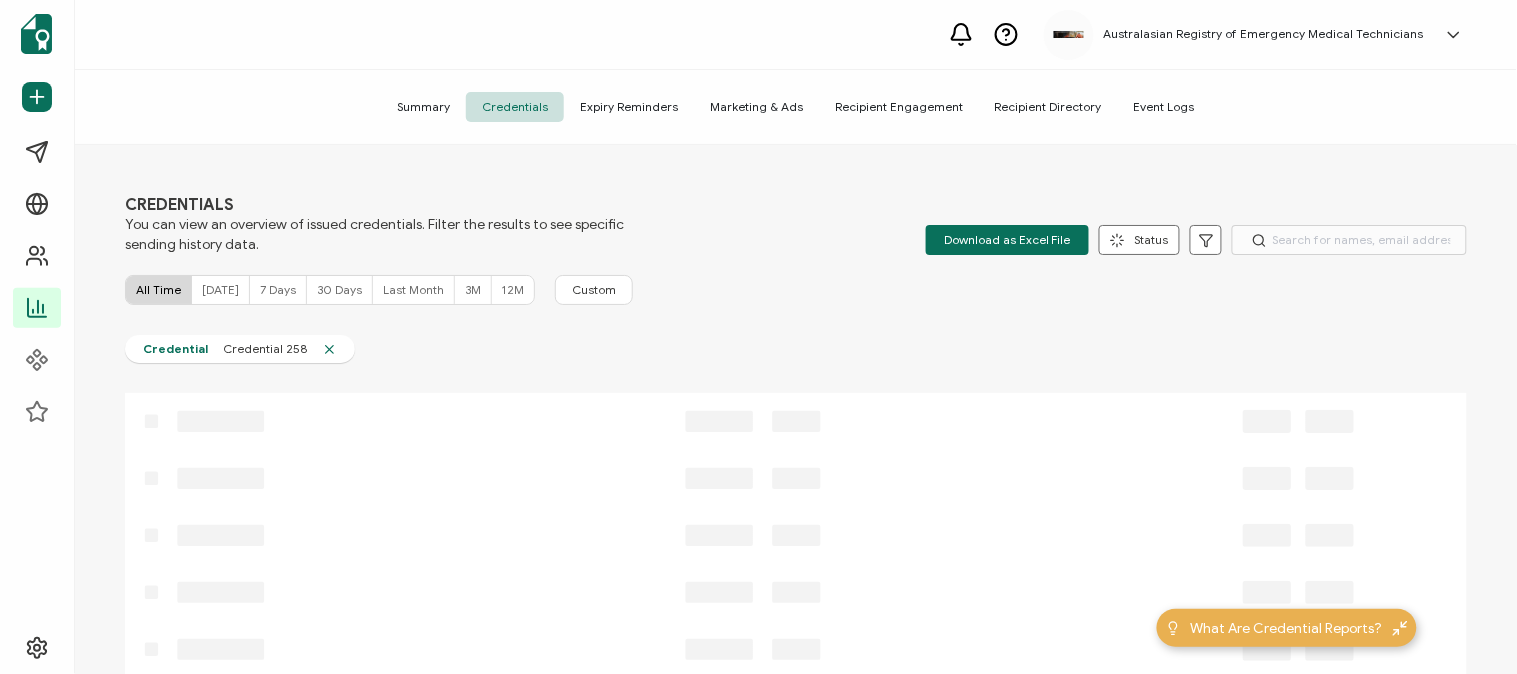 click on "Expiry Reminders" at bounding box center (629, 107) 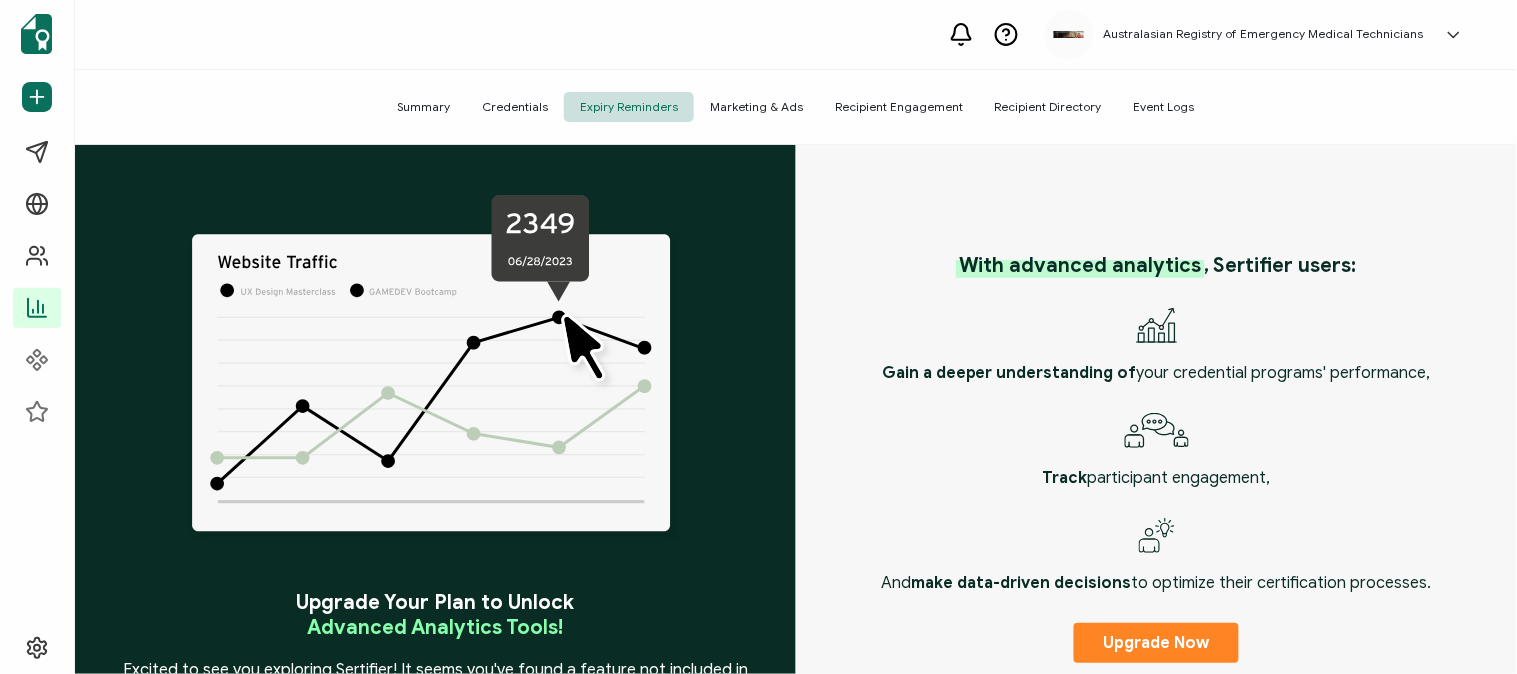 click on "Credentials" at bounding box center [515, 107] 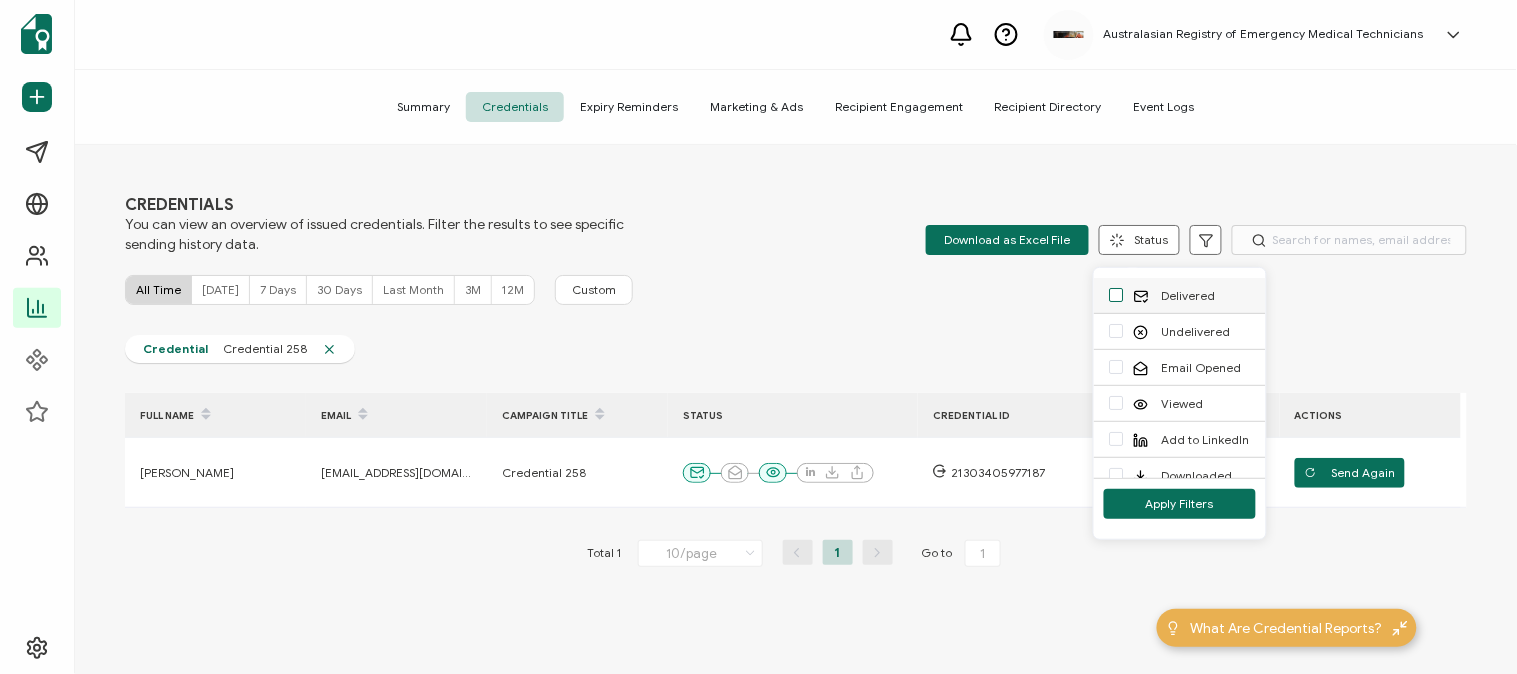 click at bounding box center [1117, 295] 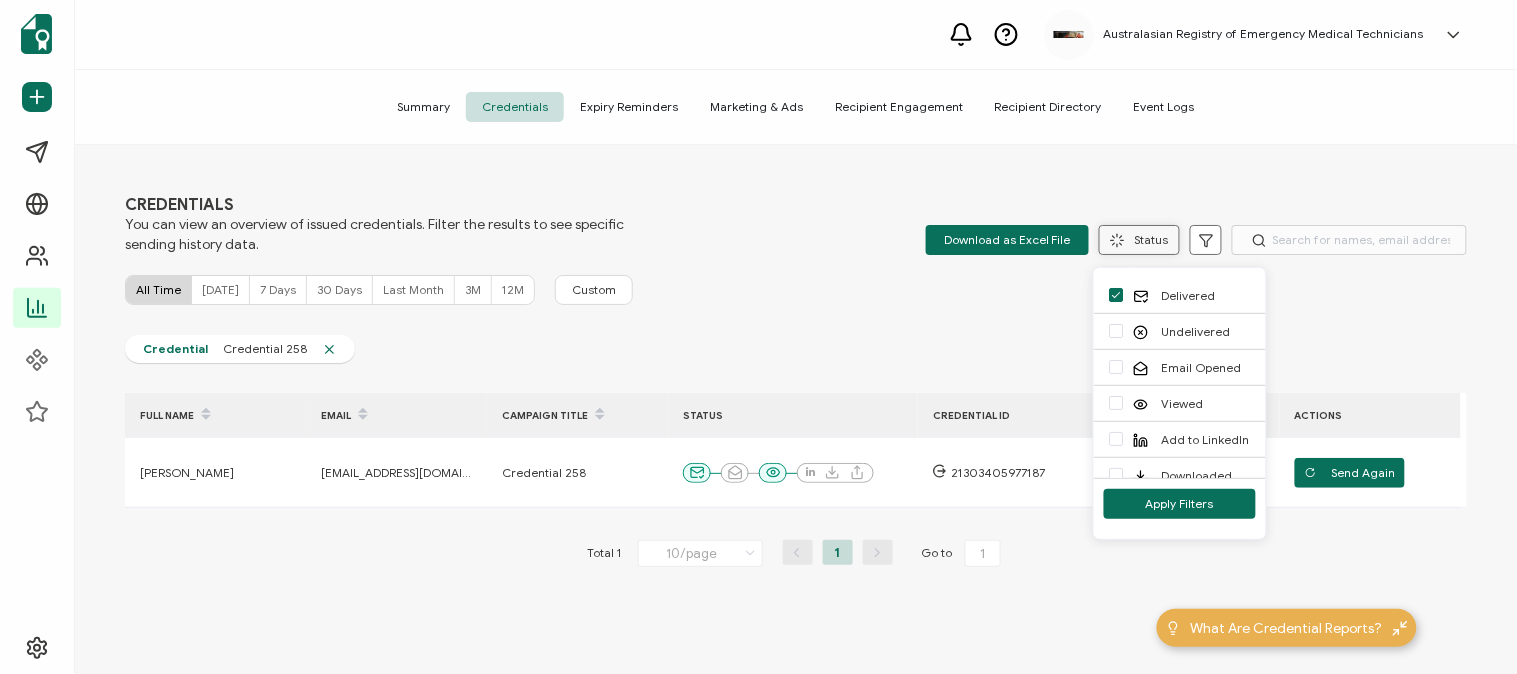 click on "Status" at bounding box center [1139, 240] 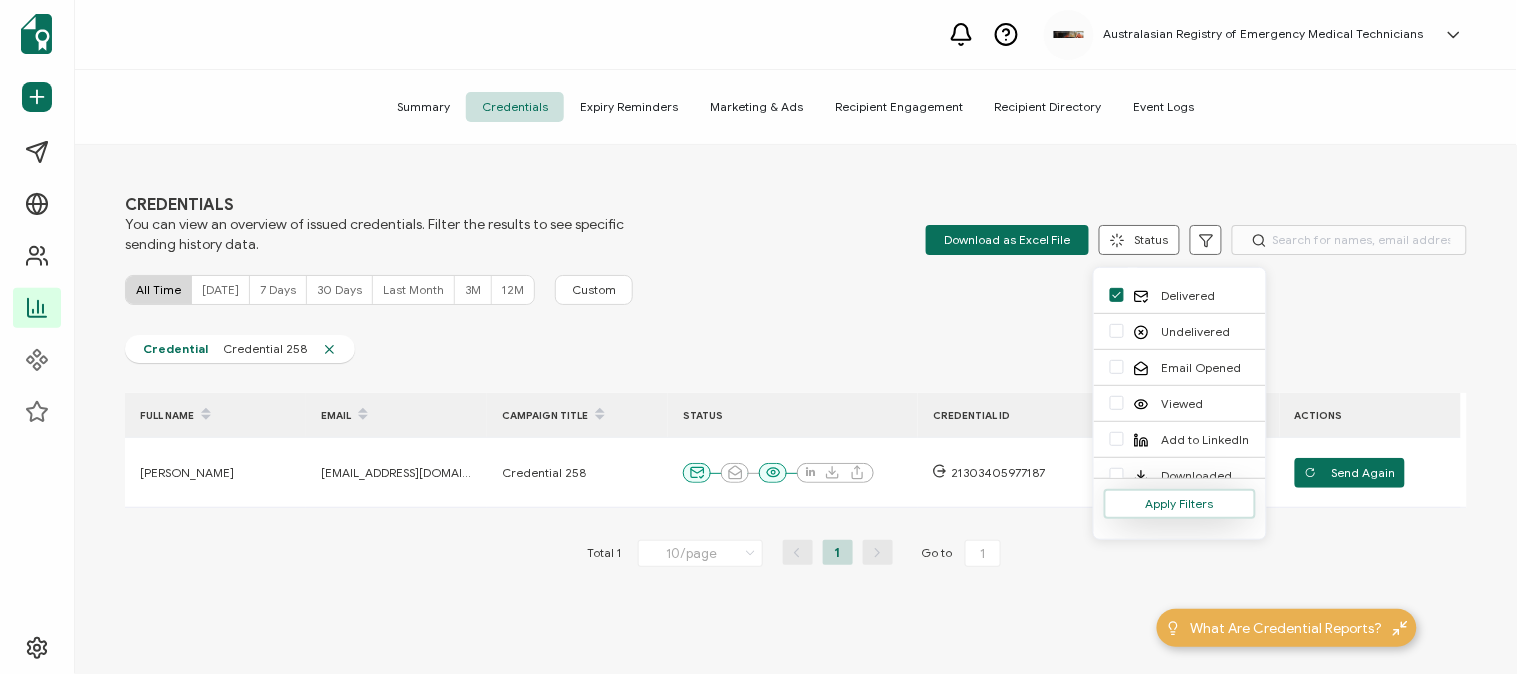 click on "Apply Filters" at bounding box center (1180, 504) 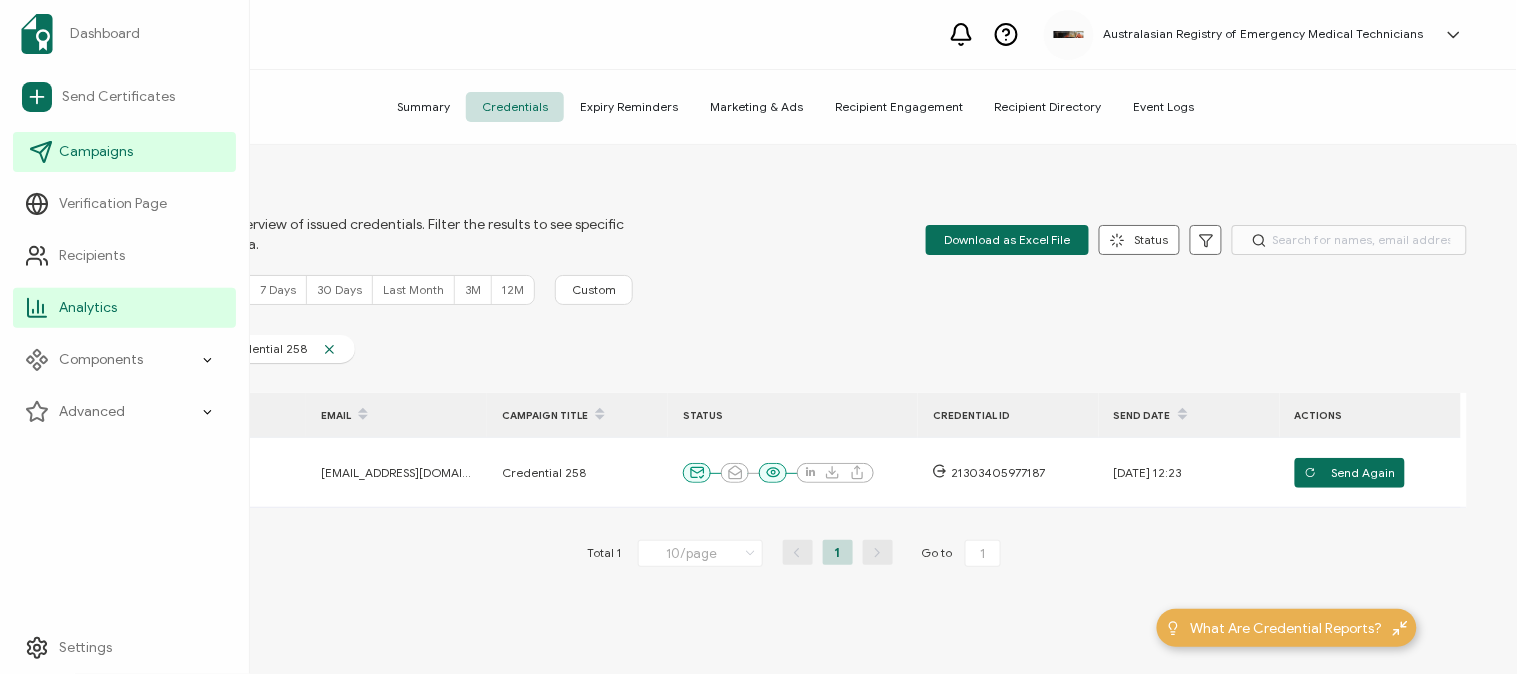 click on "Campaigns" at bounding box center [96, 152] 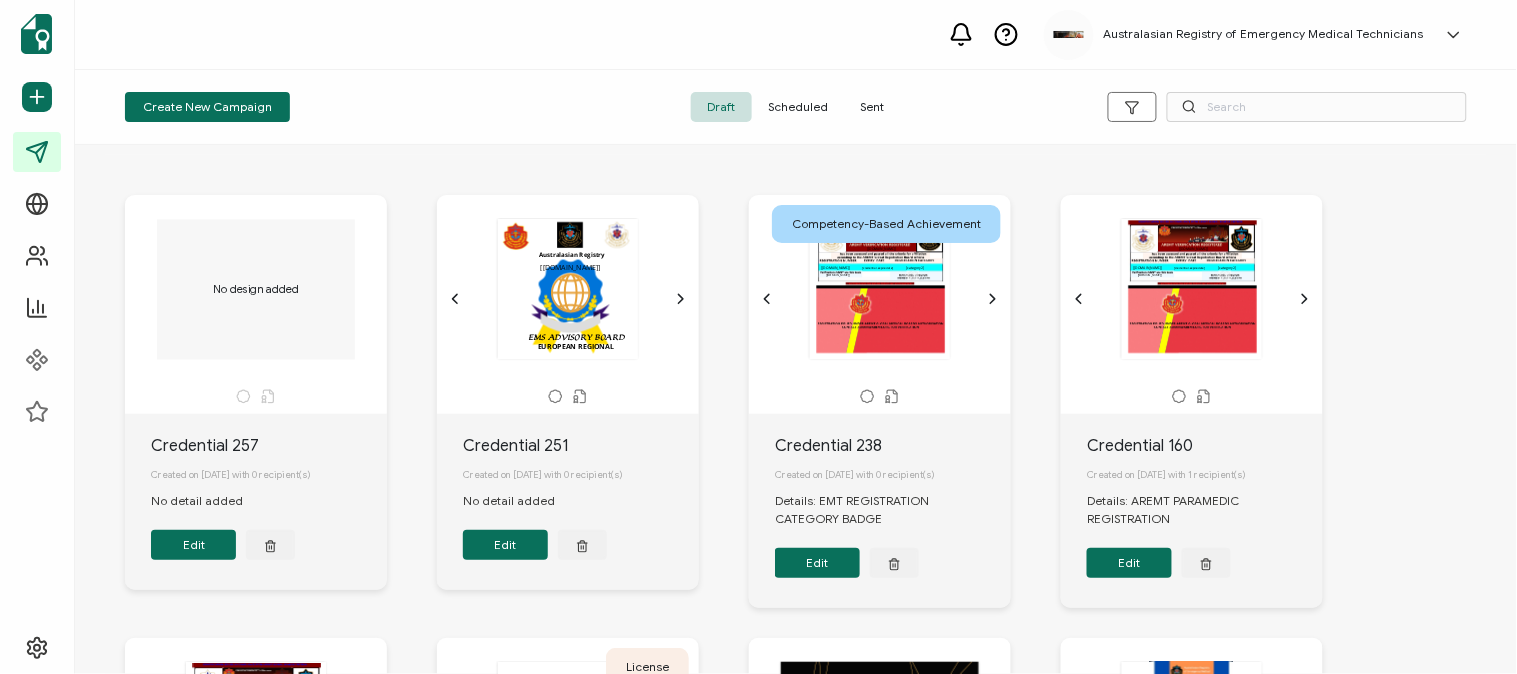 click on "Sent" at bounding box center (872, 107) 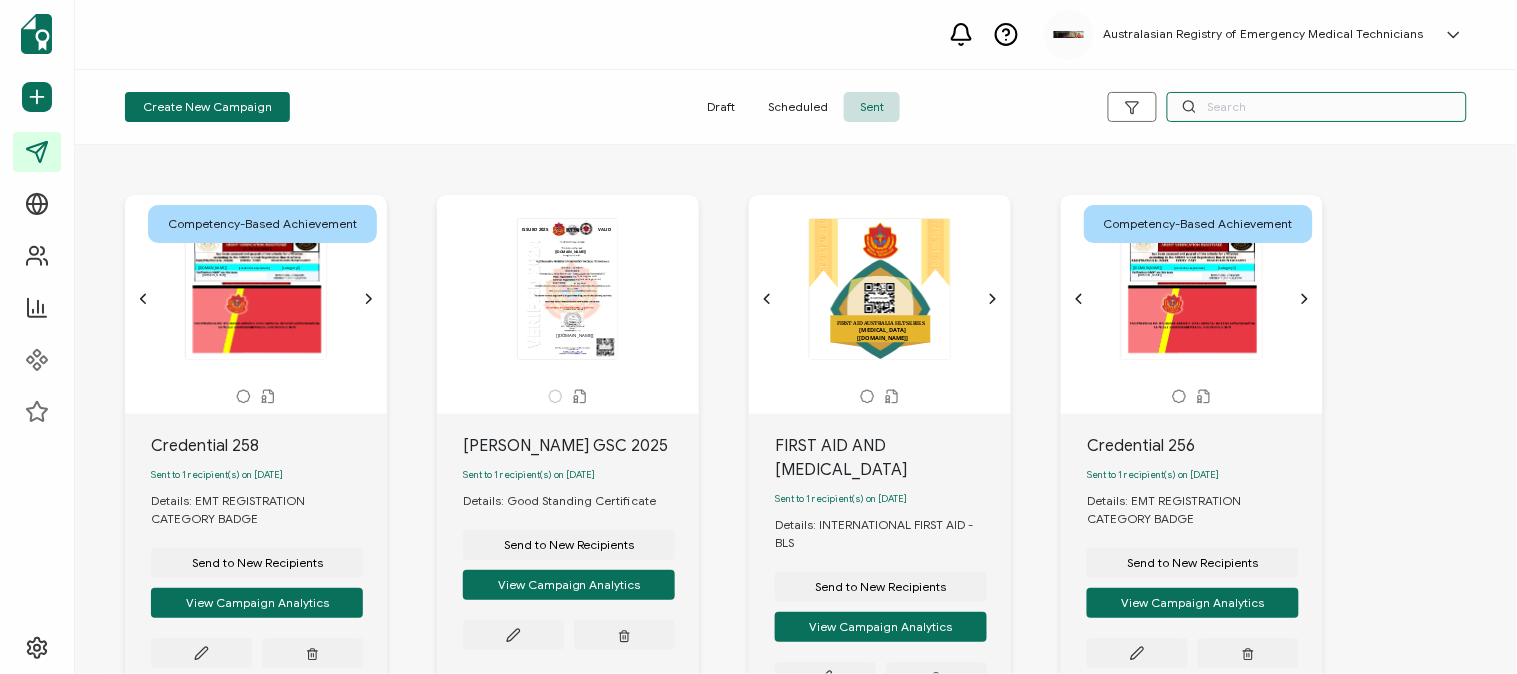 click at bounding box center (1317, 107) 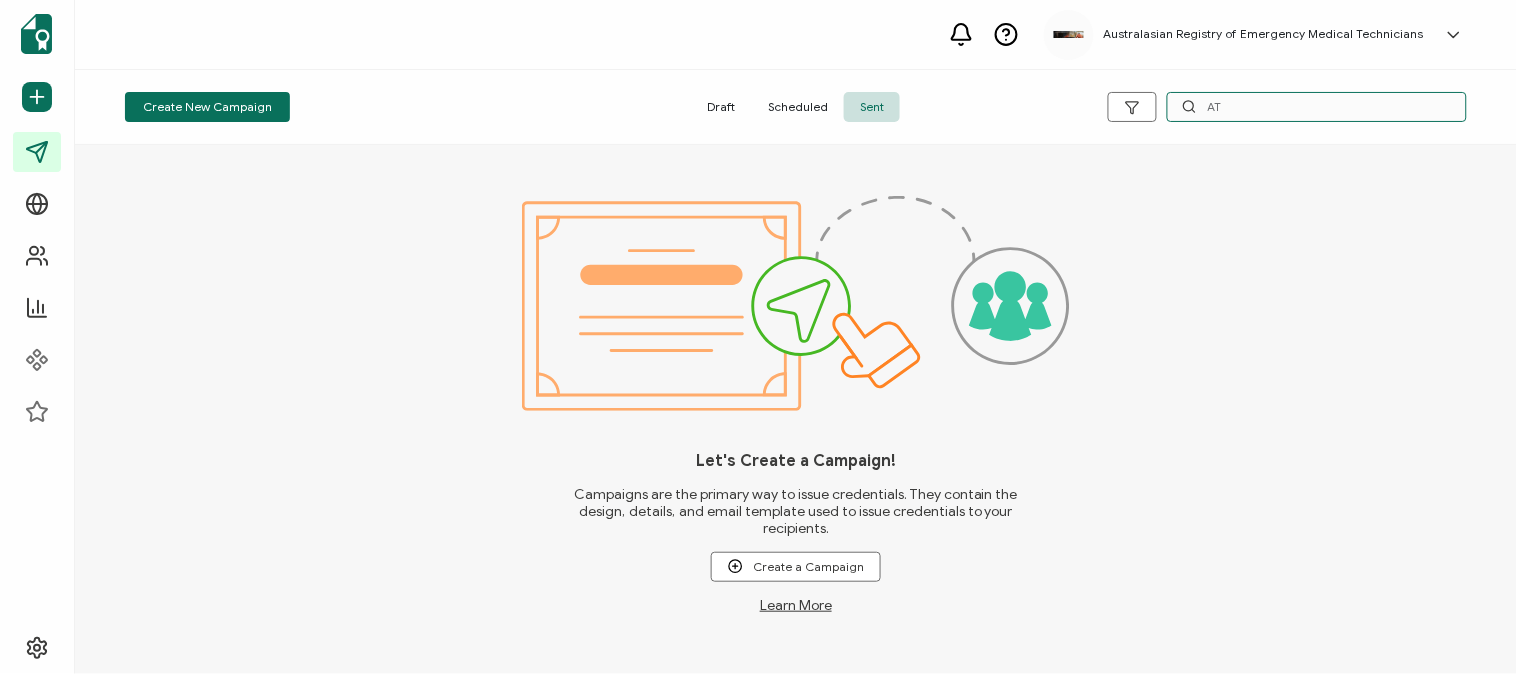 type on "A" 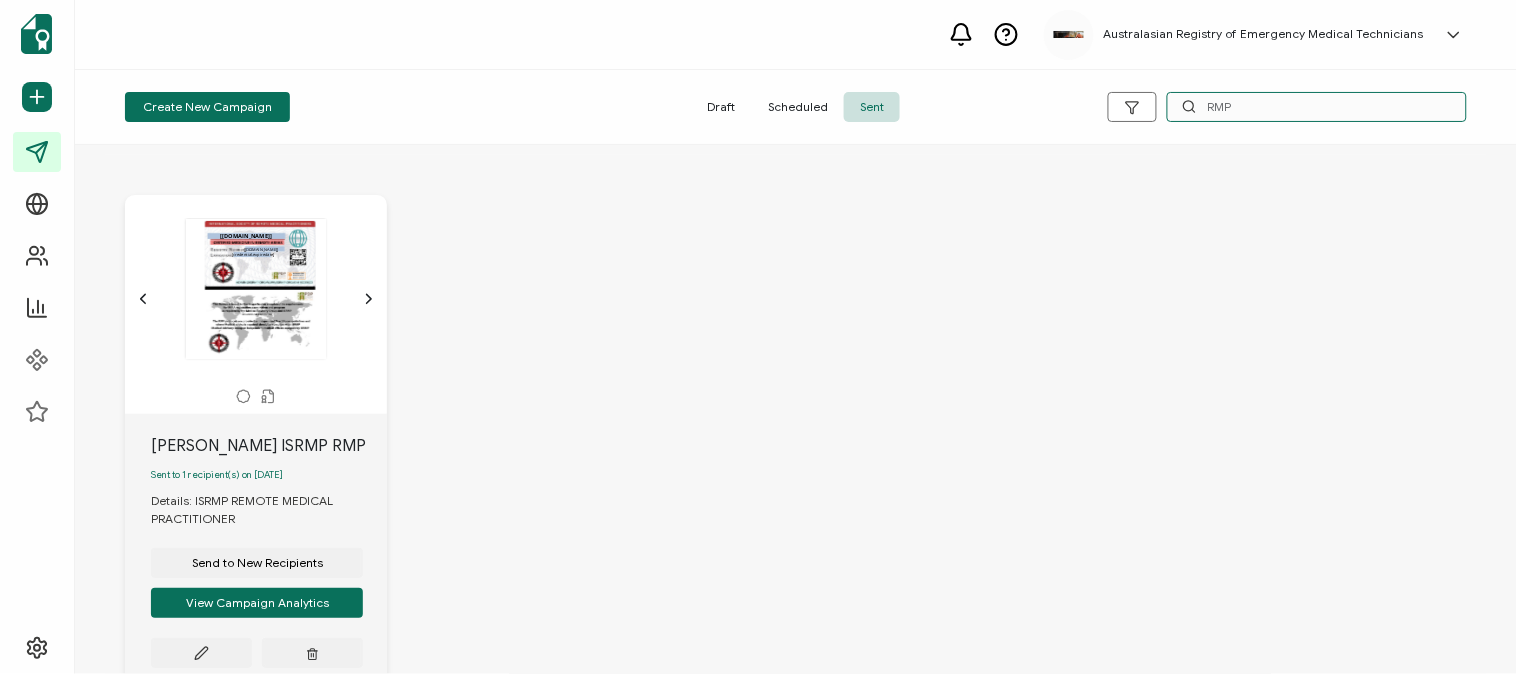 type on "RMP" 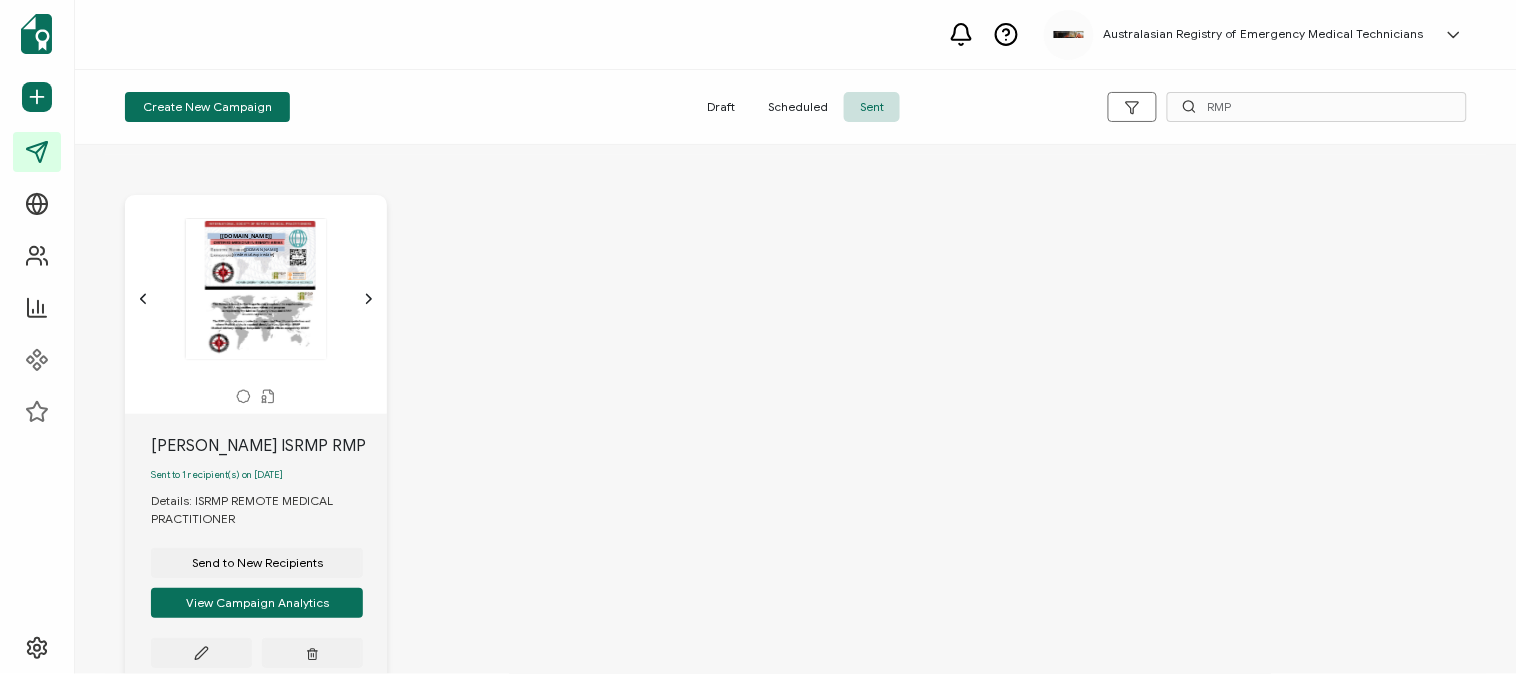 click 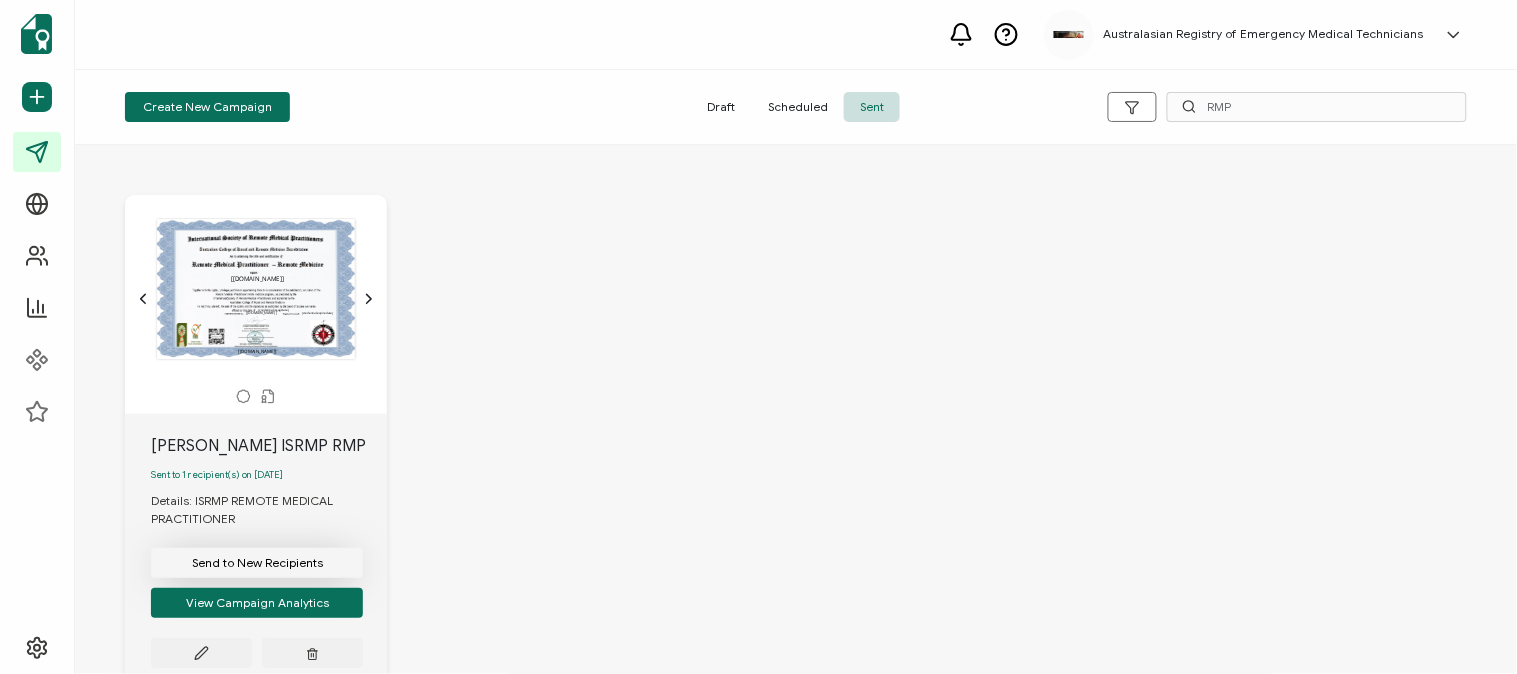 click on "Send to New Recipients" at bounding box center [257, 563] 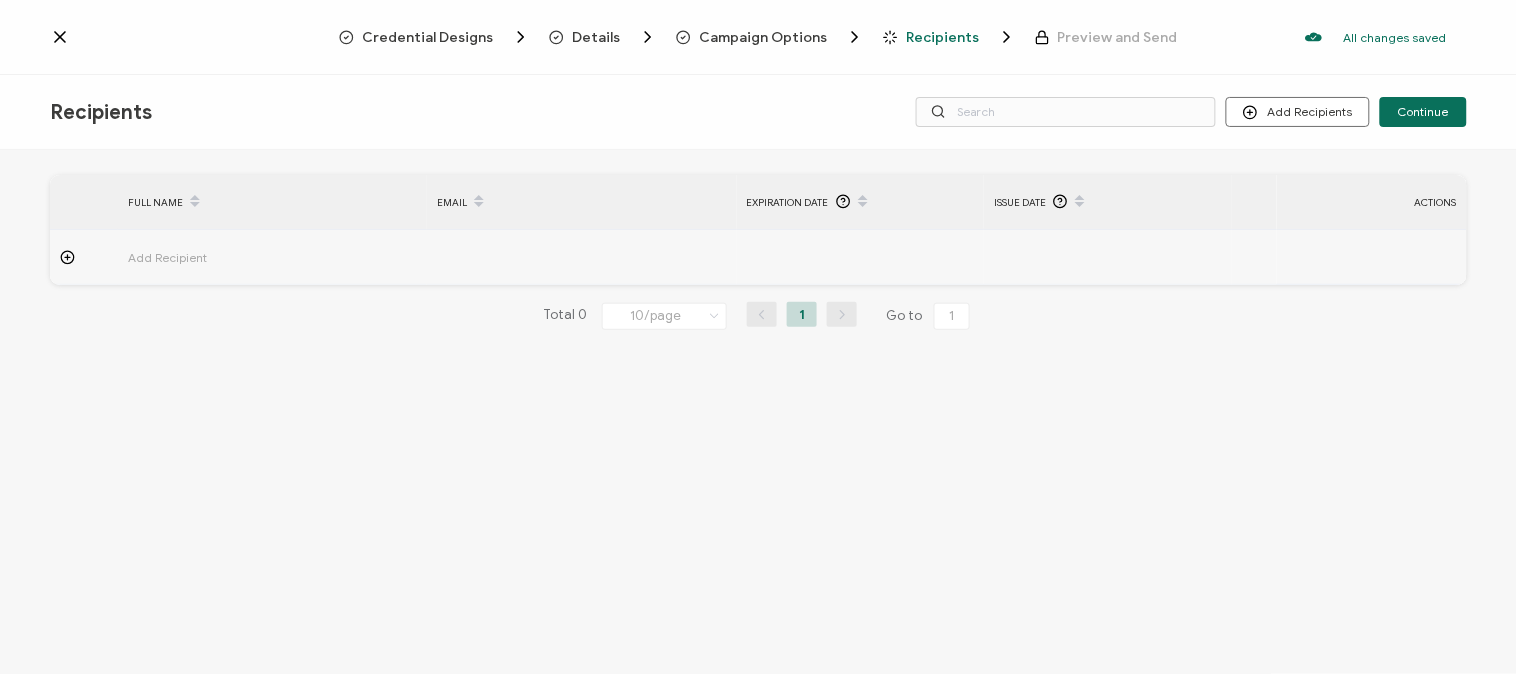 click on "Add Recipient" at bounding box center [223, 257] 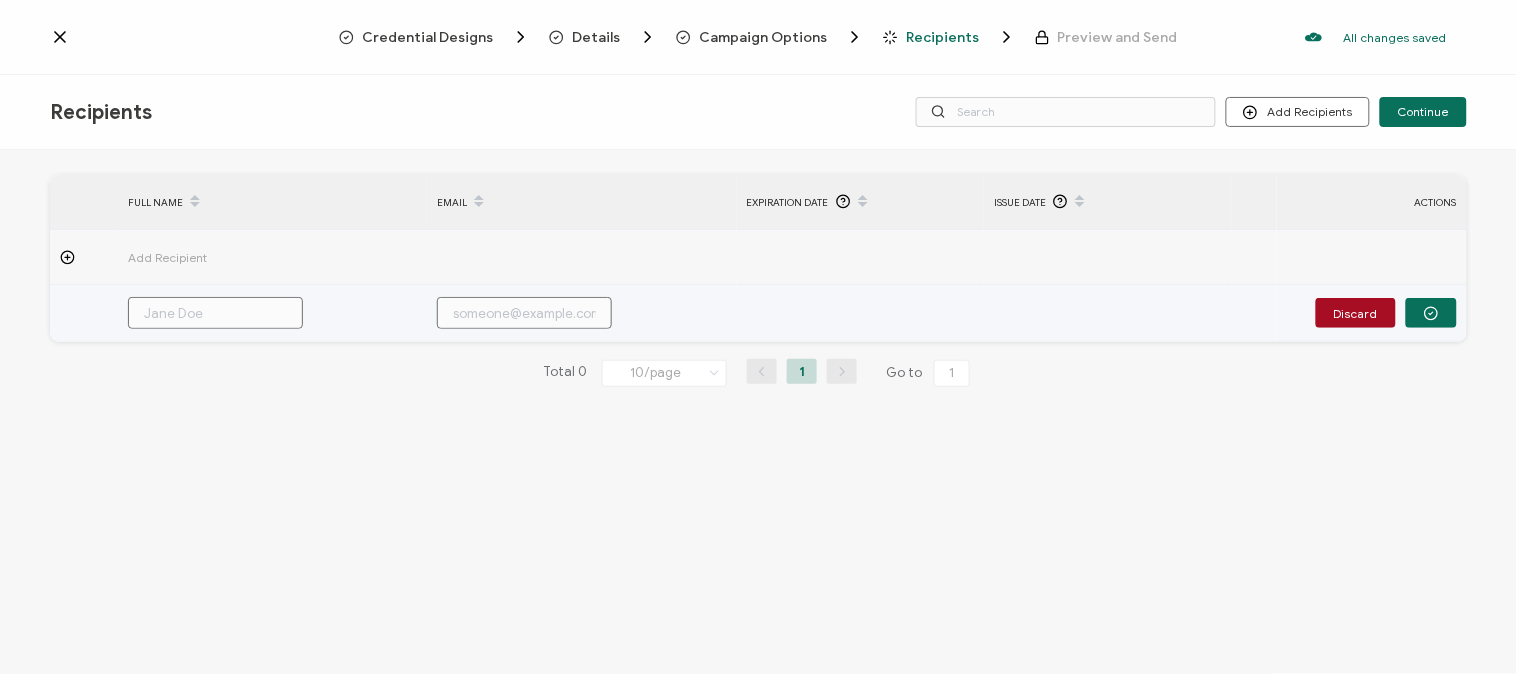 click at bounding box center [215, 313] 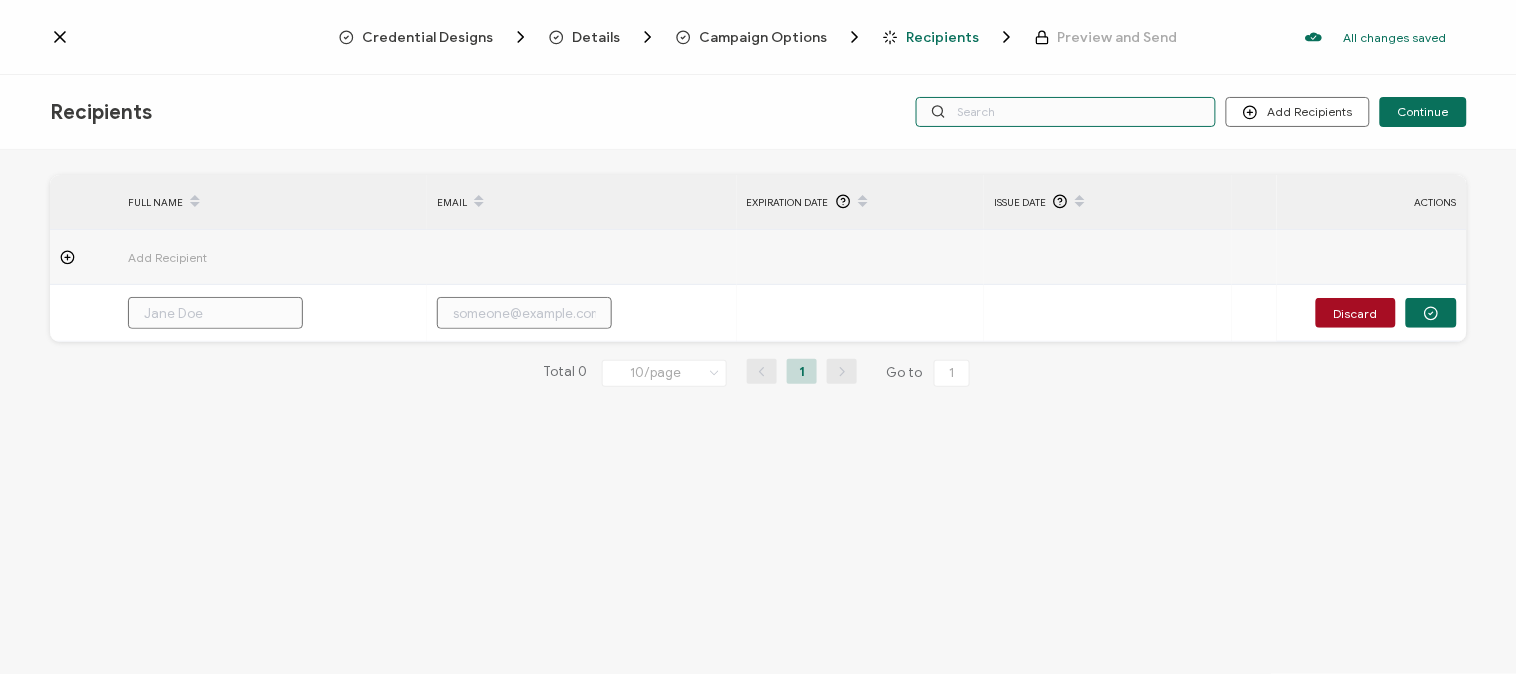 click at bounding box center (1066, 112) 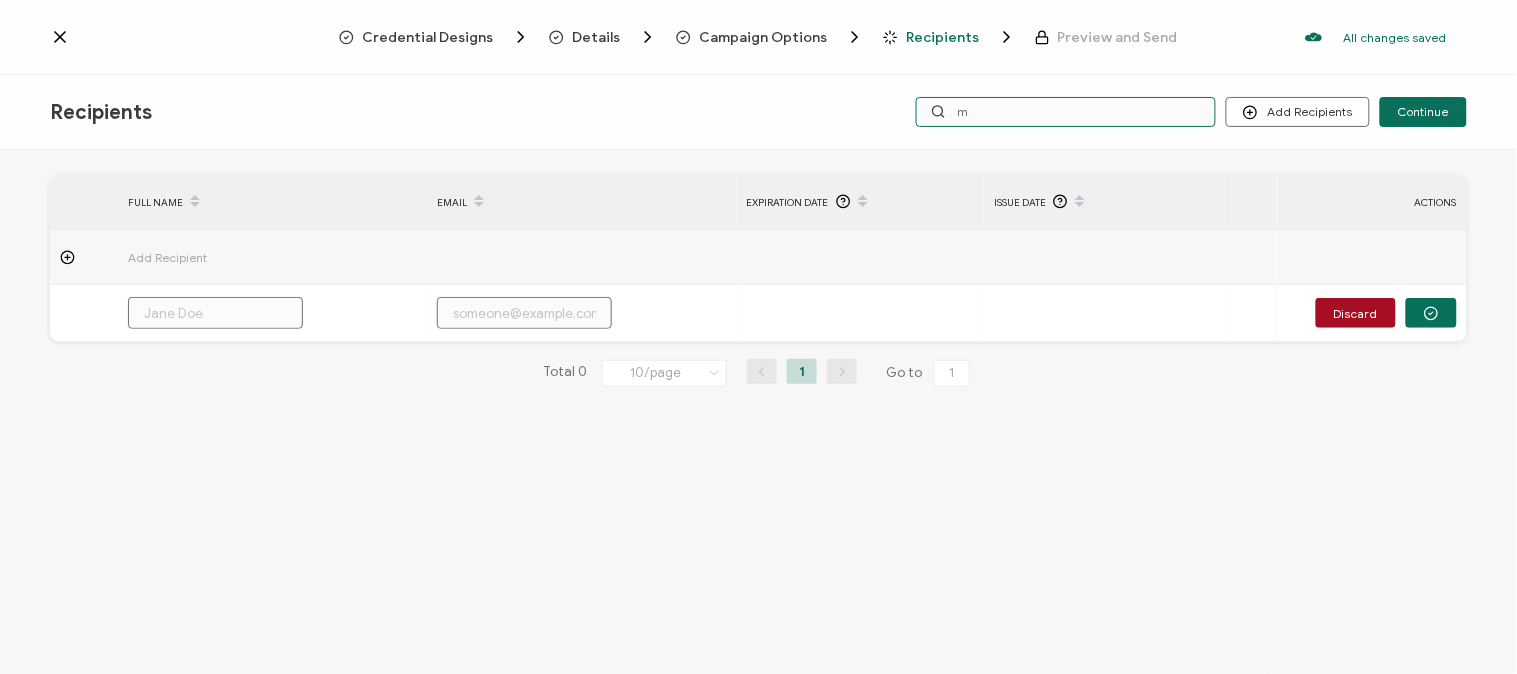 type on "ma" 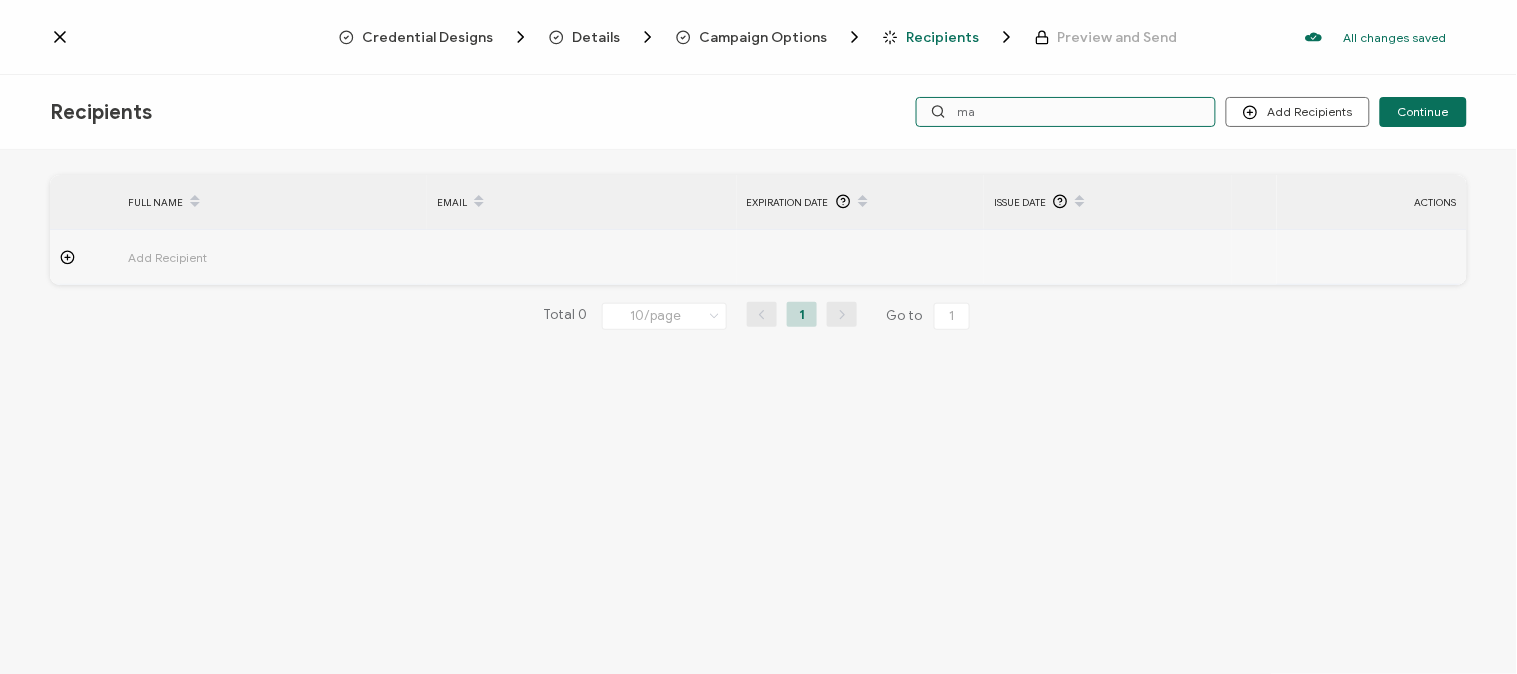 click on "ma" at bounding box center [1066, 112] 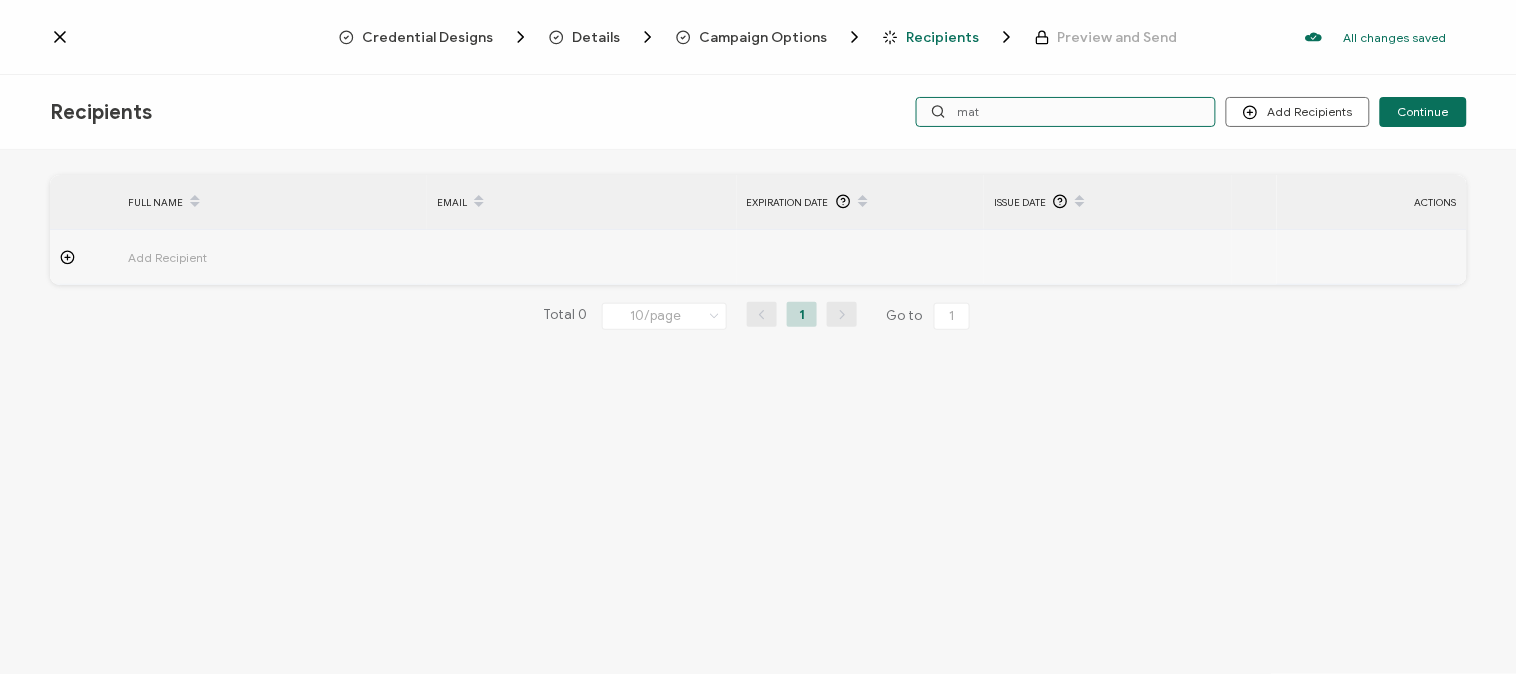 click on "mat" at bounding box center (1066, 112) 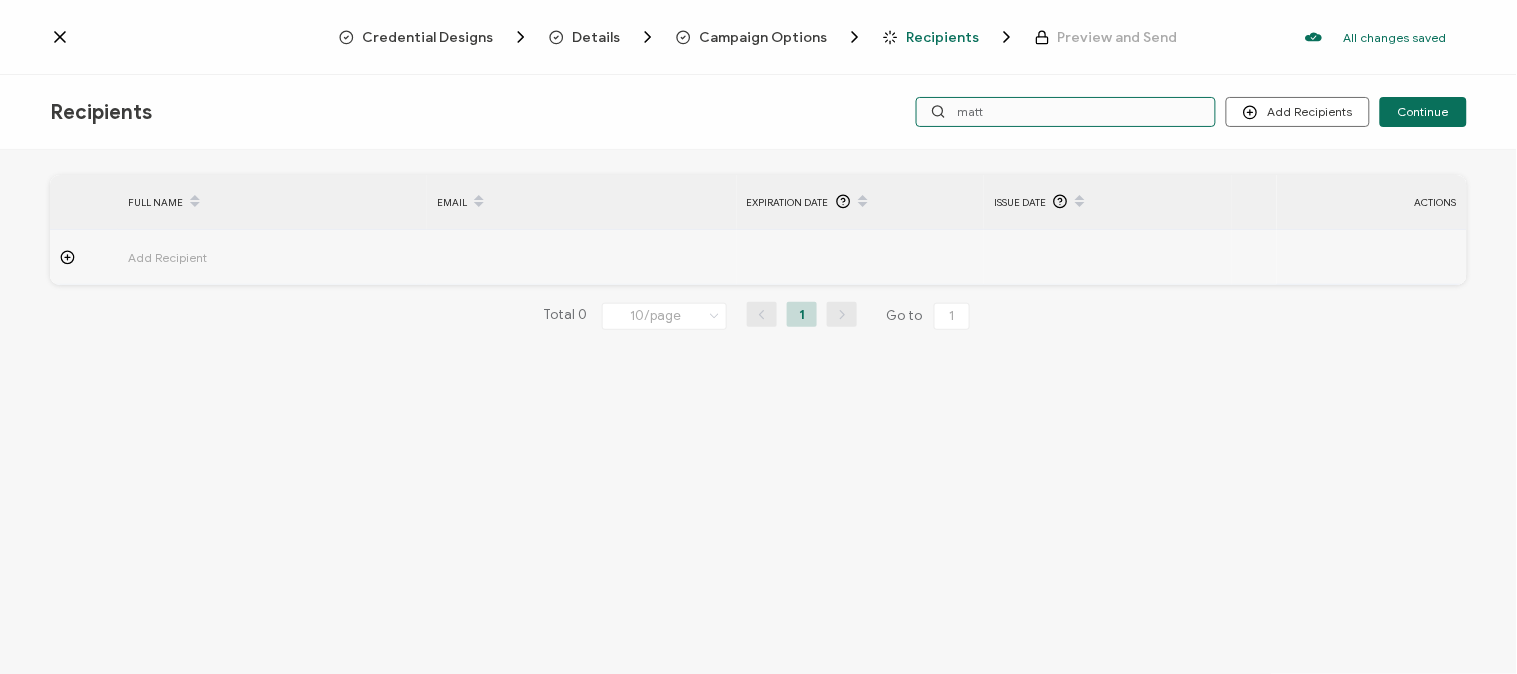click on "matt" at bounding box center [1066, 112] 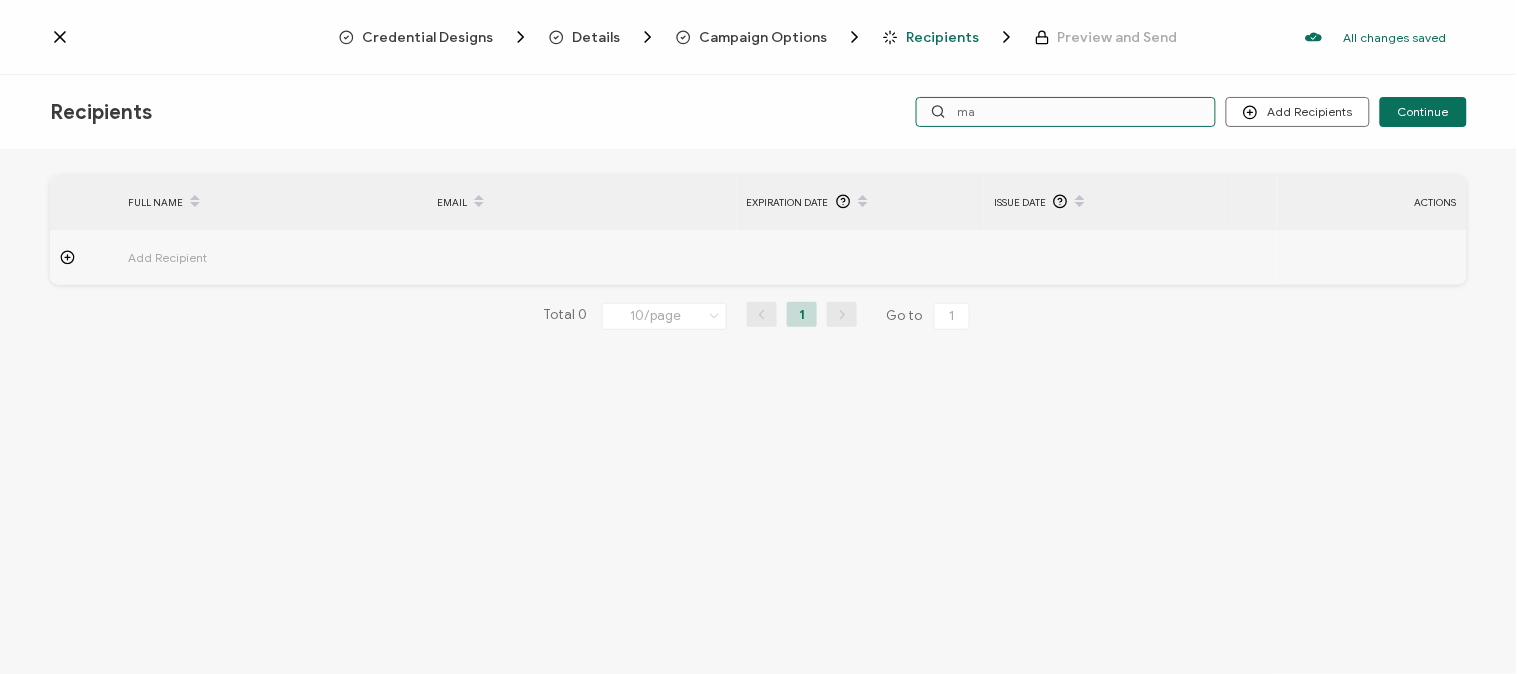 type on "m" 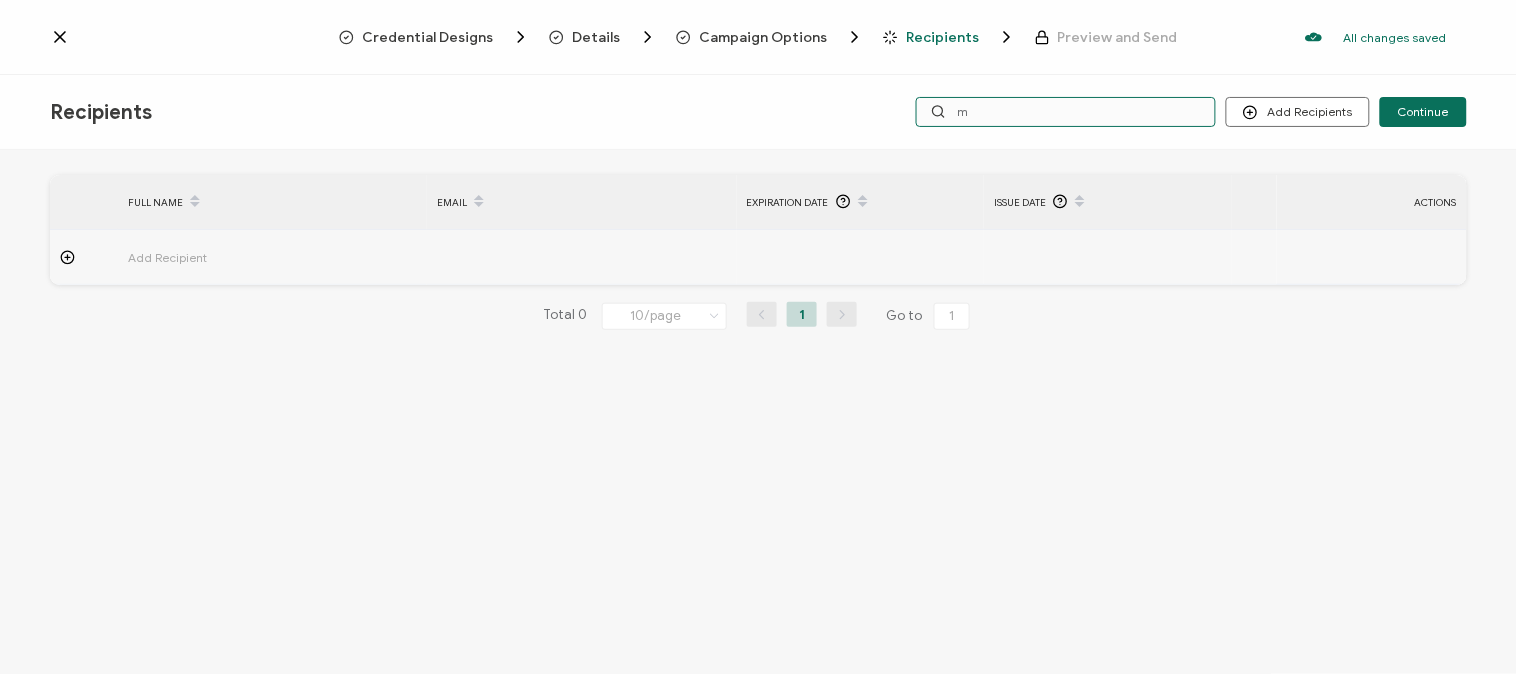 type 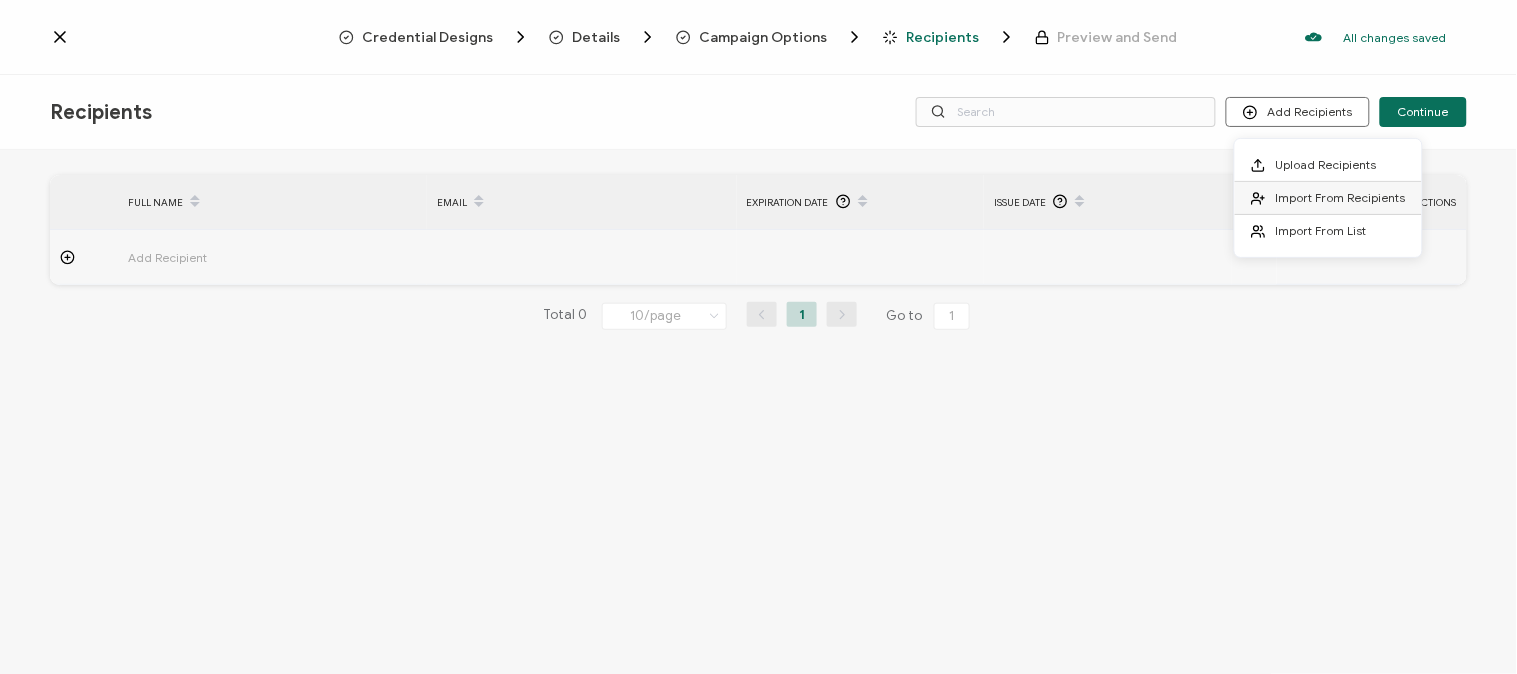 click on "Import From Recipients" at bounding box center (1341, 197) 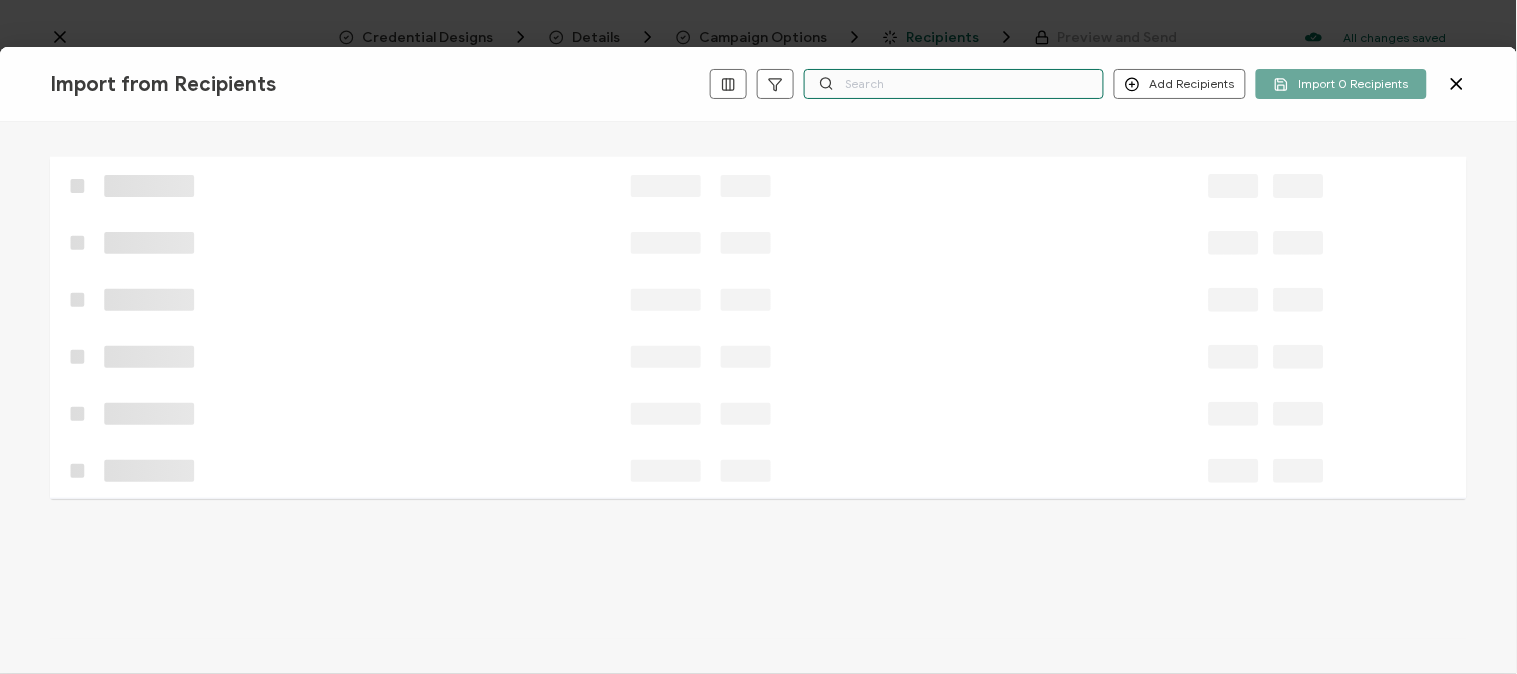 click at bounding box center [954, 84] 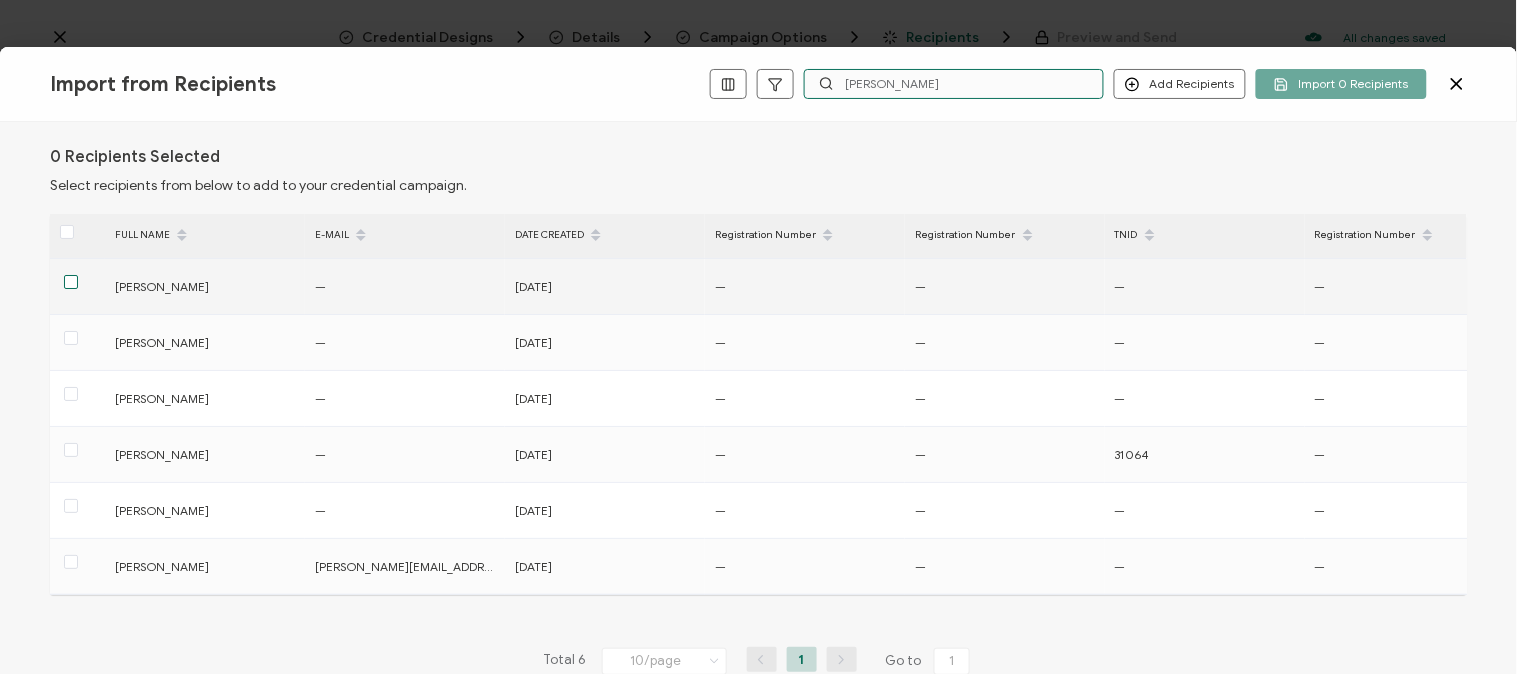 type on "[PERSON_NAME]" 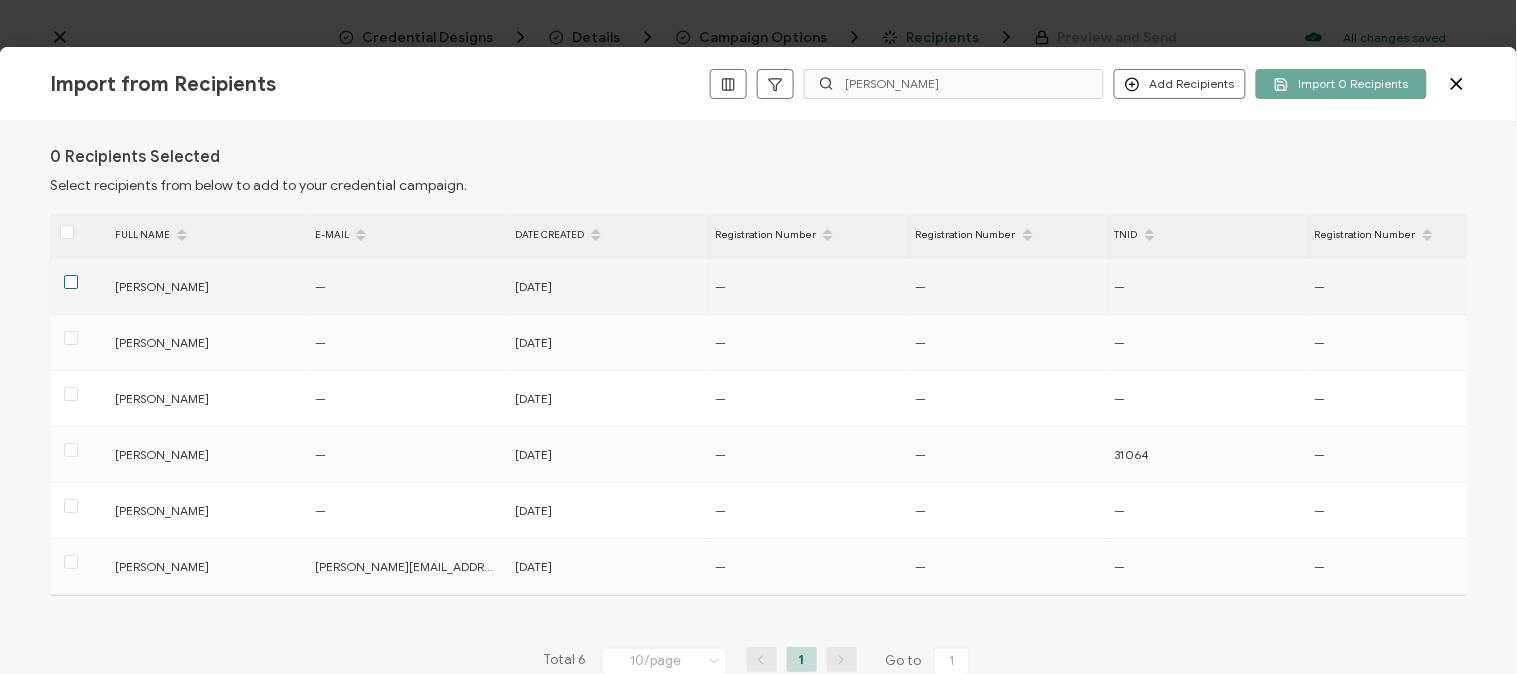 click at bounding box center (71, 282) 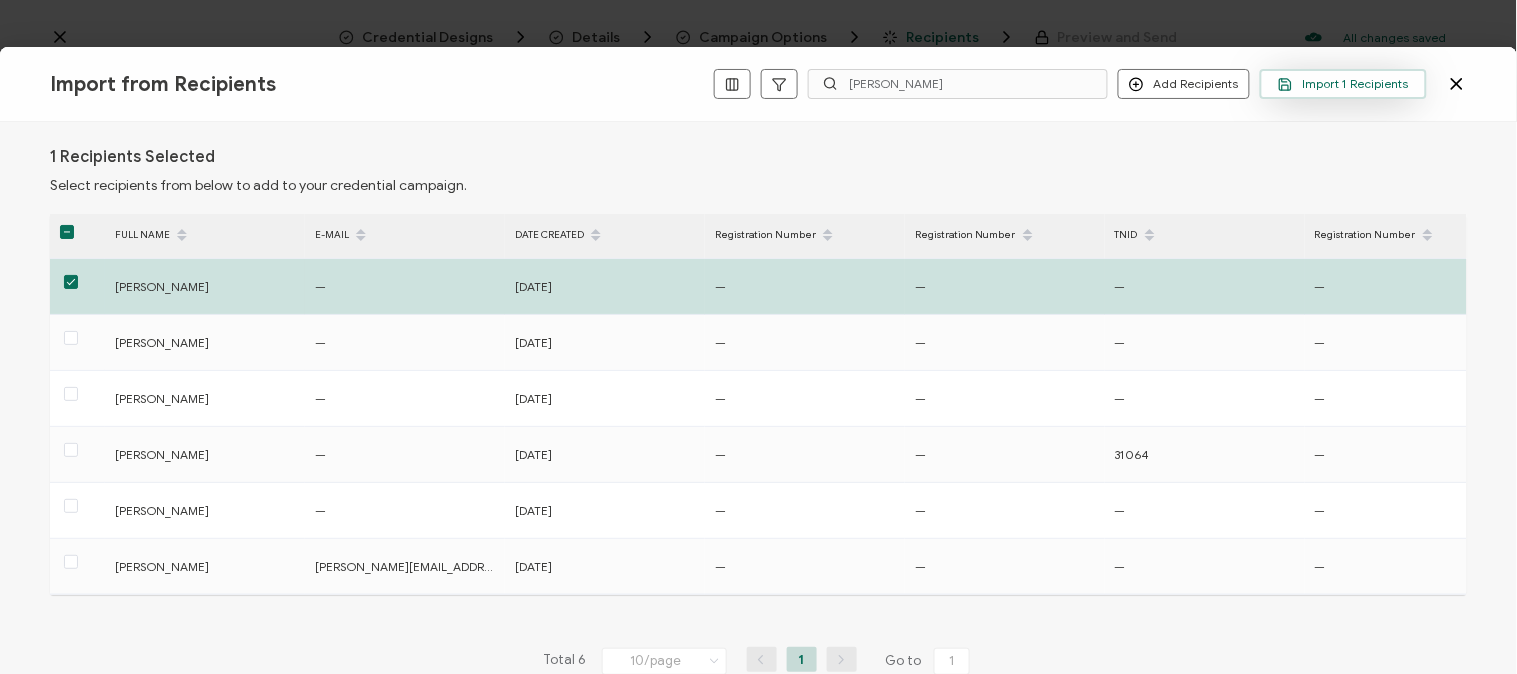 click on "Import 1 Recipients" at bounding box center [1343, 84] 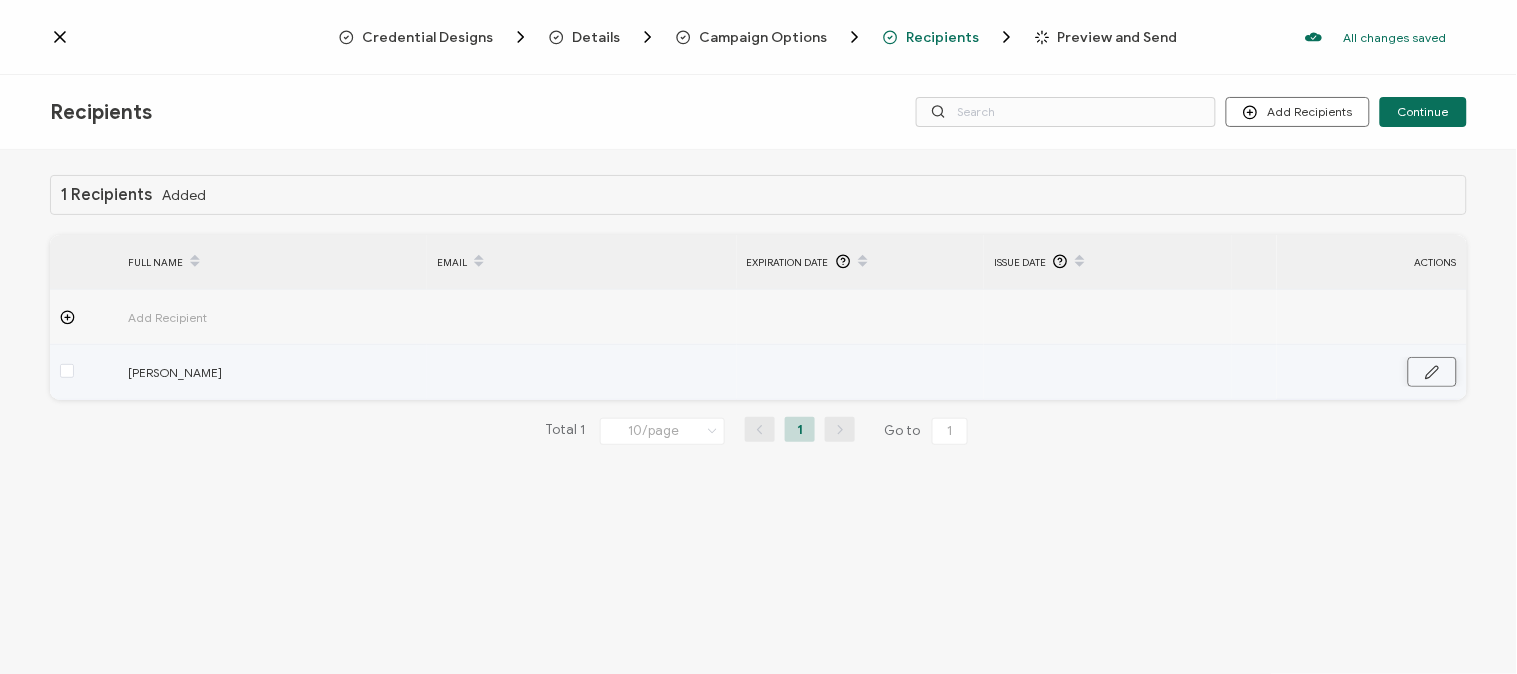 click at bounding box center [1432, 372] 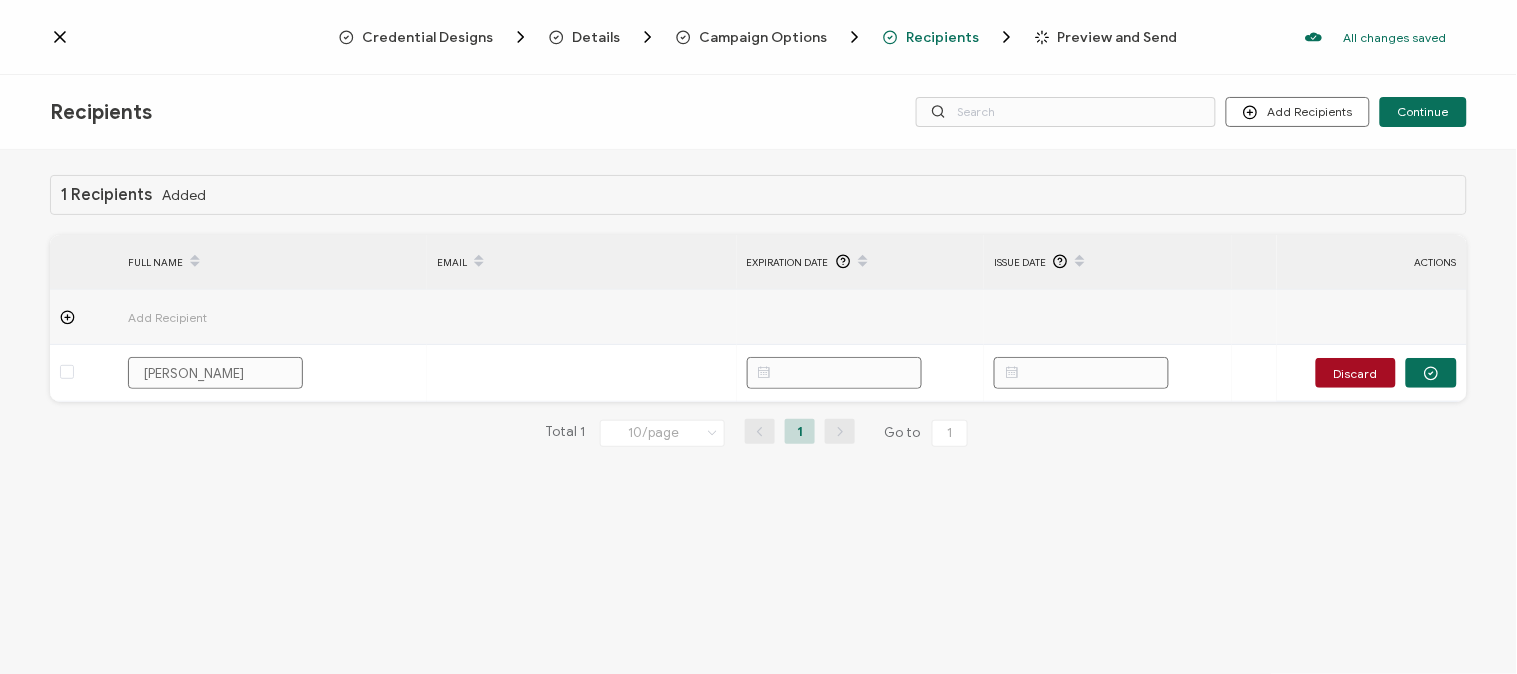 click on "EMAIL" at bounding box center [581, 262] 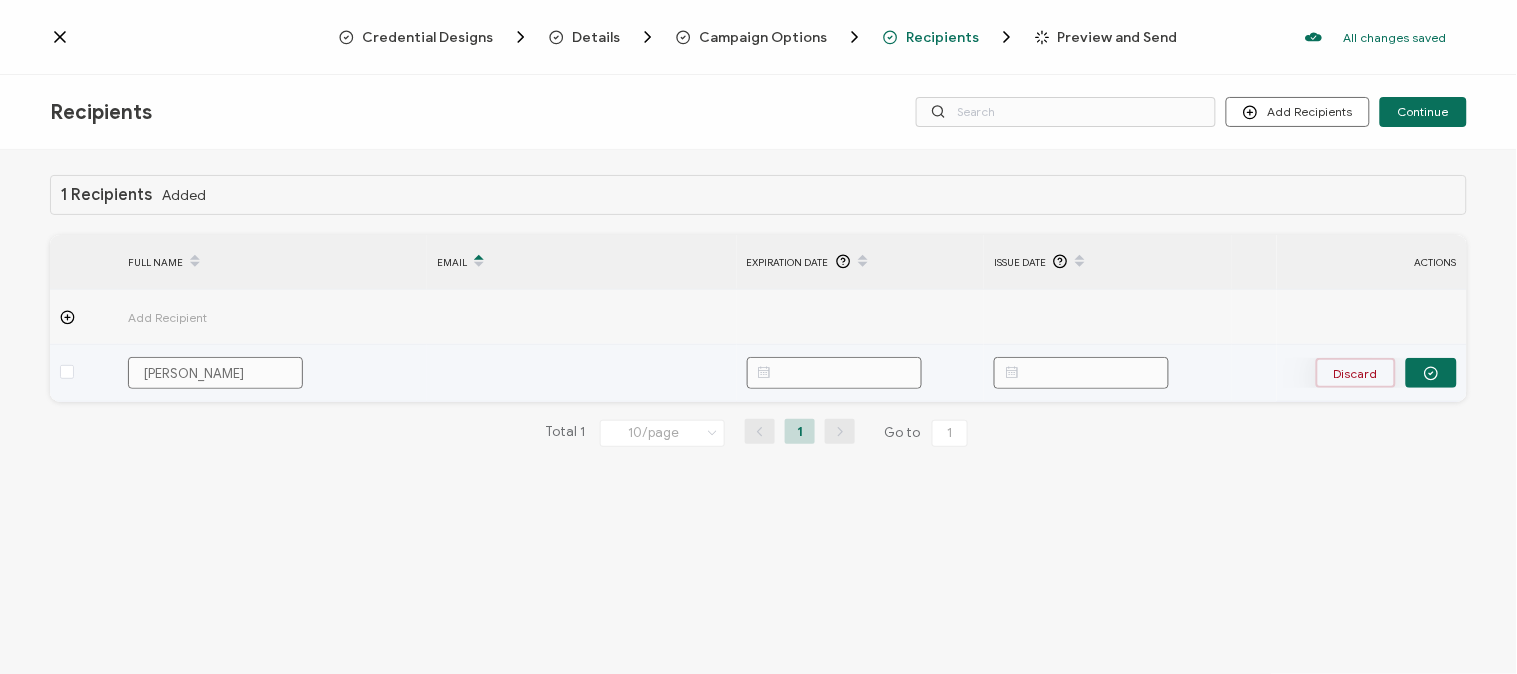click on "Discard" at bounding box center [1356, 373] 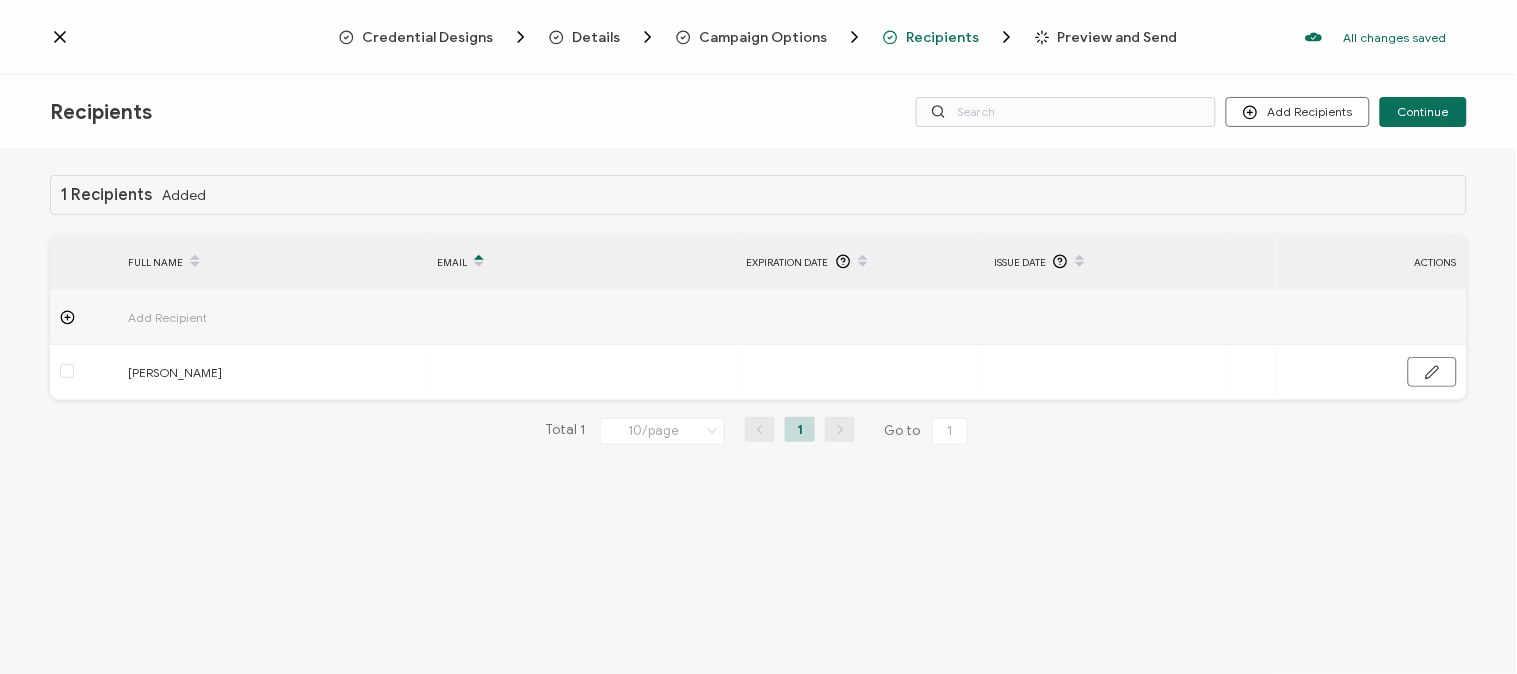 click on "Recipients" at bounding box center [942, 37] 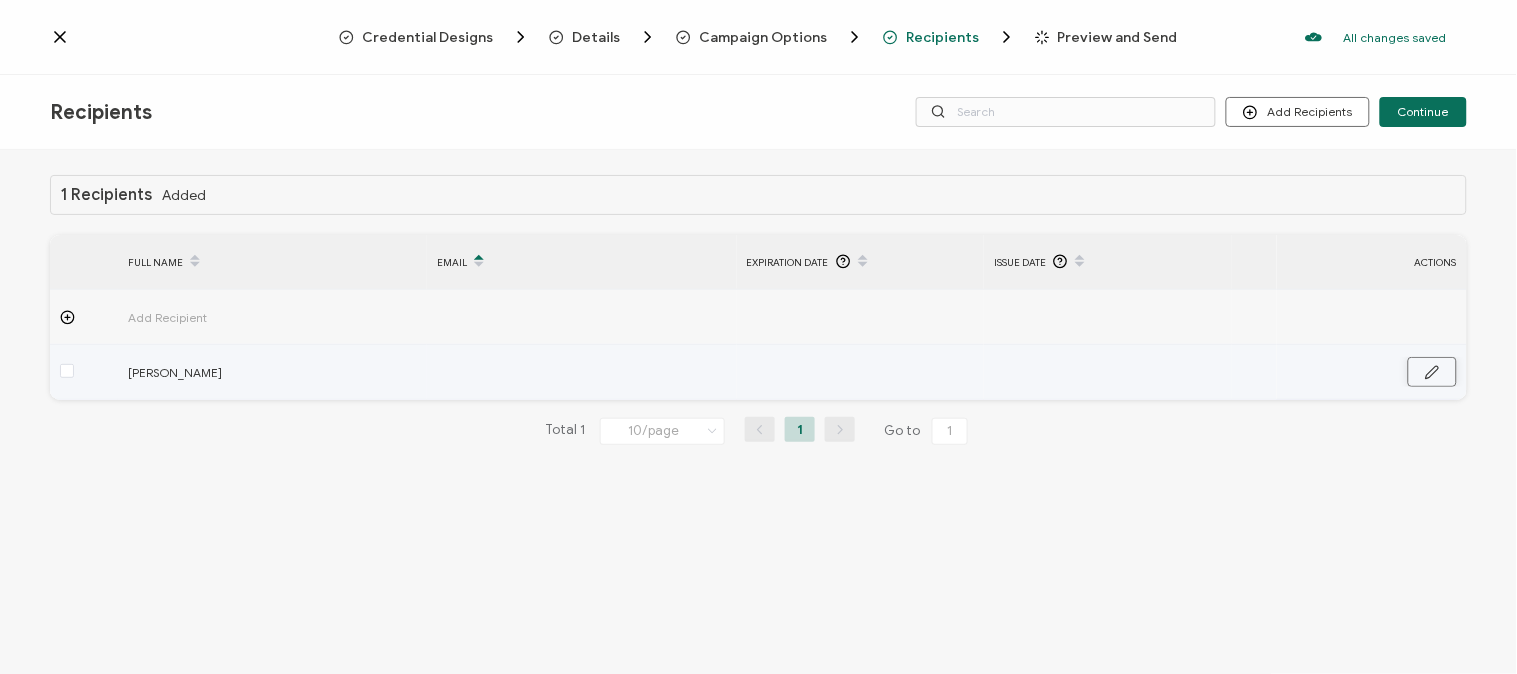 click 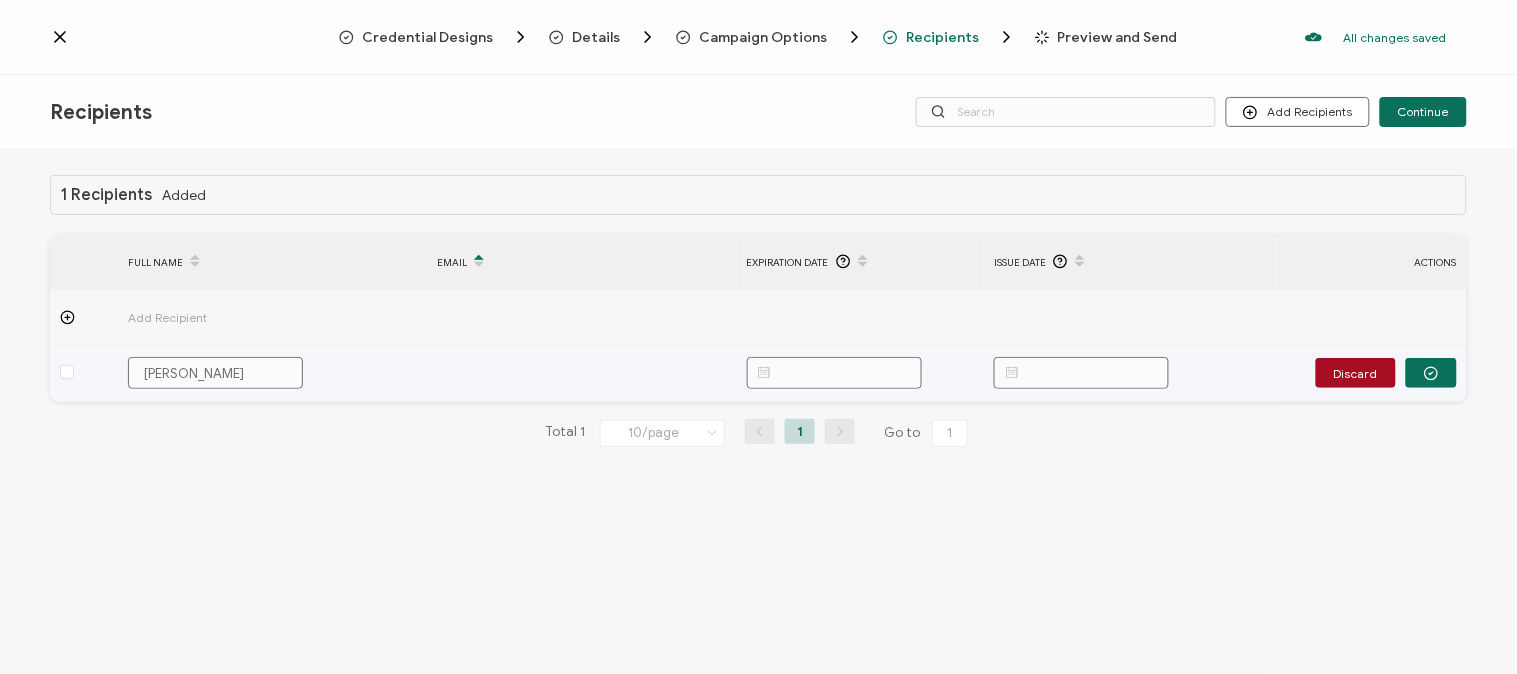 click on "[PERSON_NAME]" at bounding box center (215, 373) 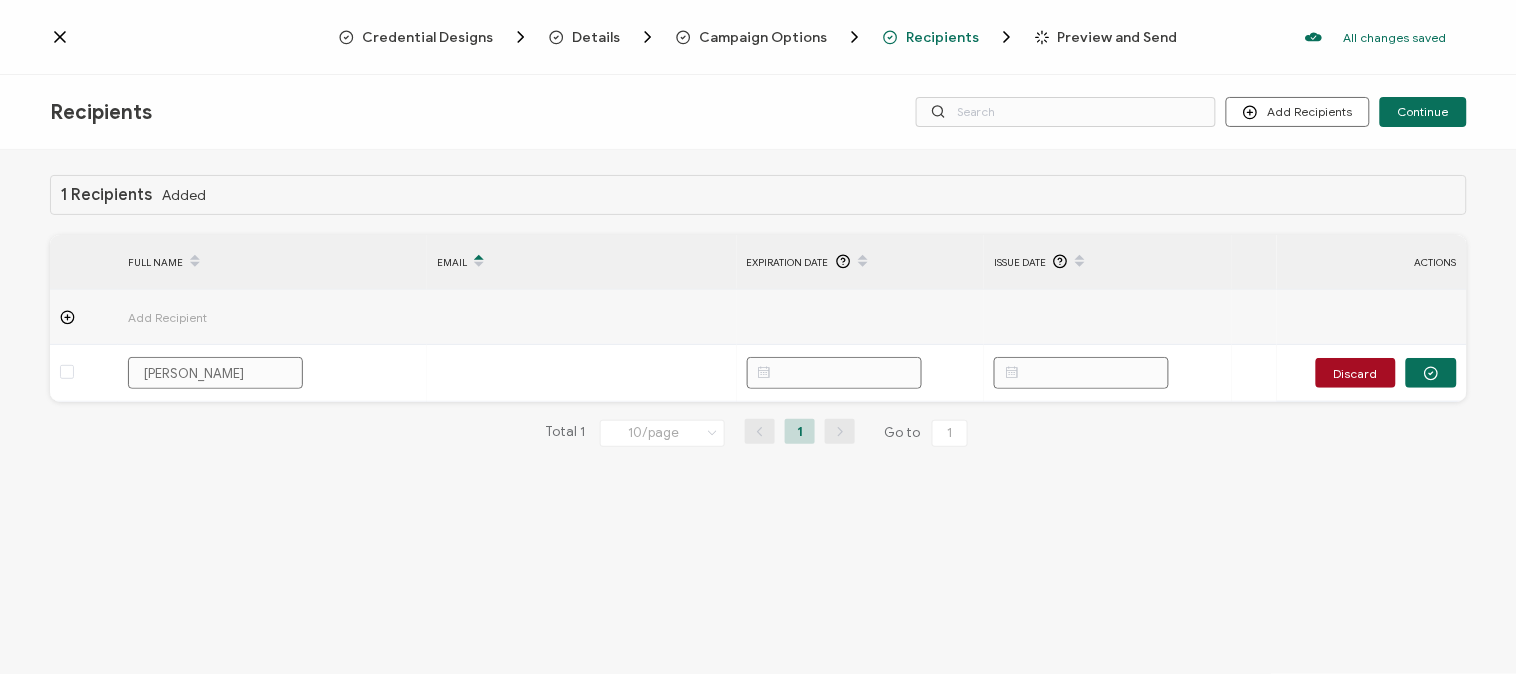 click on "EMAIL" at bounding box center (581, 262) 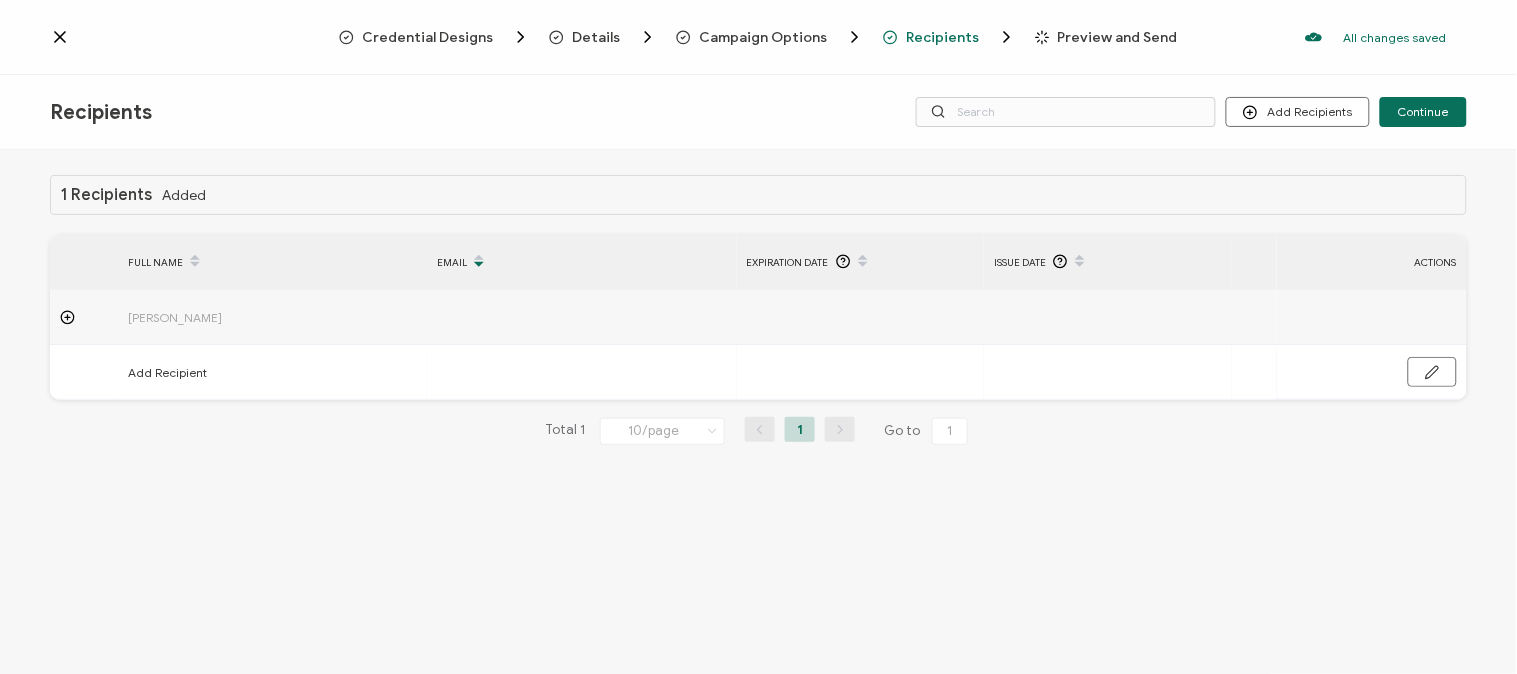 click on "EMAIL" at bounding box center (581, 262) 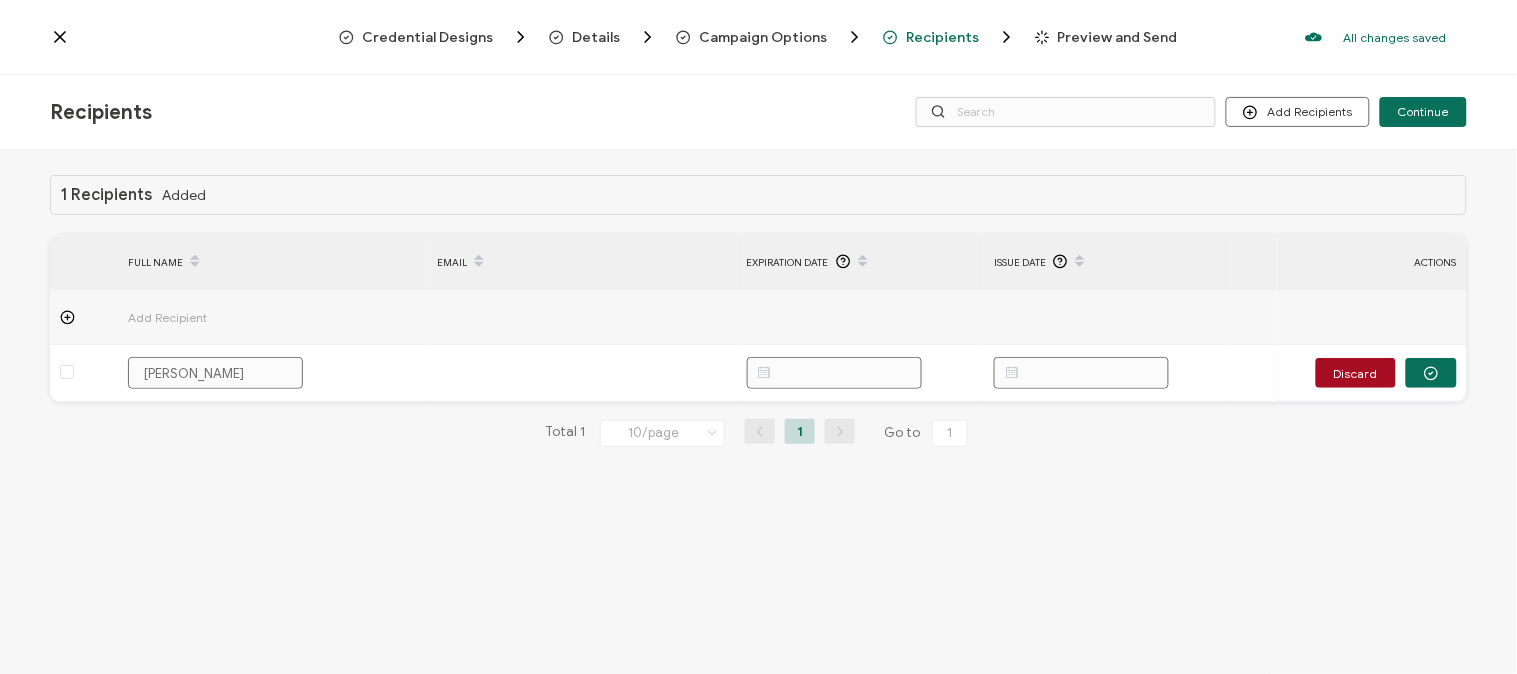 click on "EMAIL" at bounding box center [581, 262] 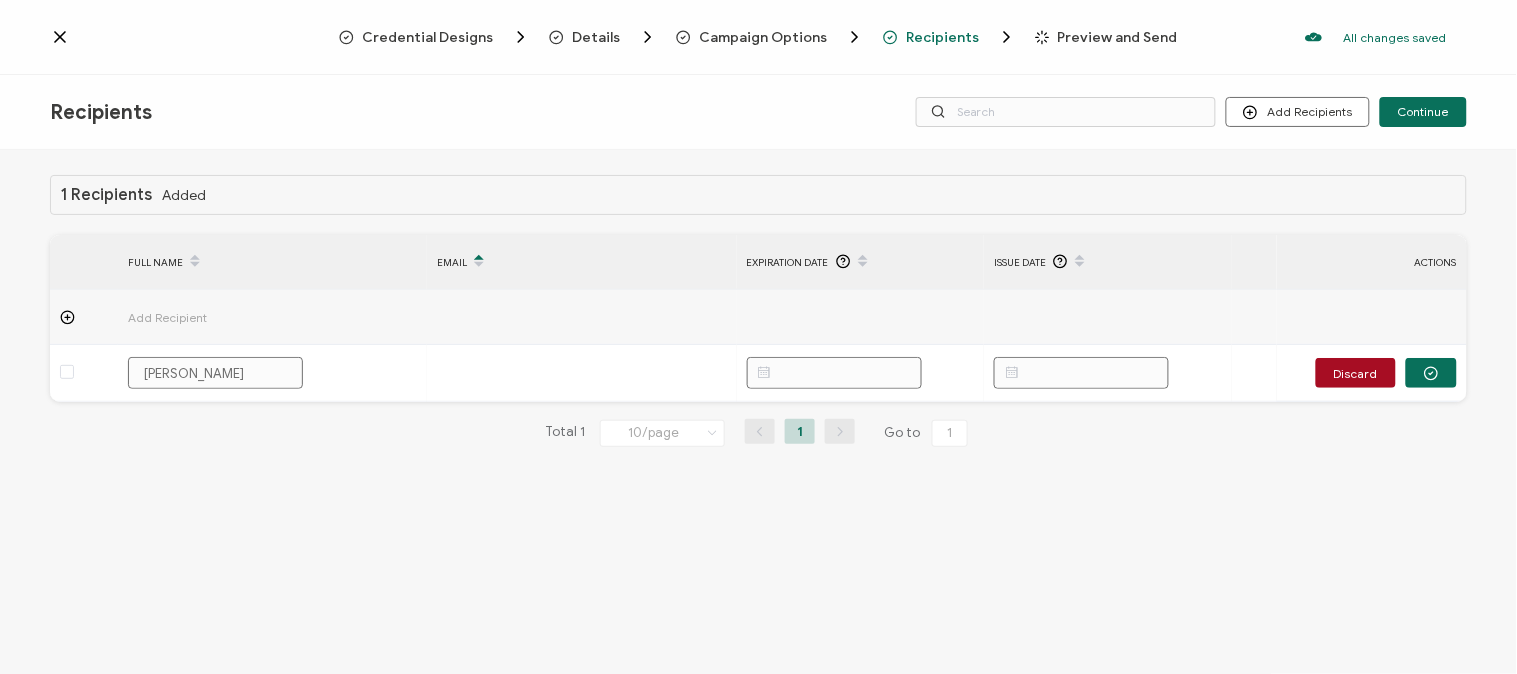 click on "EMAIL" at bounding box center (581, 262) 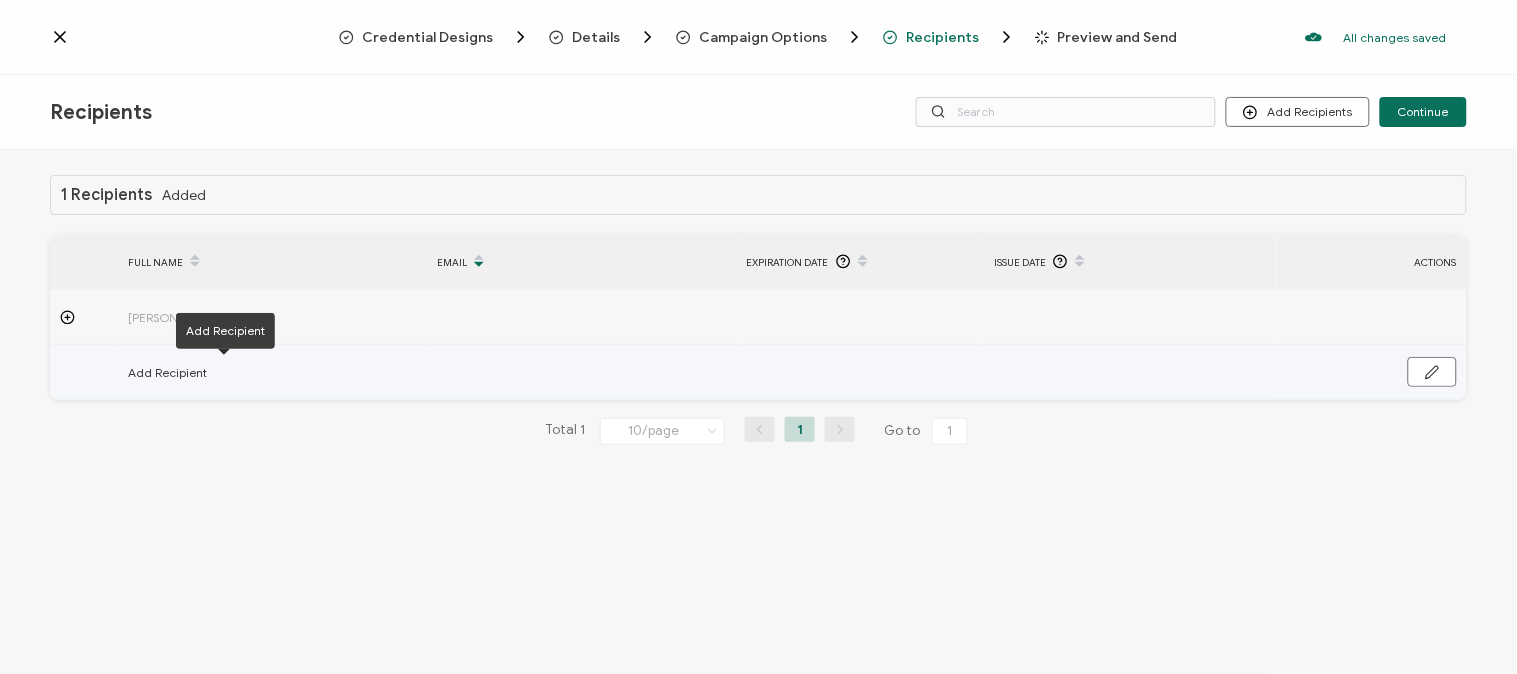 click on "Add Recipient" at bounding box center [223, 372] 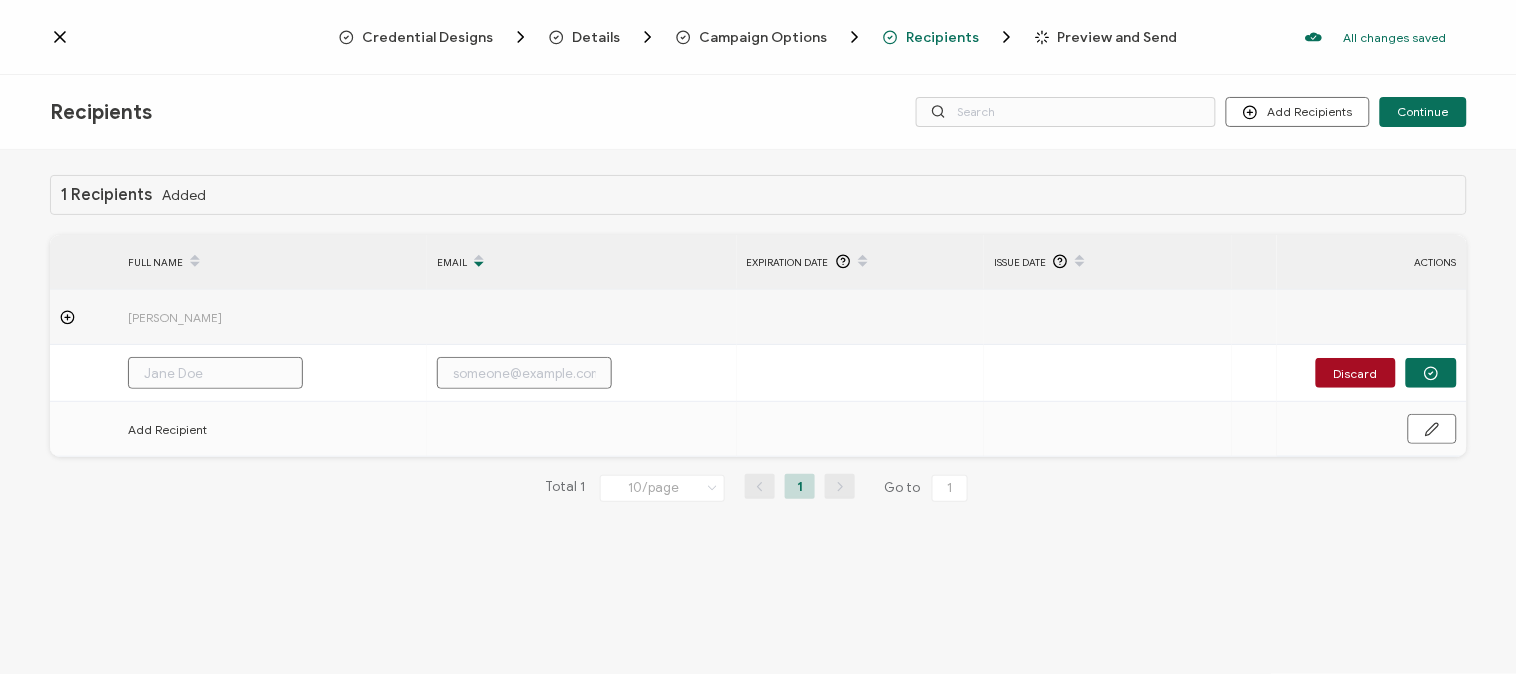 click 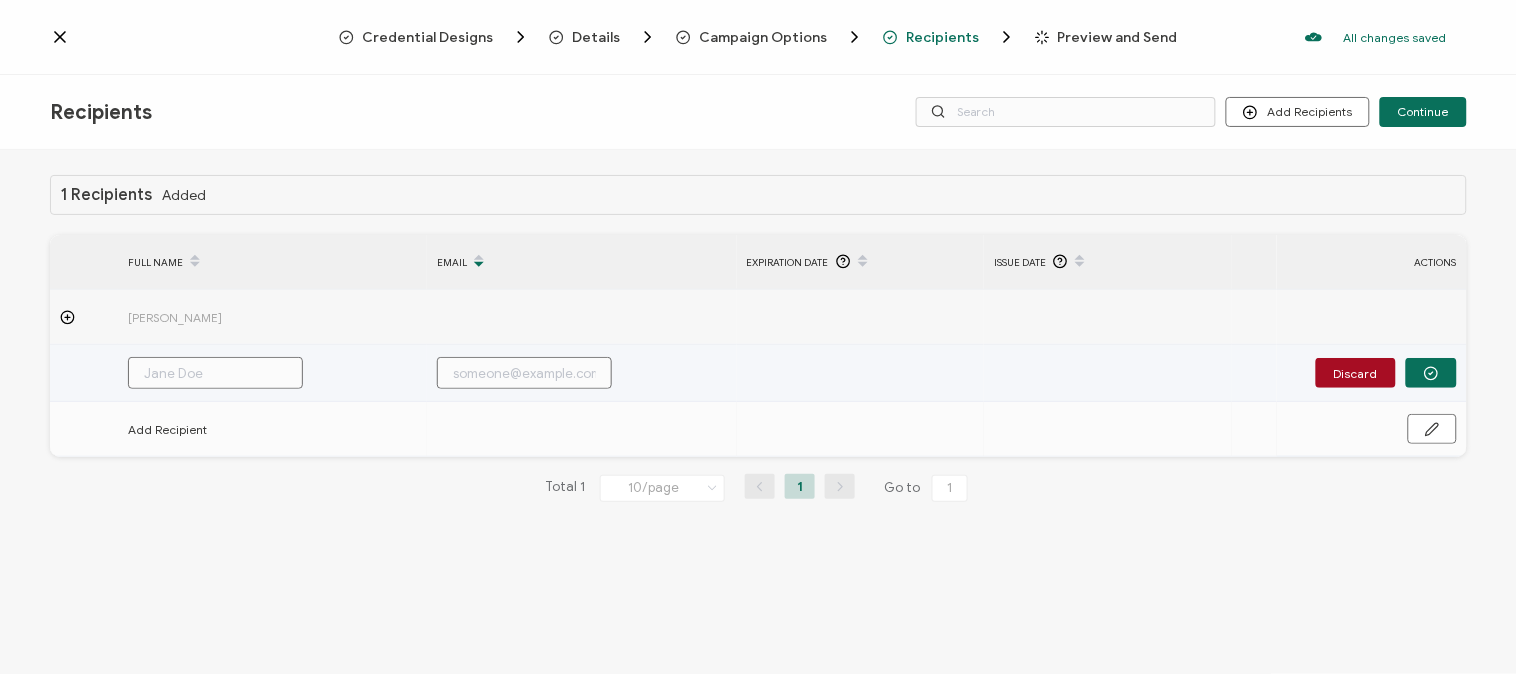 paste on "[PERSON_NAME][EMAIL_ADDRESS][DOMAIN_NAME]" 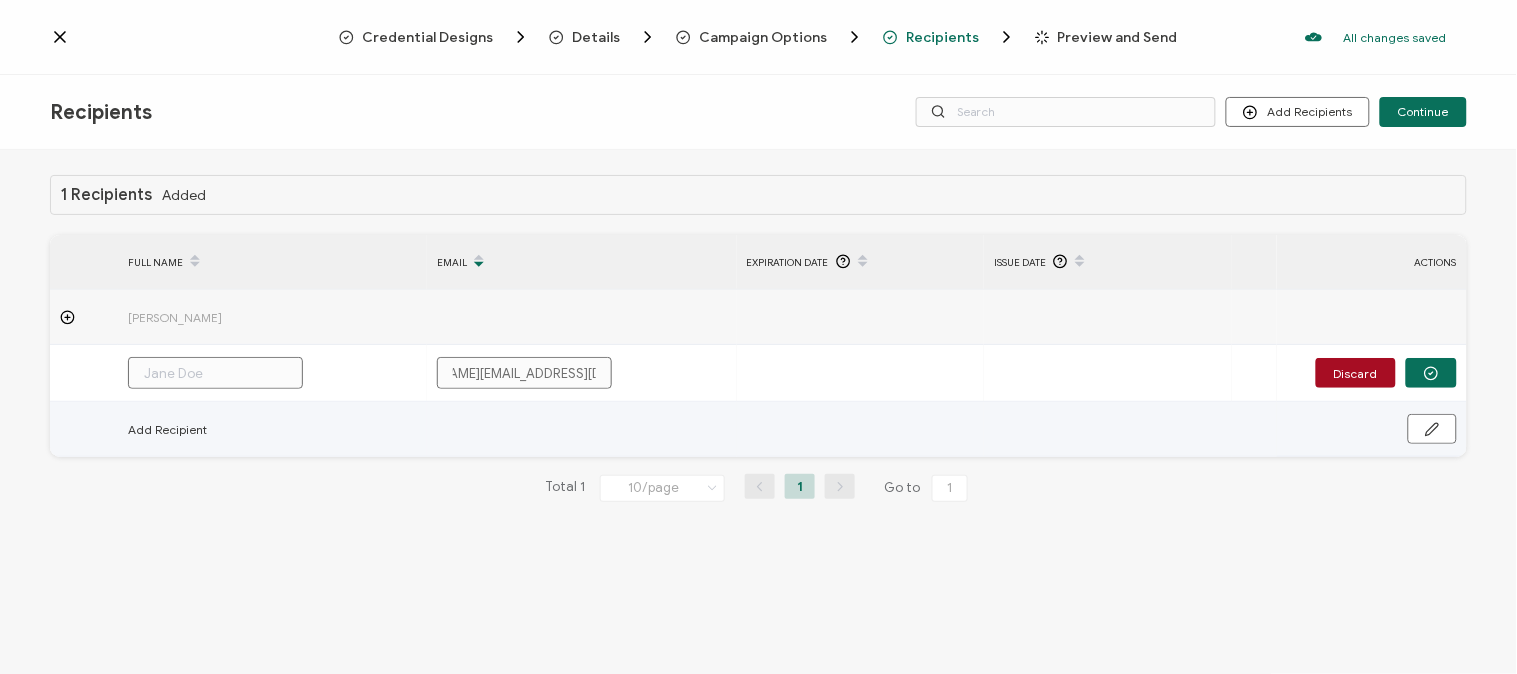 scroll, scrollTop: 0, scrollLeft: 0, axis: both 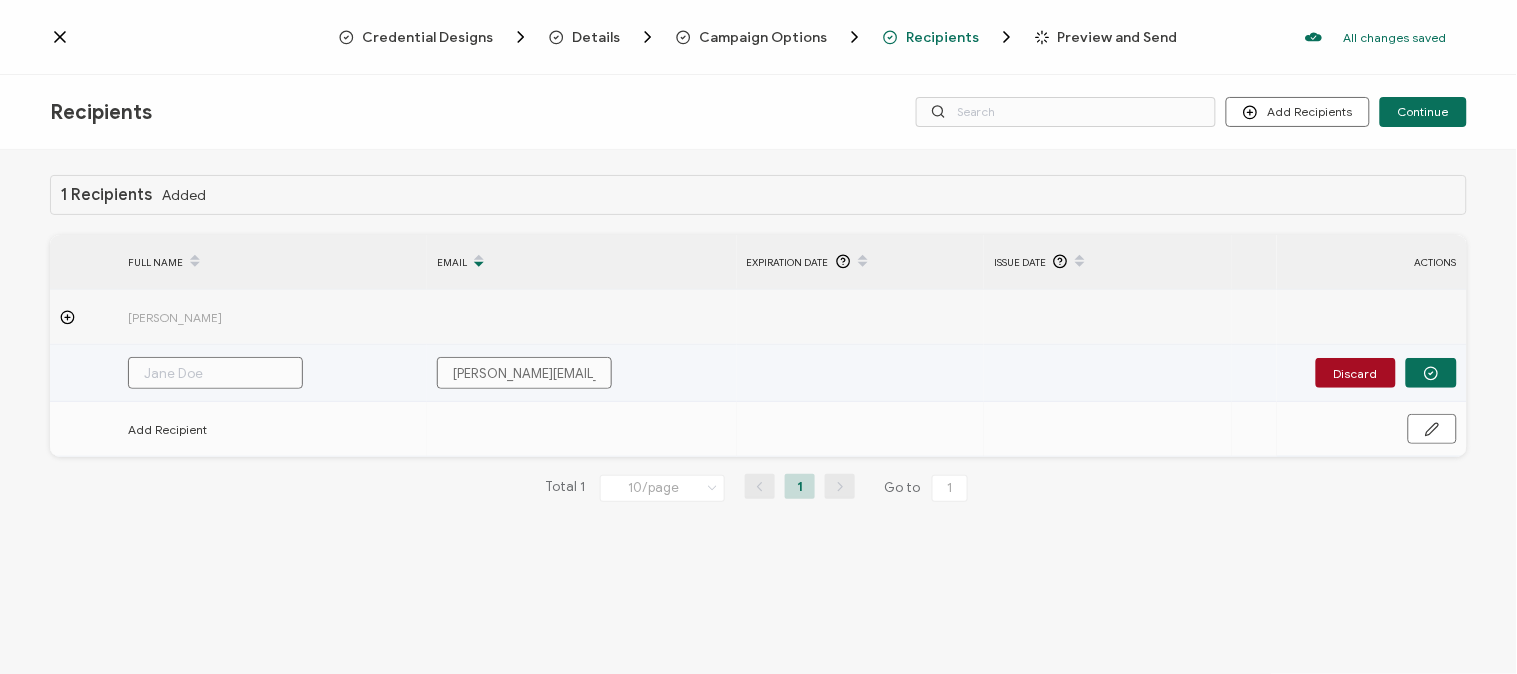 type on "[PERSON_NAME][EMAIL_ADDRESS][DOMAIN_NAME]" 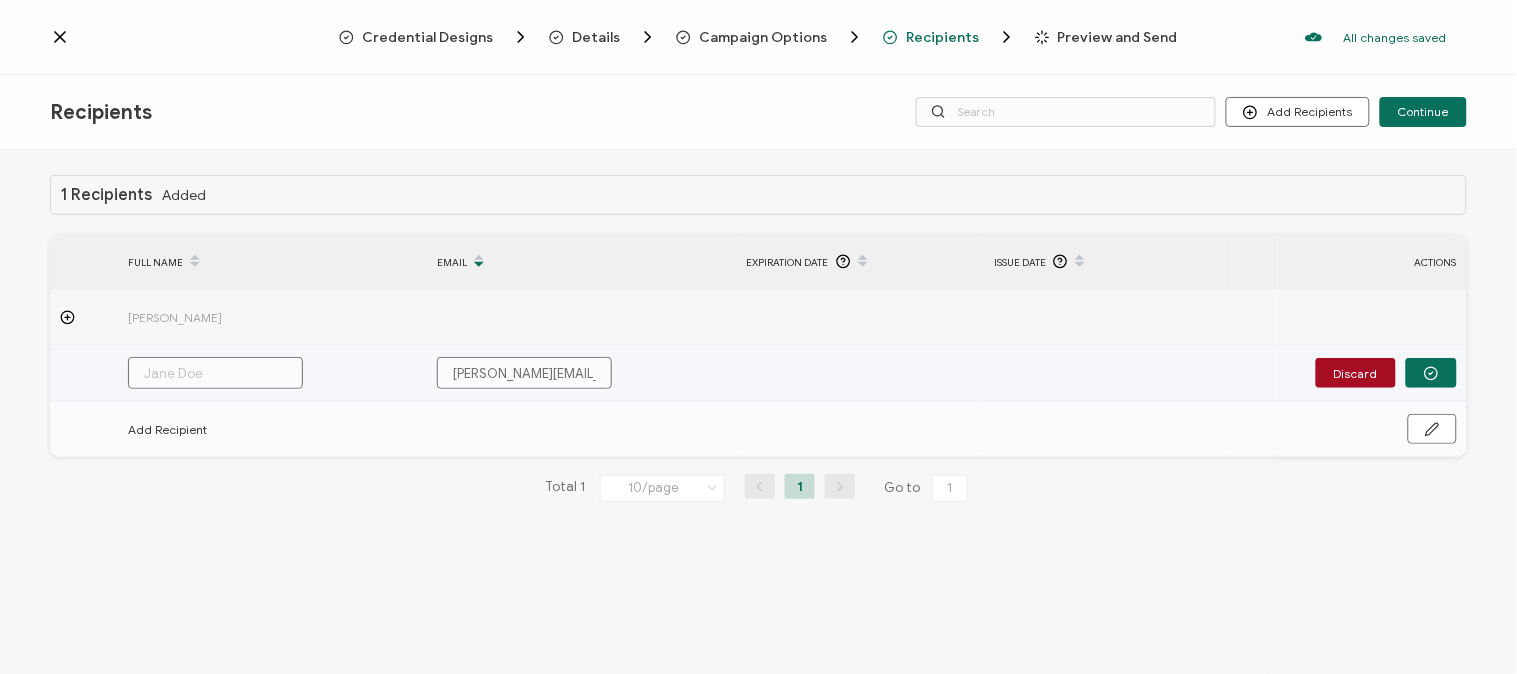 type on "M" 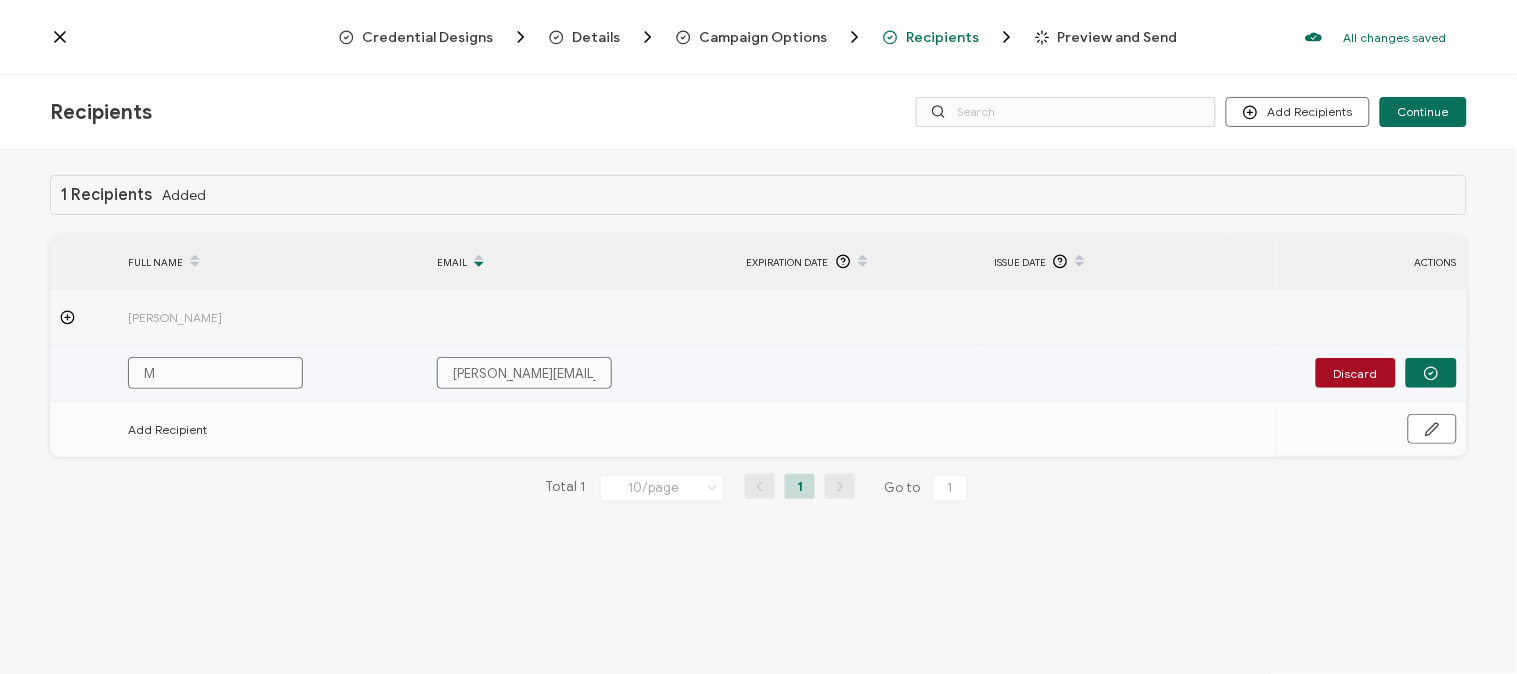 type on "Ma" 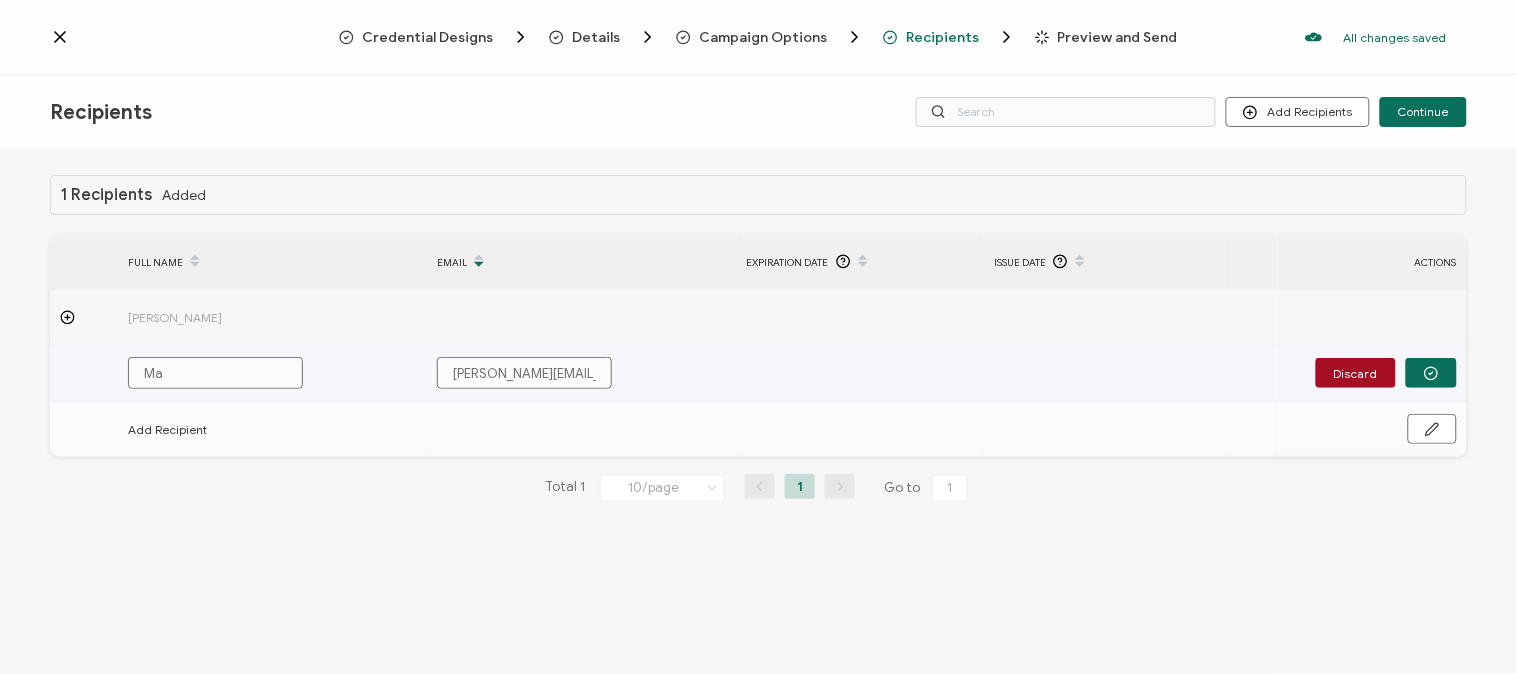 type on "Mat" 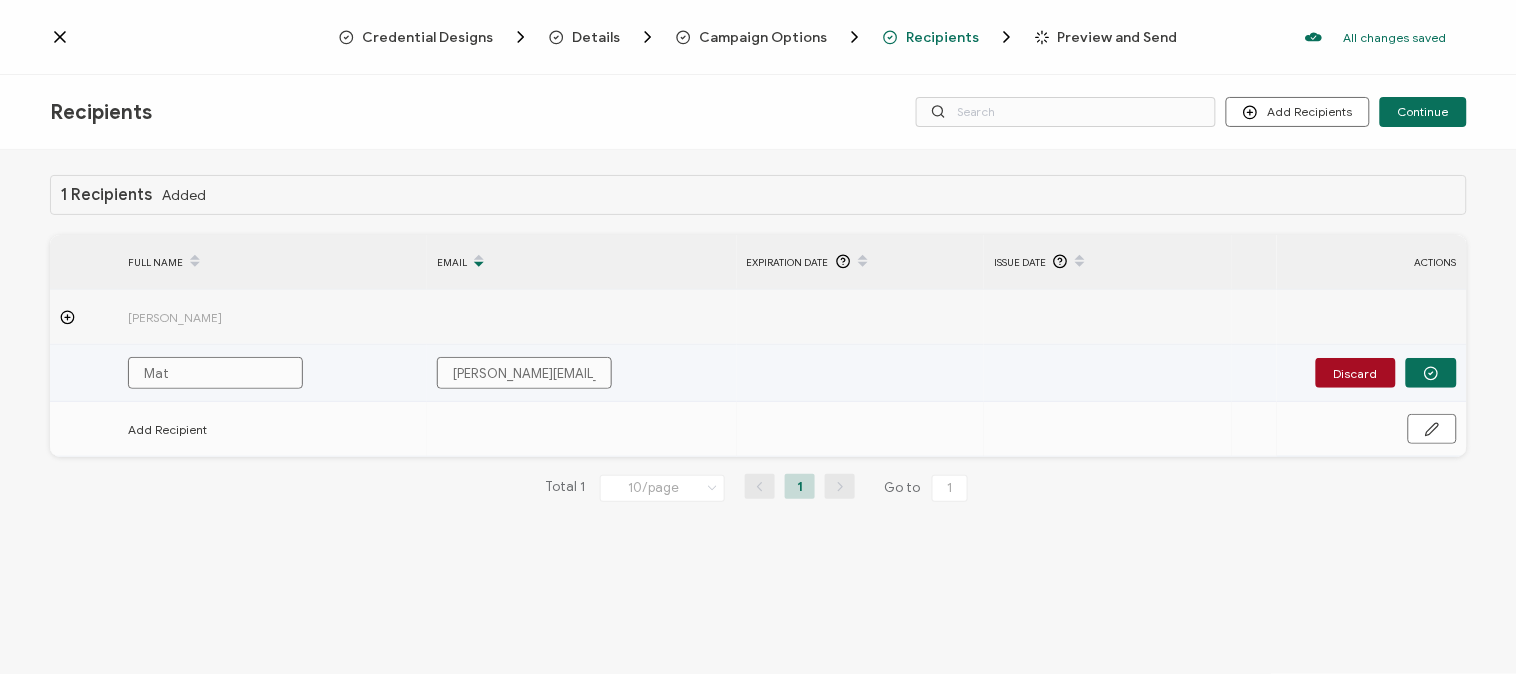 type on "[PERSON_NAME]" 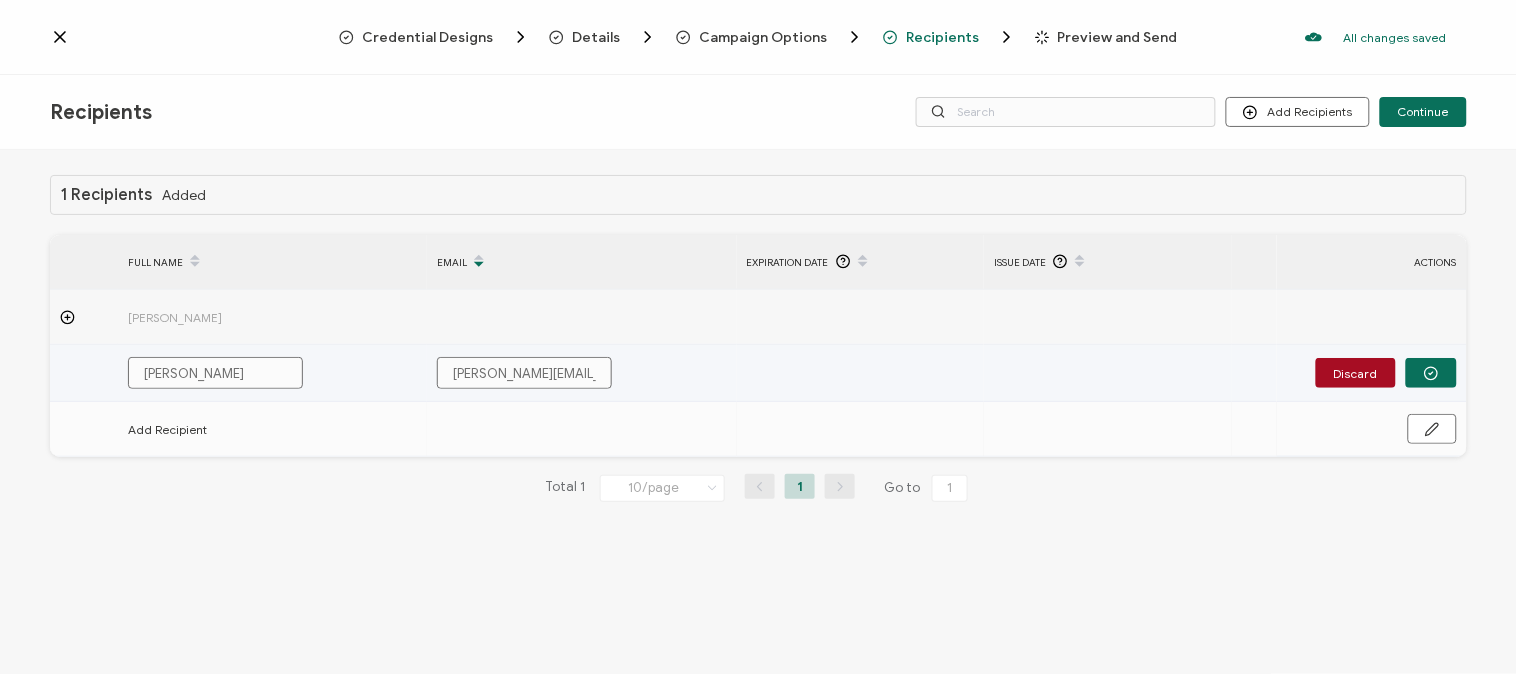type on "Matth" 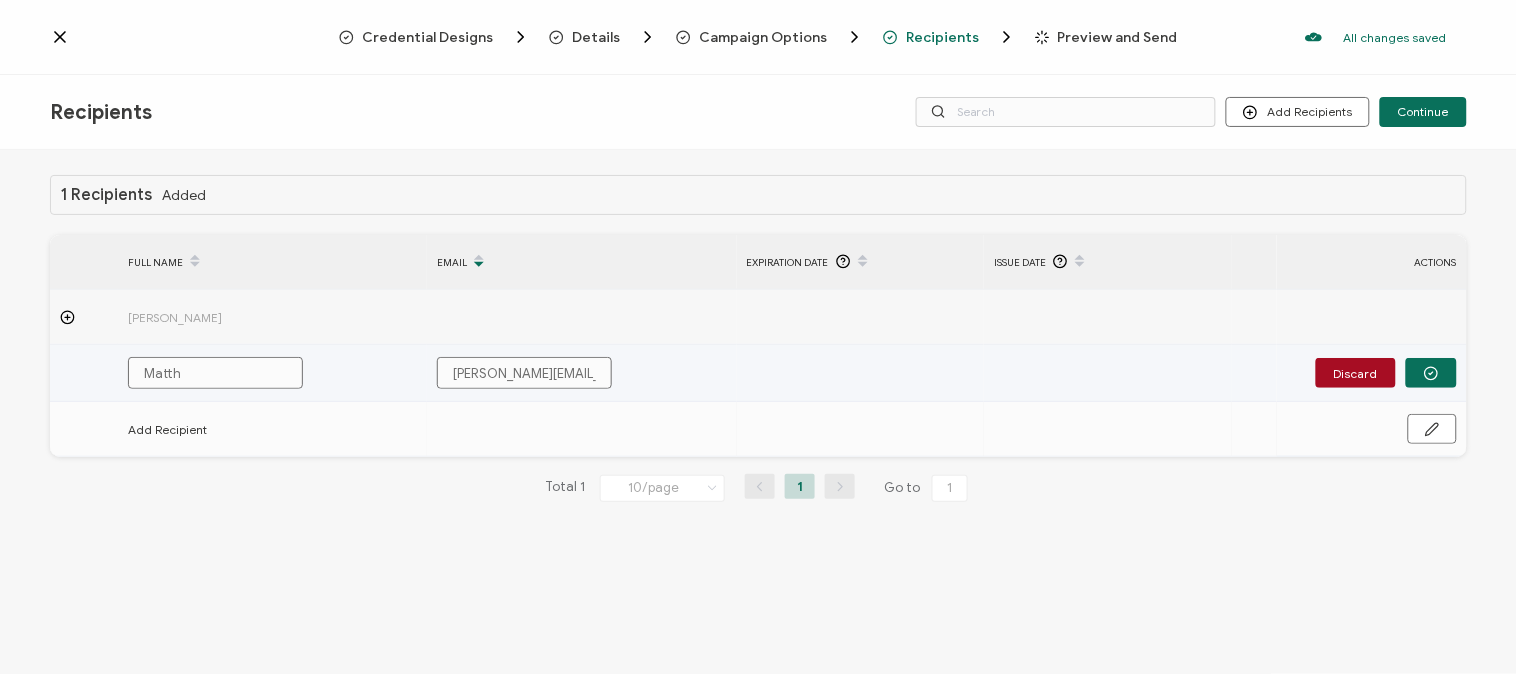 type on "Matthe" 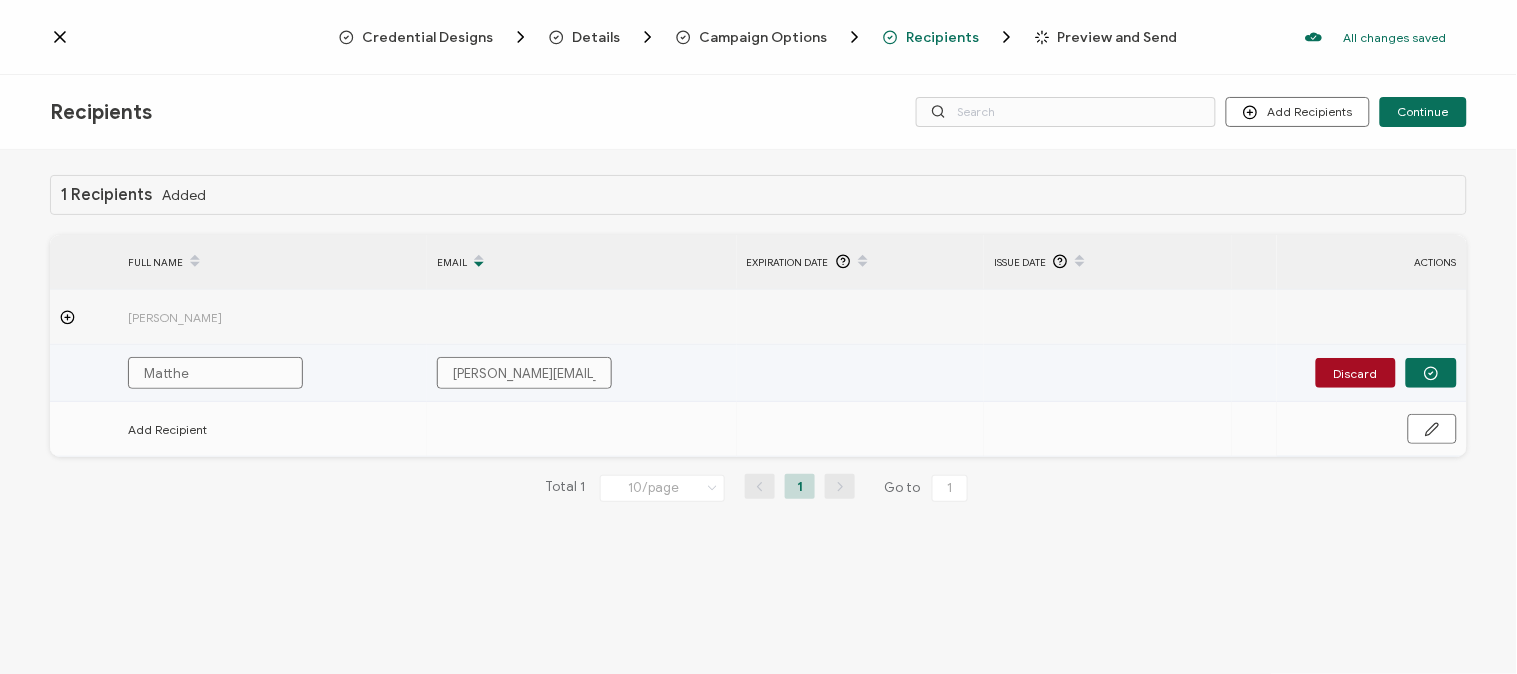 type on "[PERSON_NAME]" 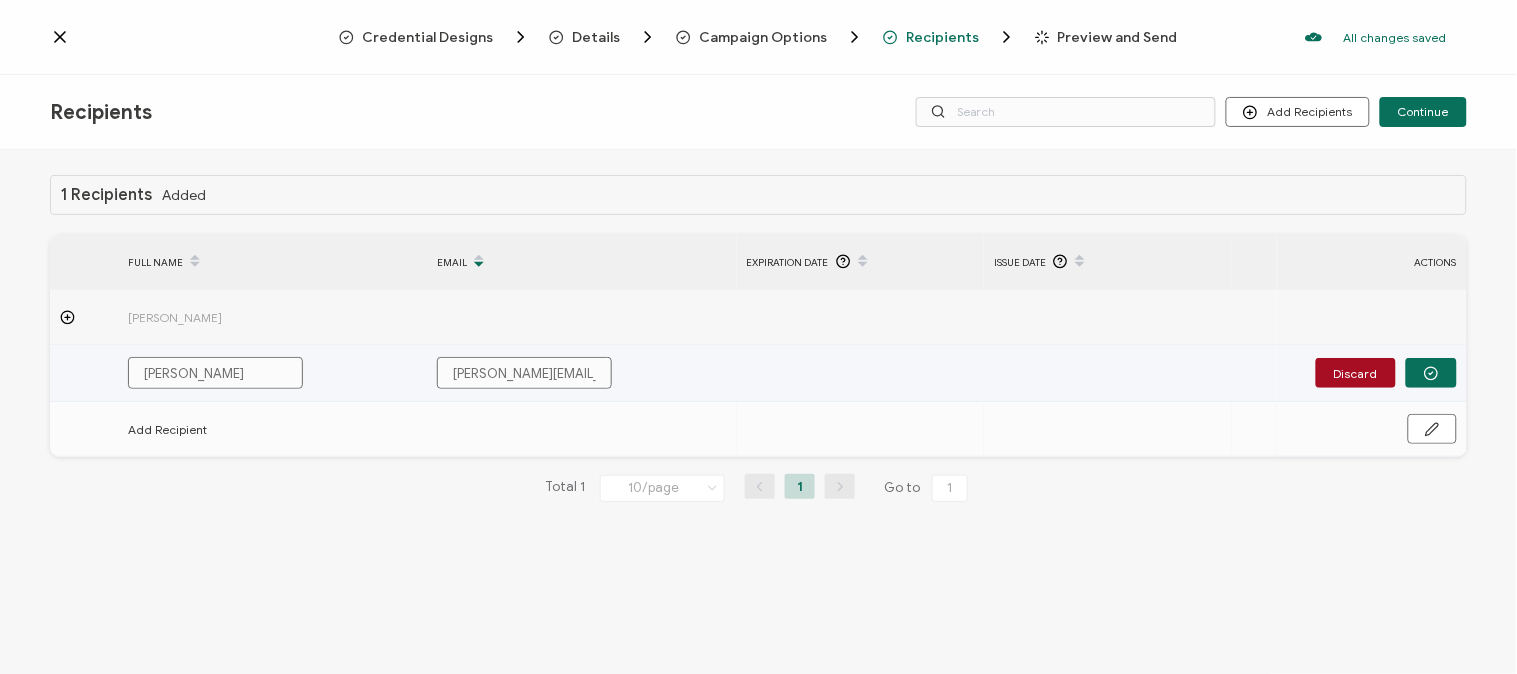 type on "[PERSON_NAME]" 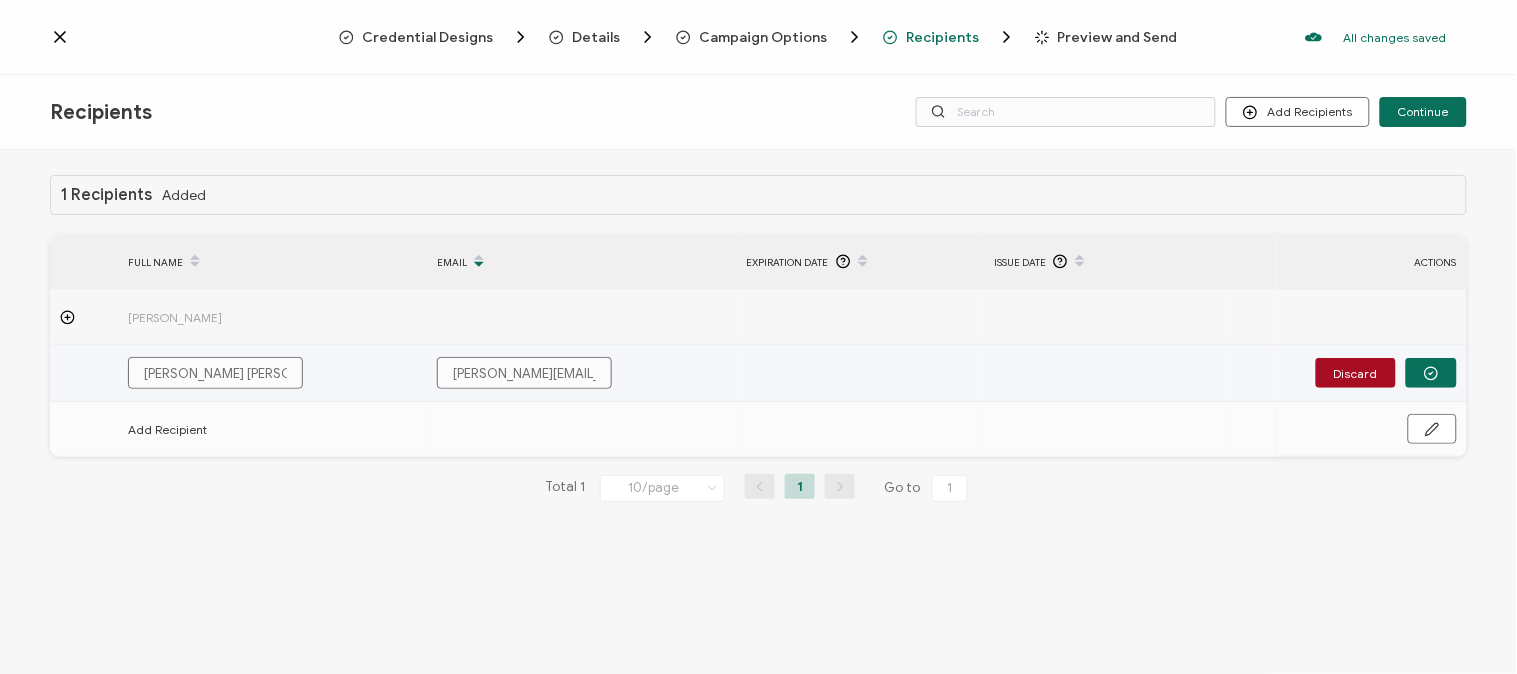 type on "[PERSON_NAME]" 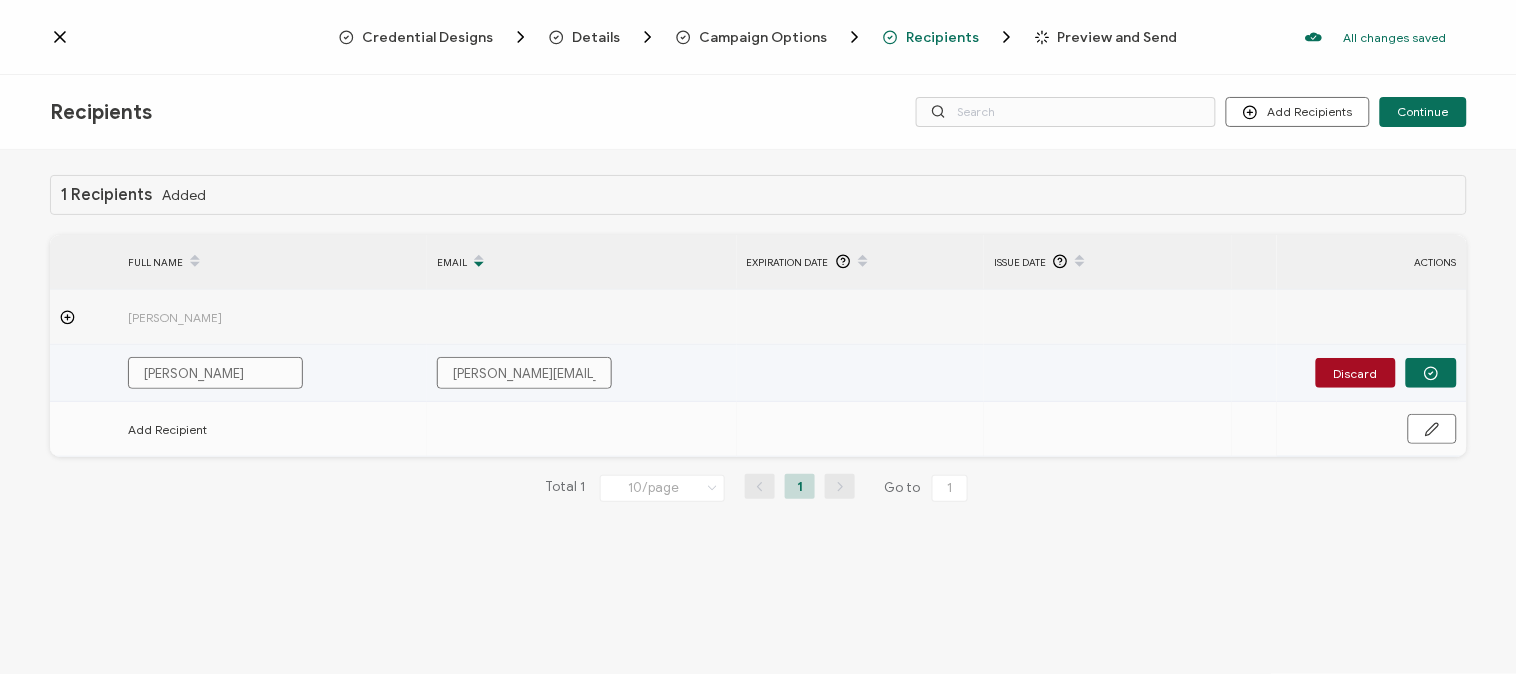 type on "[PERSON_NAME]" 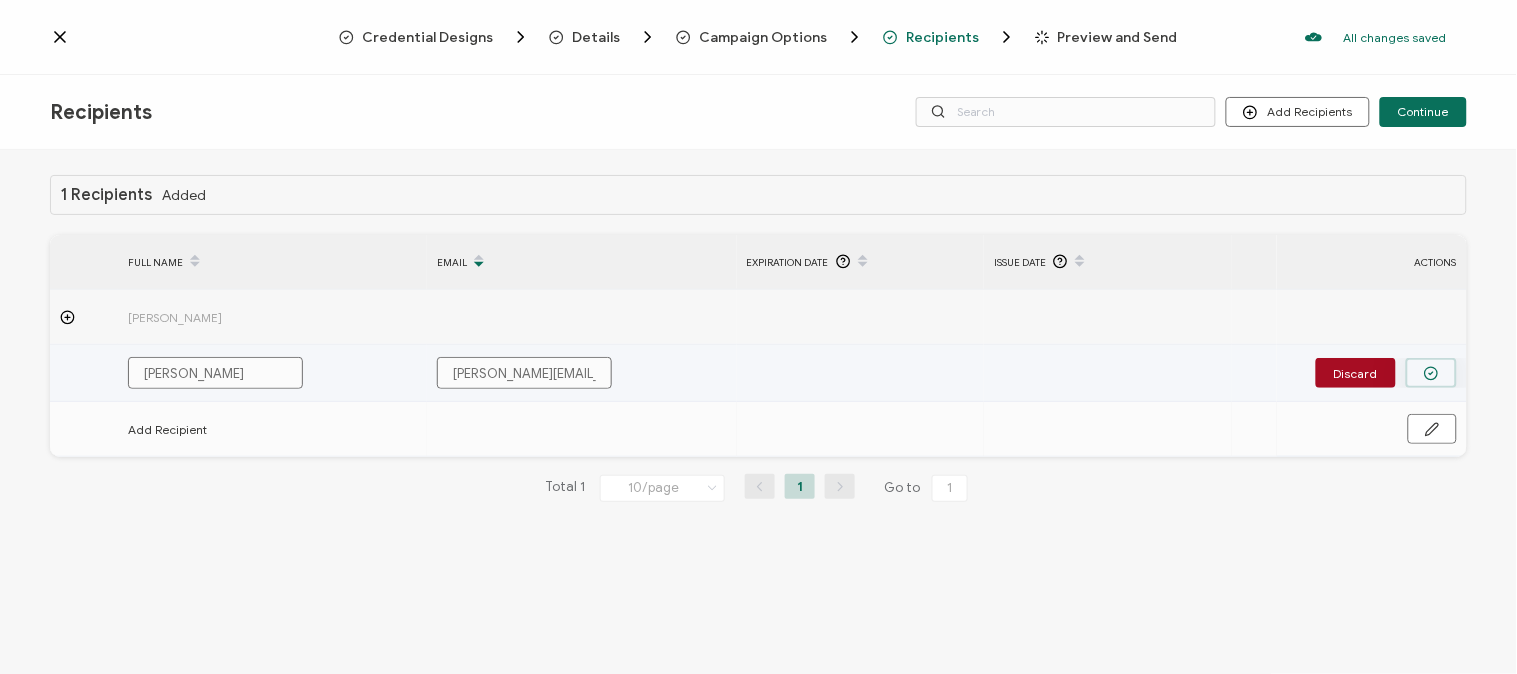 type on "[PERSON_NAME]" 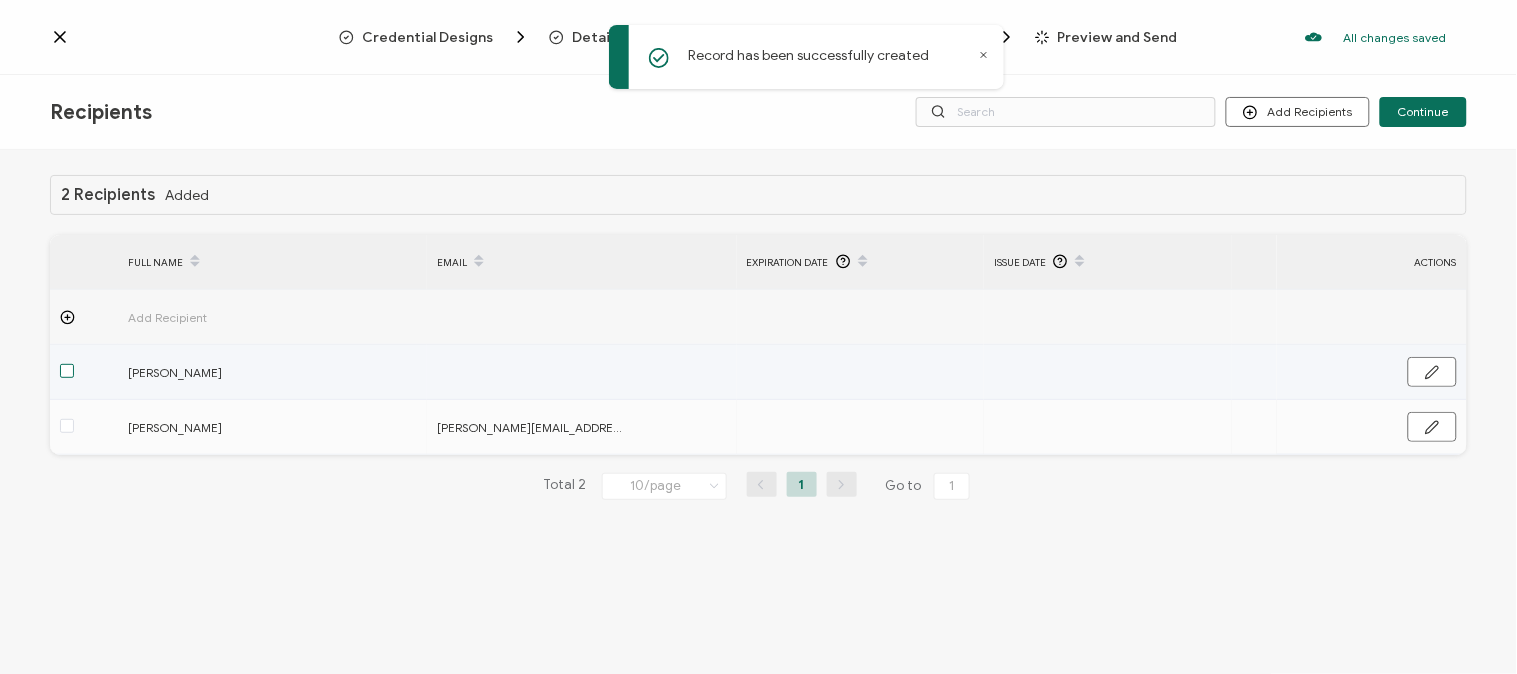 click at bounding box center [67, 371] 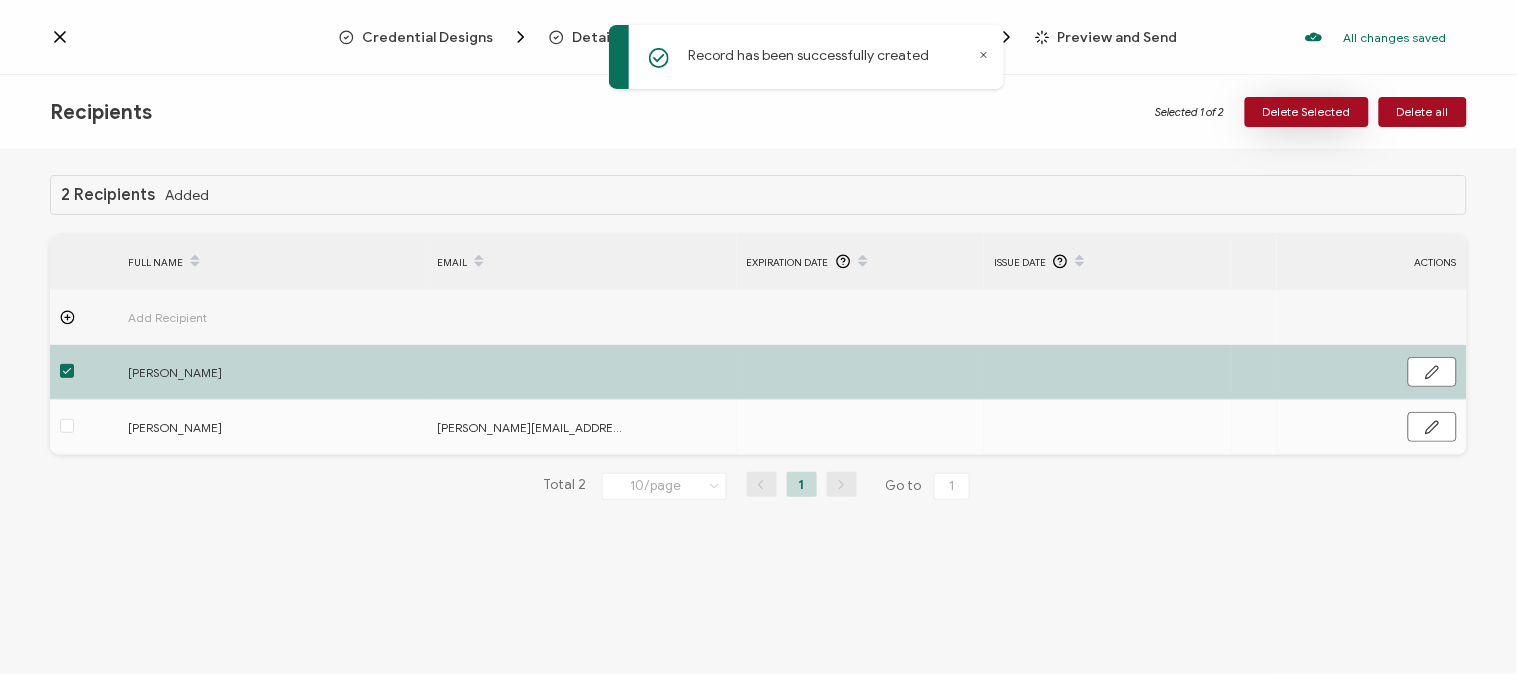 click on "Delete Selected" at bounding box center [1307, 112] 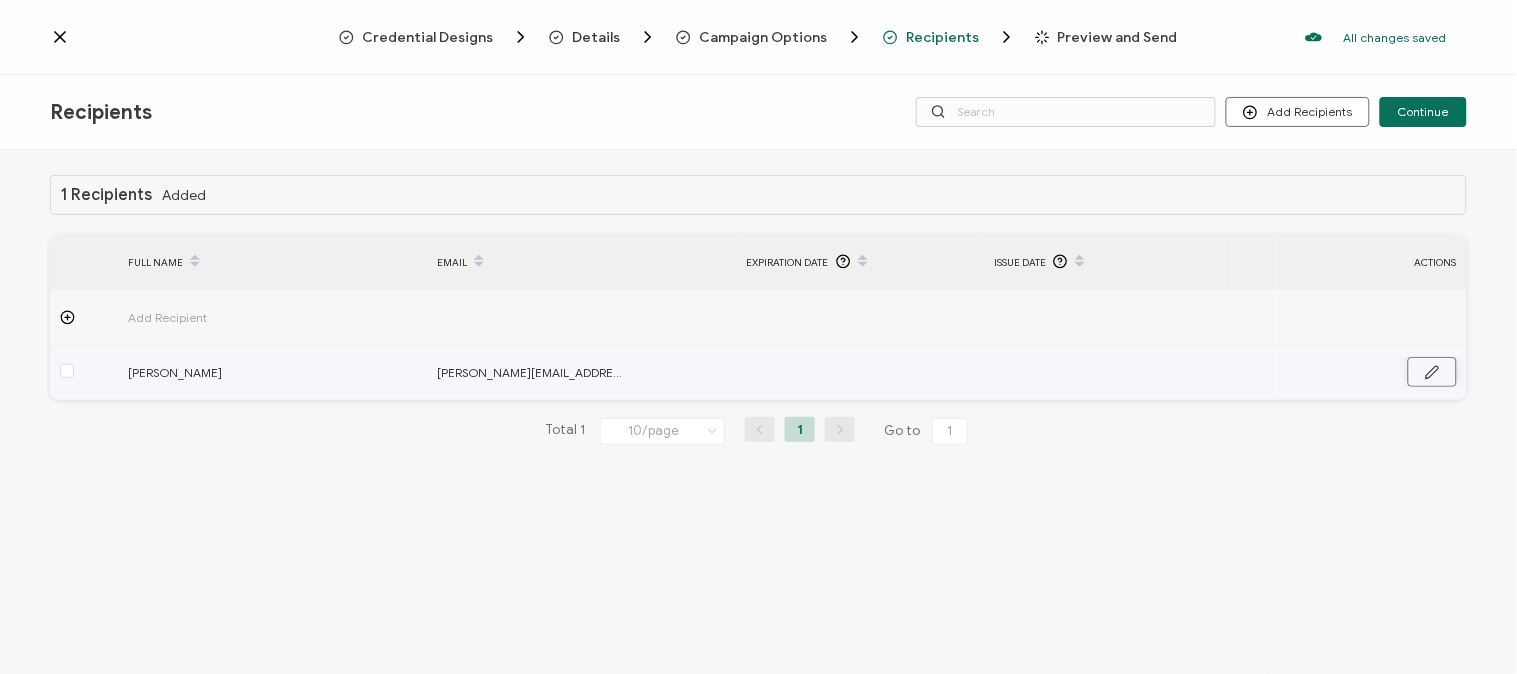 click at bounding box center (1432, 372) 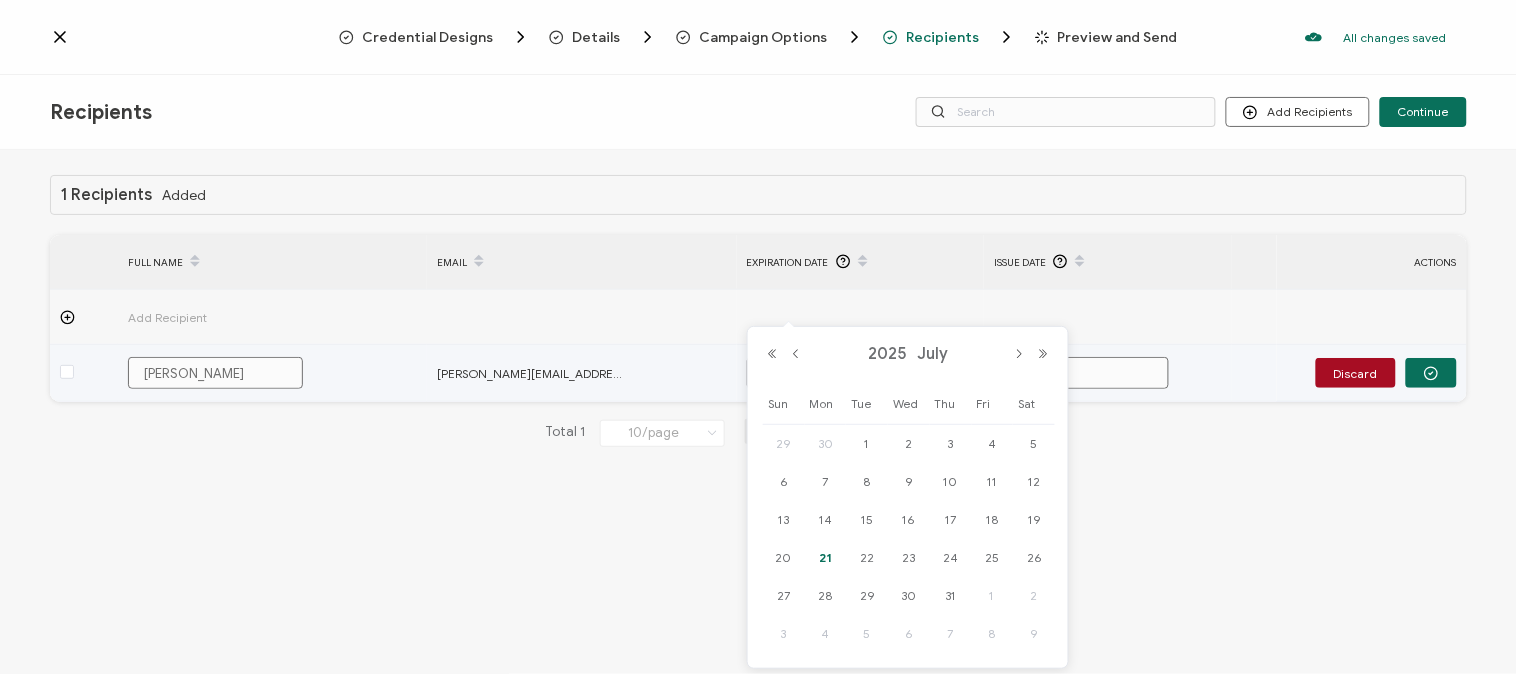 click on "Credential Designs       Details       Campaign Options       Recipients       Preview and Send
All changes saved
We save your content automatically as you keep working.
Changes are saved automatically. Any credentials sent from this campaign will update automatically. To undo modifications, re-edit the relevant element.
All changes saved
Last saved on [DATE] 12:33 PM
Recipients
Add Recipients
Upload Recipients   Import From Recipients   Import From List
Continue
Added                FULL NAME EMAIL" at bounding box center [758, 337] 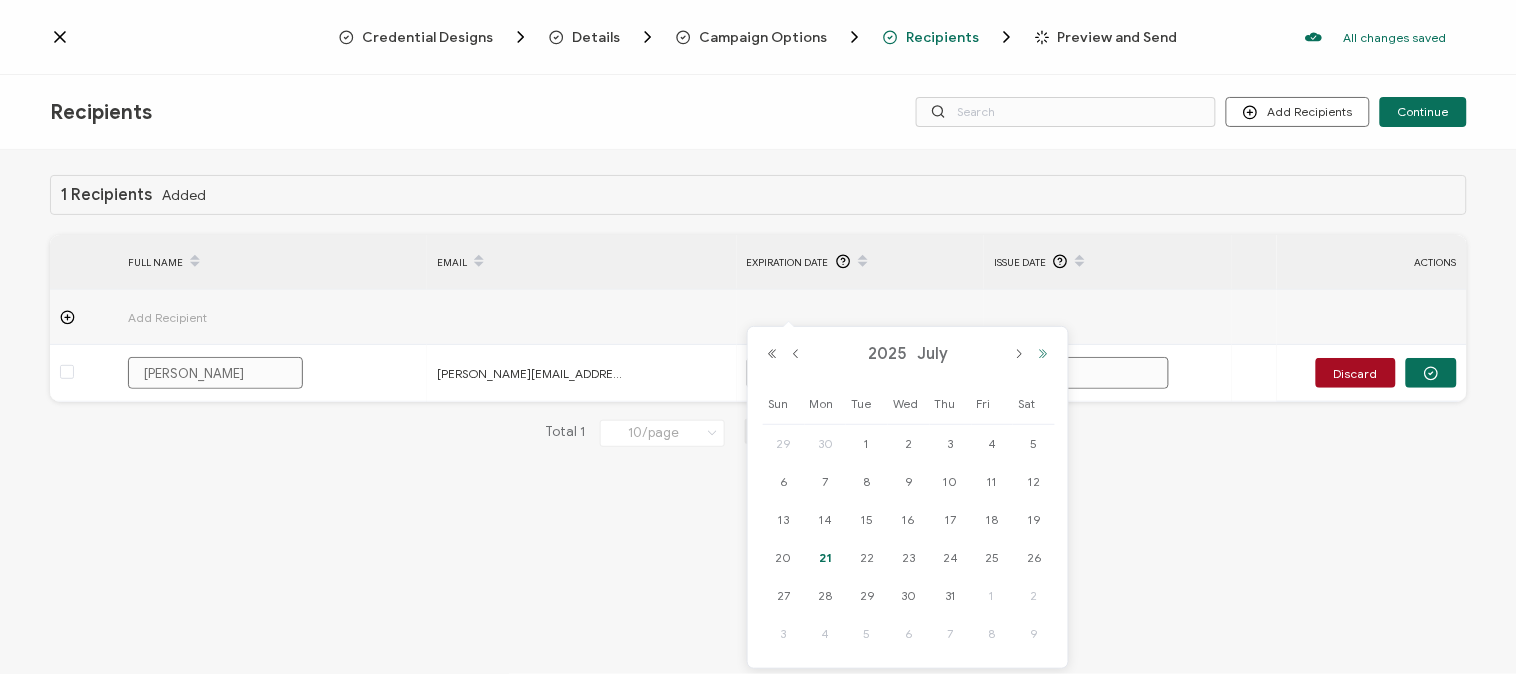 click at bounding box center [1044, 354] 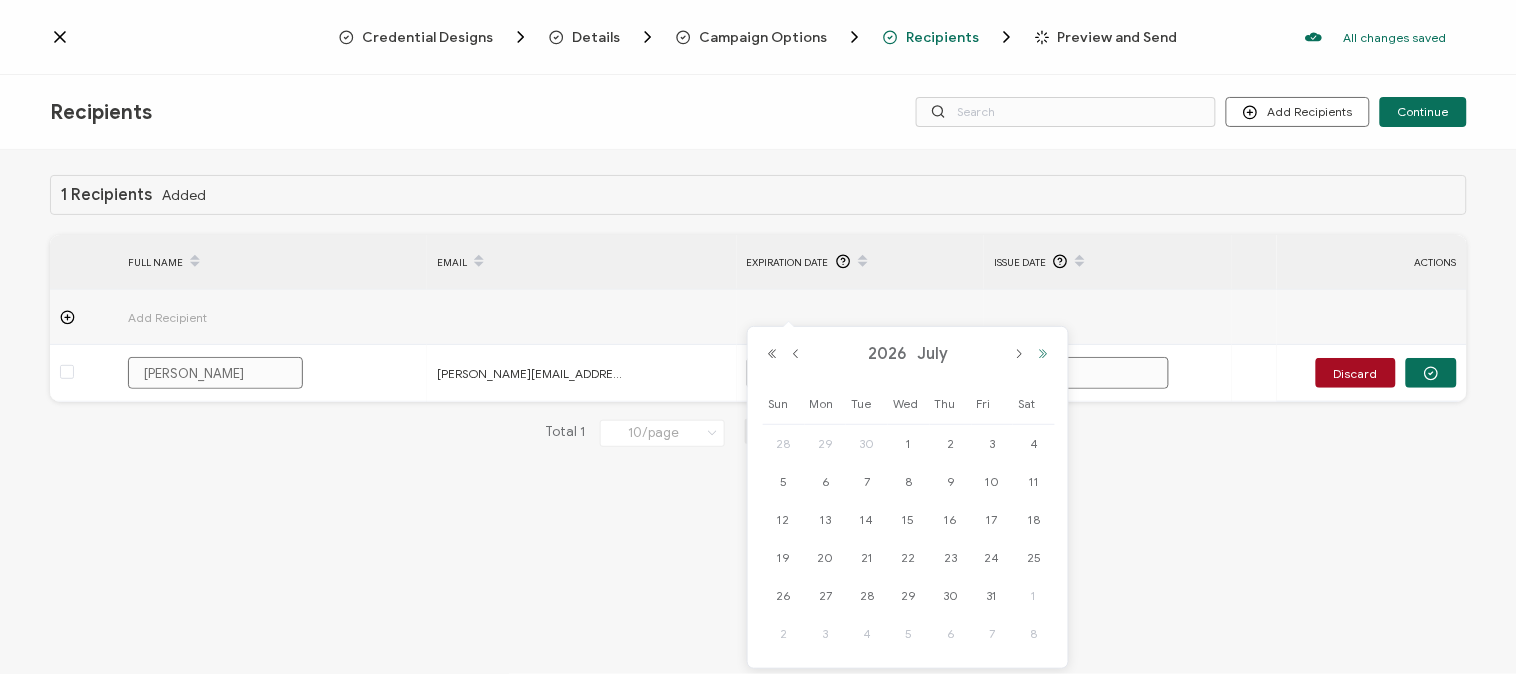 click at bounding box center [1044, 354] 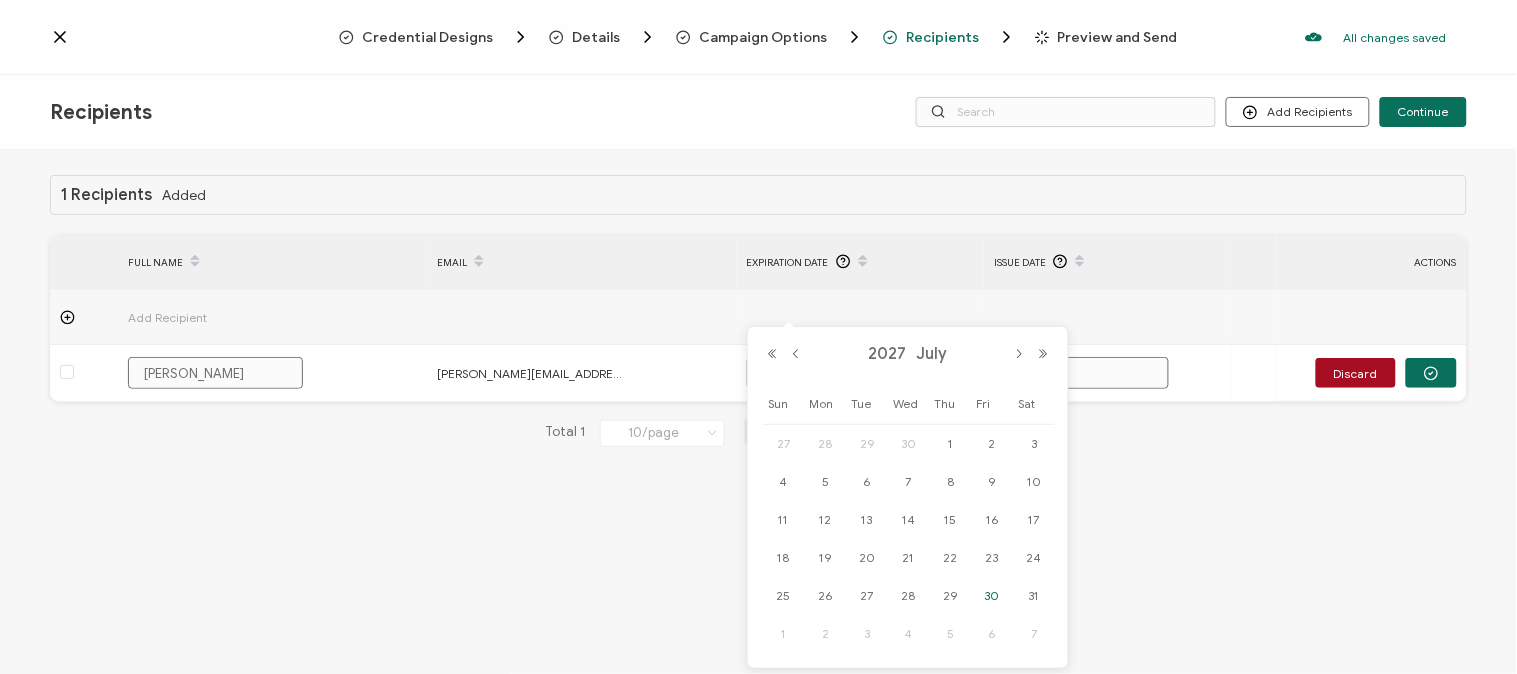 click on "30" at bounding box center (992, 596) 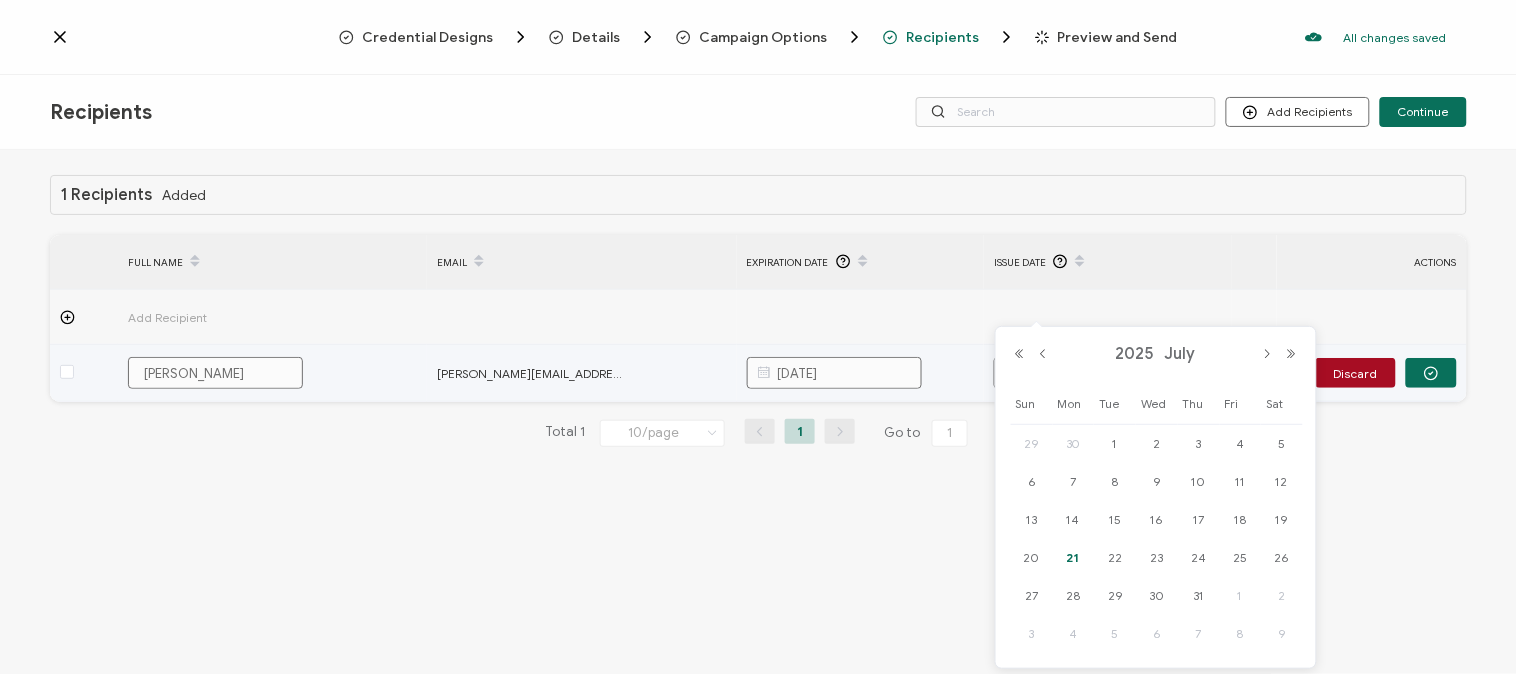 click on "Credential Designs       Details       Campaign Options       Recipients       Preview and Send
All changes saved
We save your content automatically as you keep working.
Changes are saved automatically. Any credentials sent from this campaign will update automatically. To undo modifications, re-edit the relevant element.
All changes saved
Last saved on [DATE] 12:33 PM
Recipients
Add Recipients
Upload Recipients   Import From Recipients   Import From List
Continue
Added                FULL NAME EMAIL" at bounding box center (758, 337) 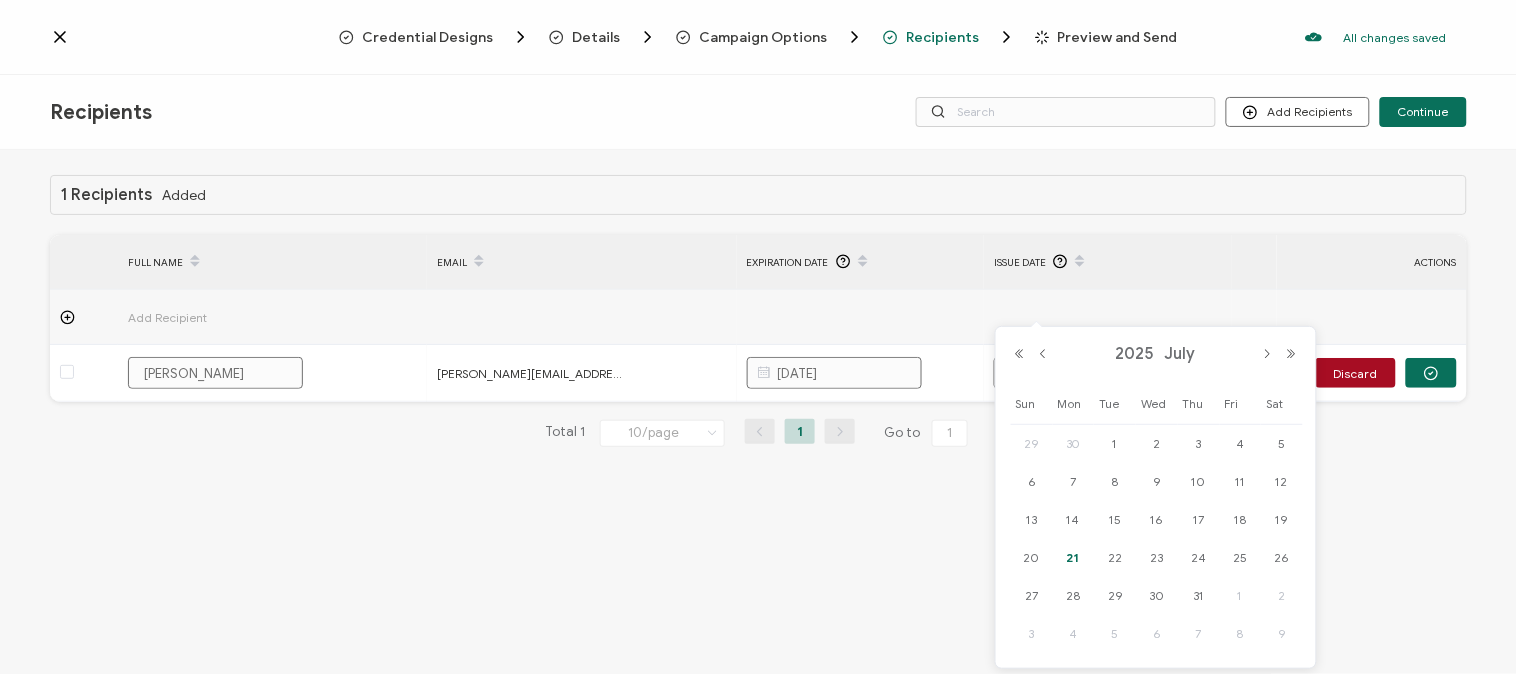 click on "21" at bounding box center (1074, 558) 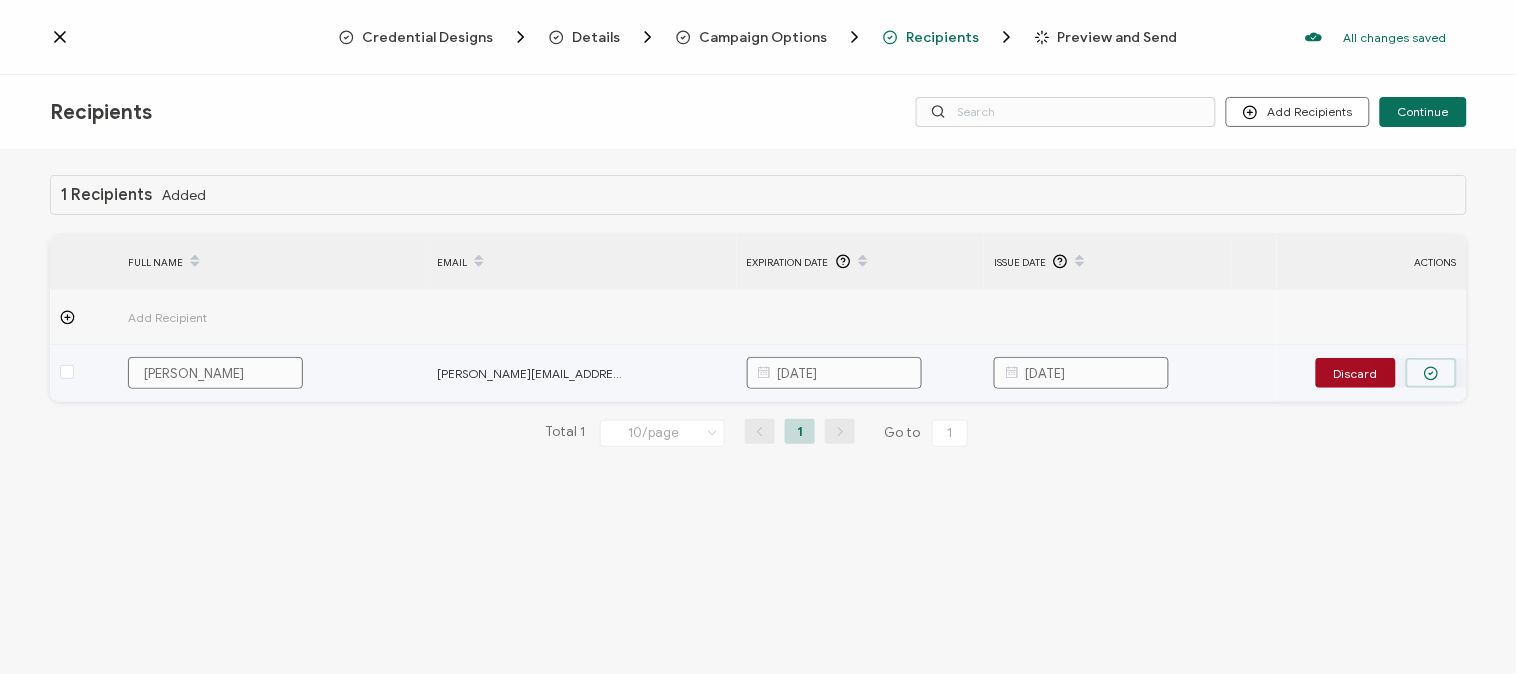 click 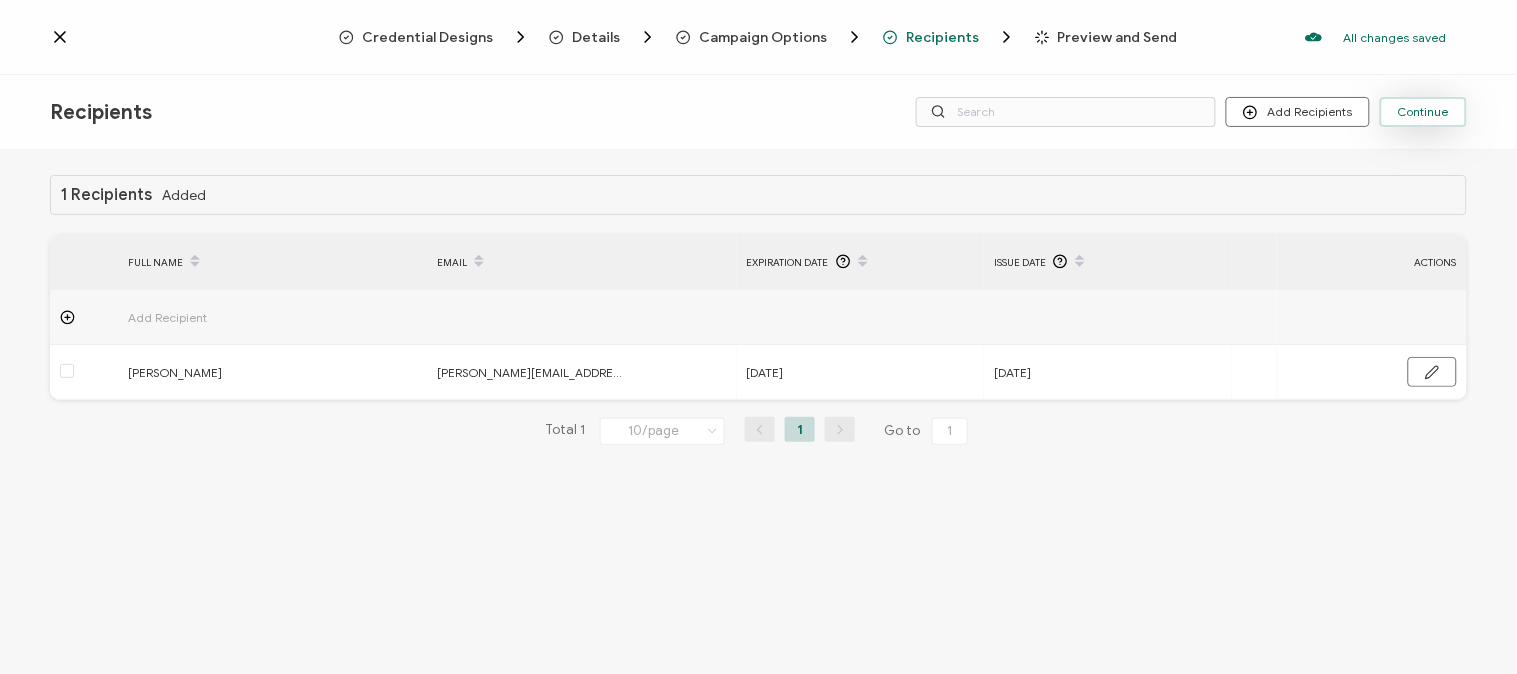 click on "Continue" at bounding box center [1423, 112] 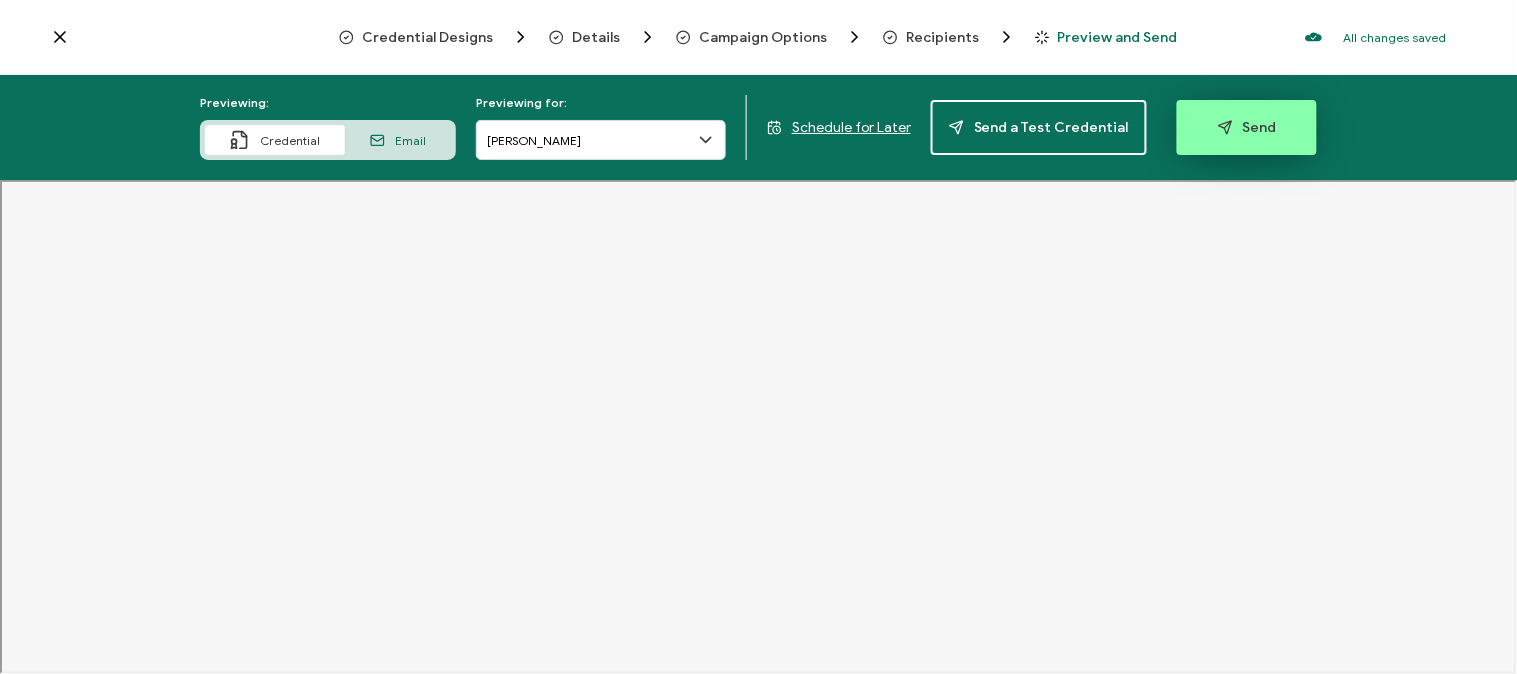 click on "Send" at bounding box center [1247, 127] 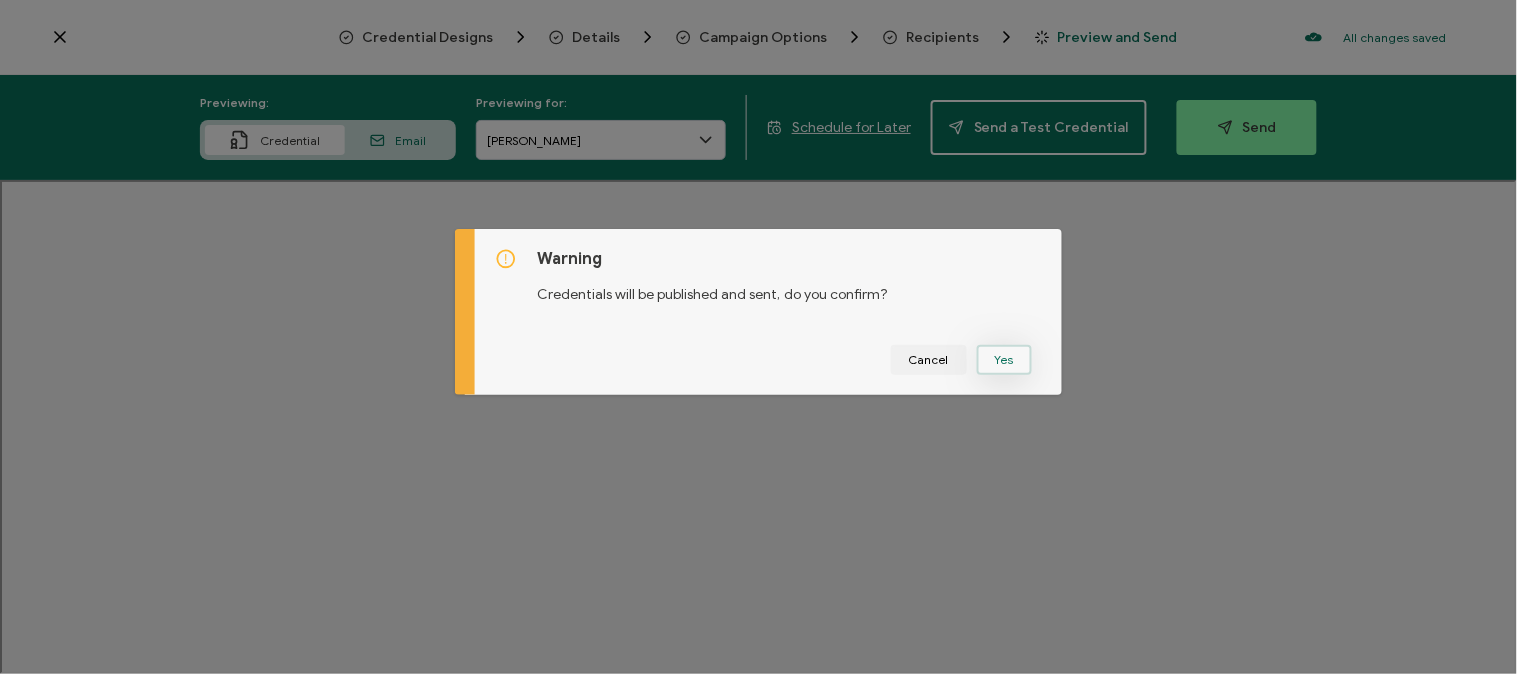 click on "Yes" at bounding box center (1004, 360) 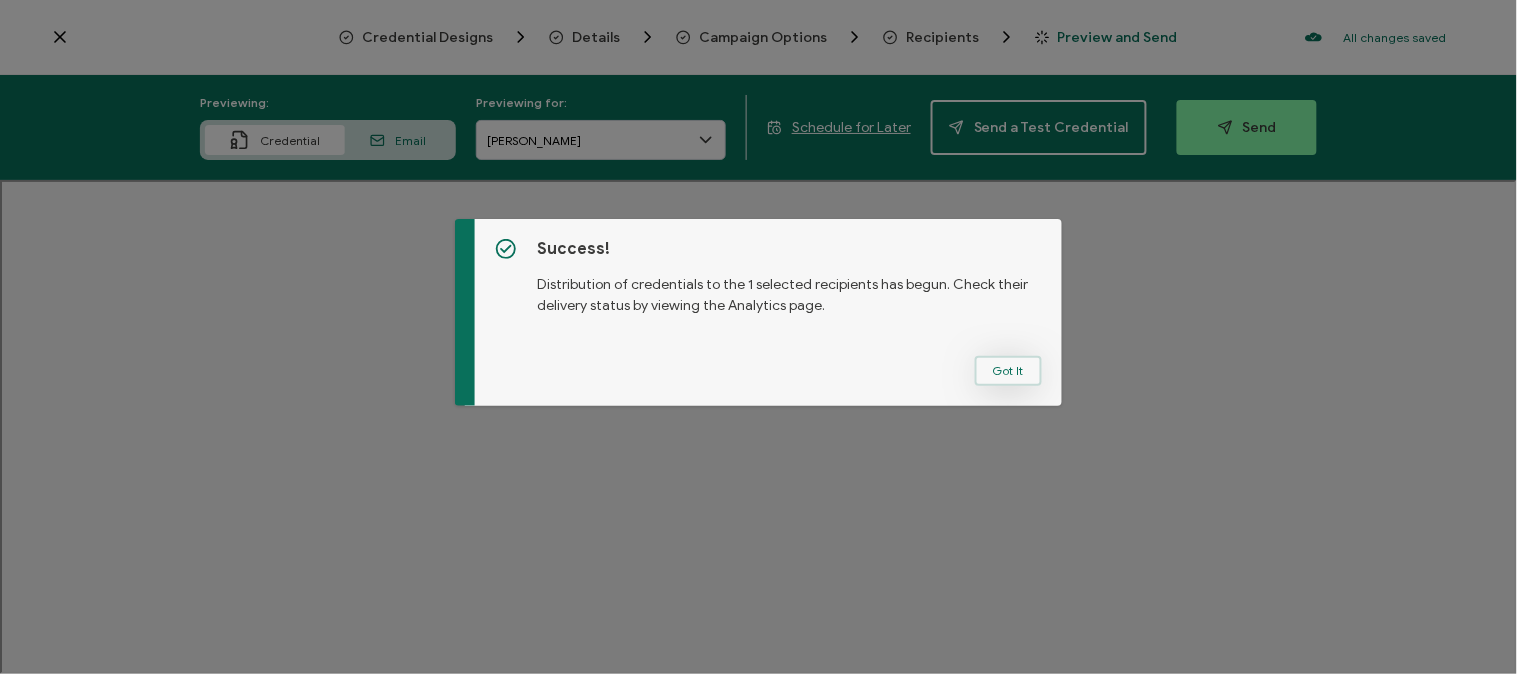 click on "Got It" at bounding box center [1008, 371] 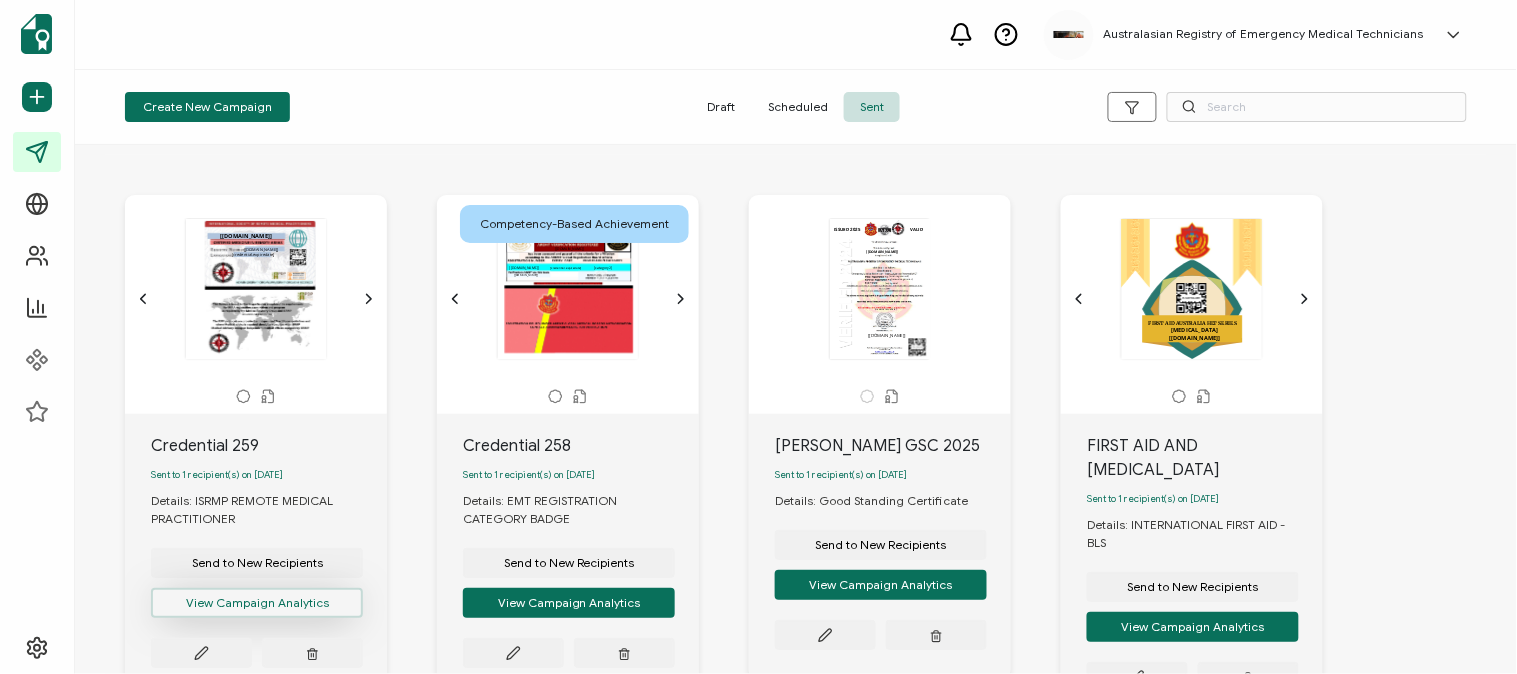 click on "View Campaign Analytics" at bounding box center [257, 603] 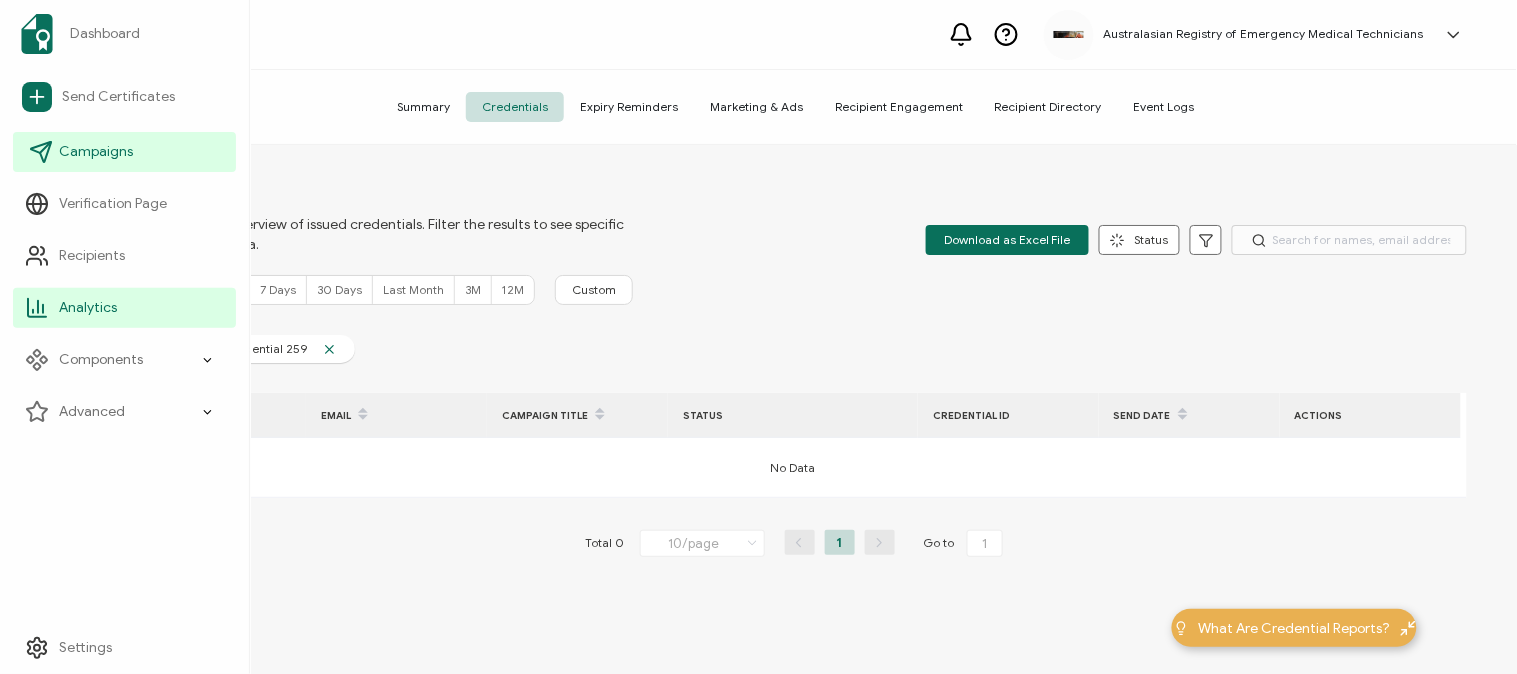 click on "Campaigns" at bounding box center [96, 152] 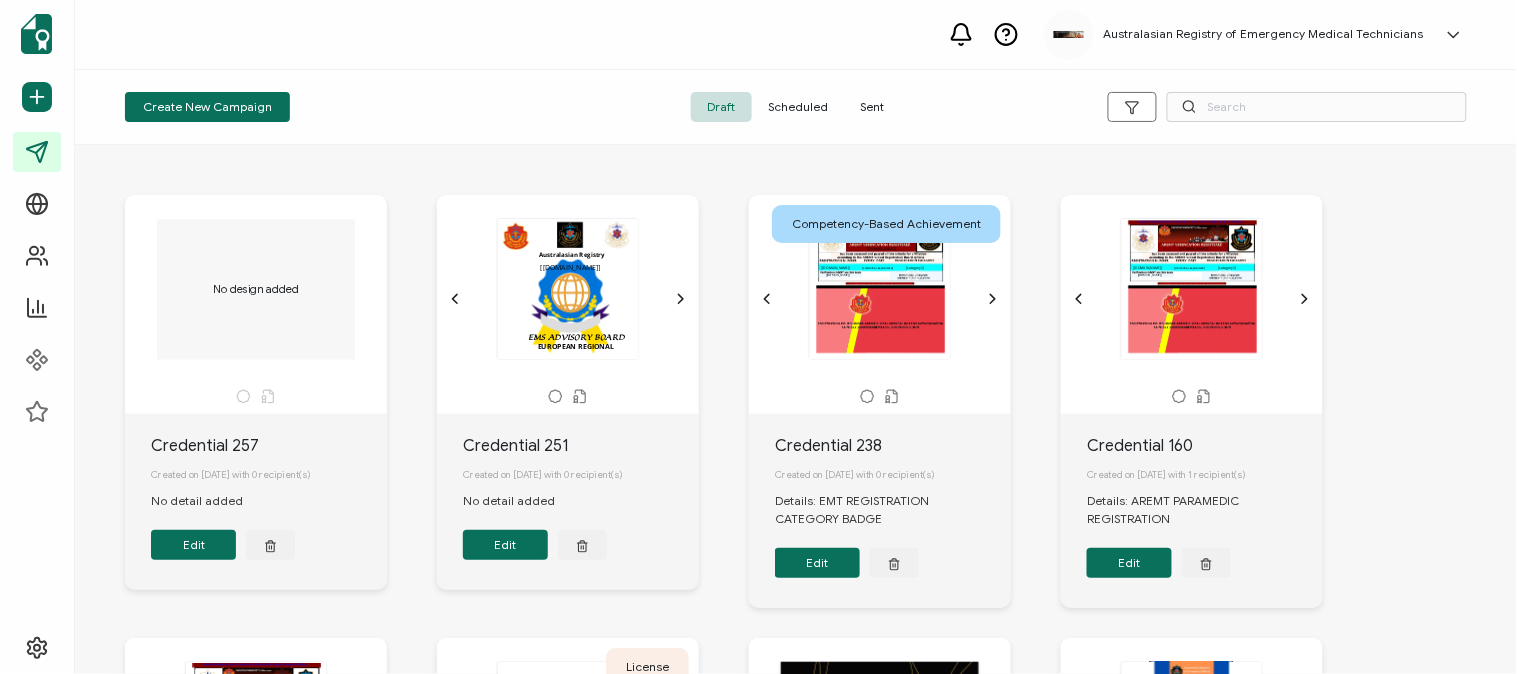 click on "Sent" at bounding box center [872, 107] 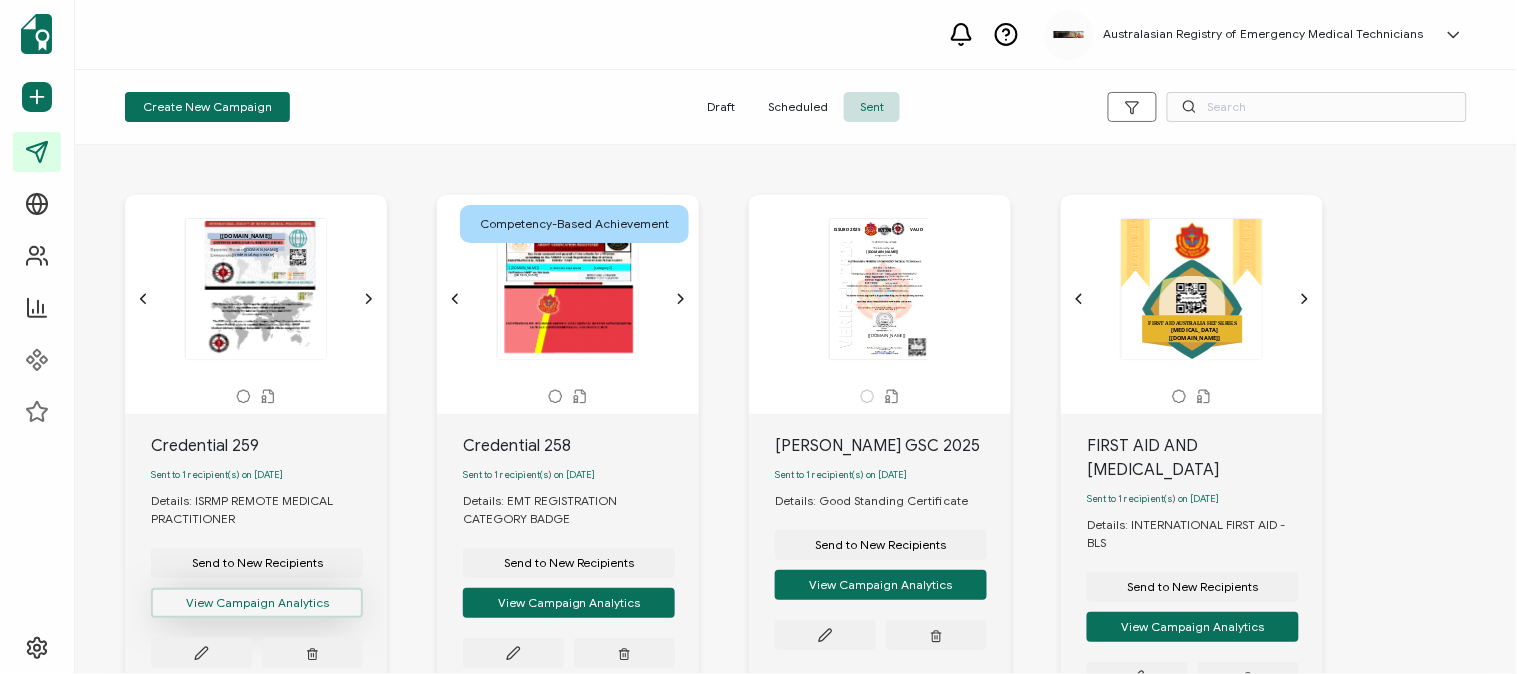 click on "View Campaign Analytics" at bounding box center (257, 603) 